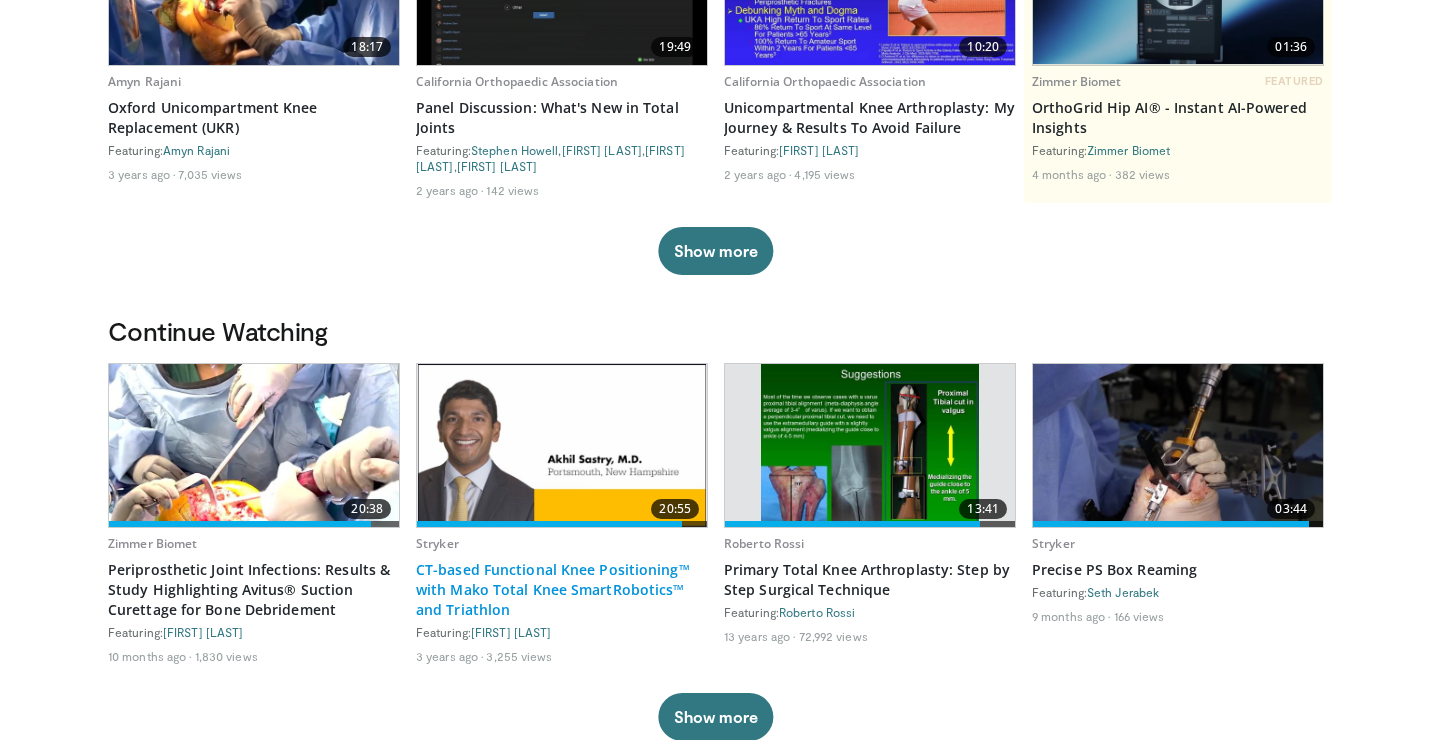 scroll, scrollTop: 713, scrollLeft: 0, axis: vertical 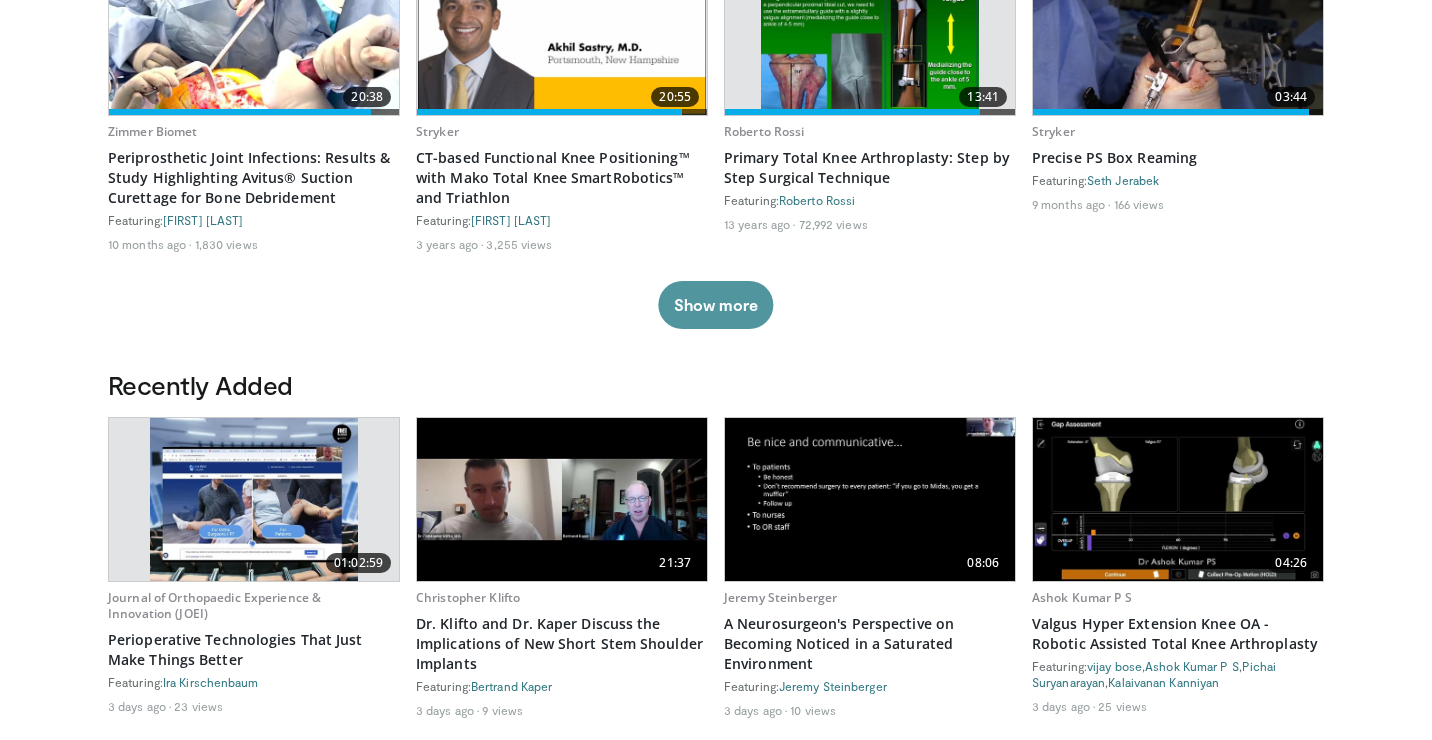 click on "Show more" at bounding box center [715, 305] 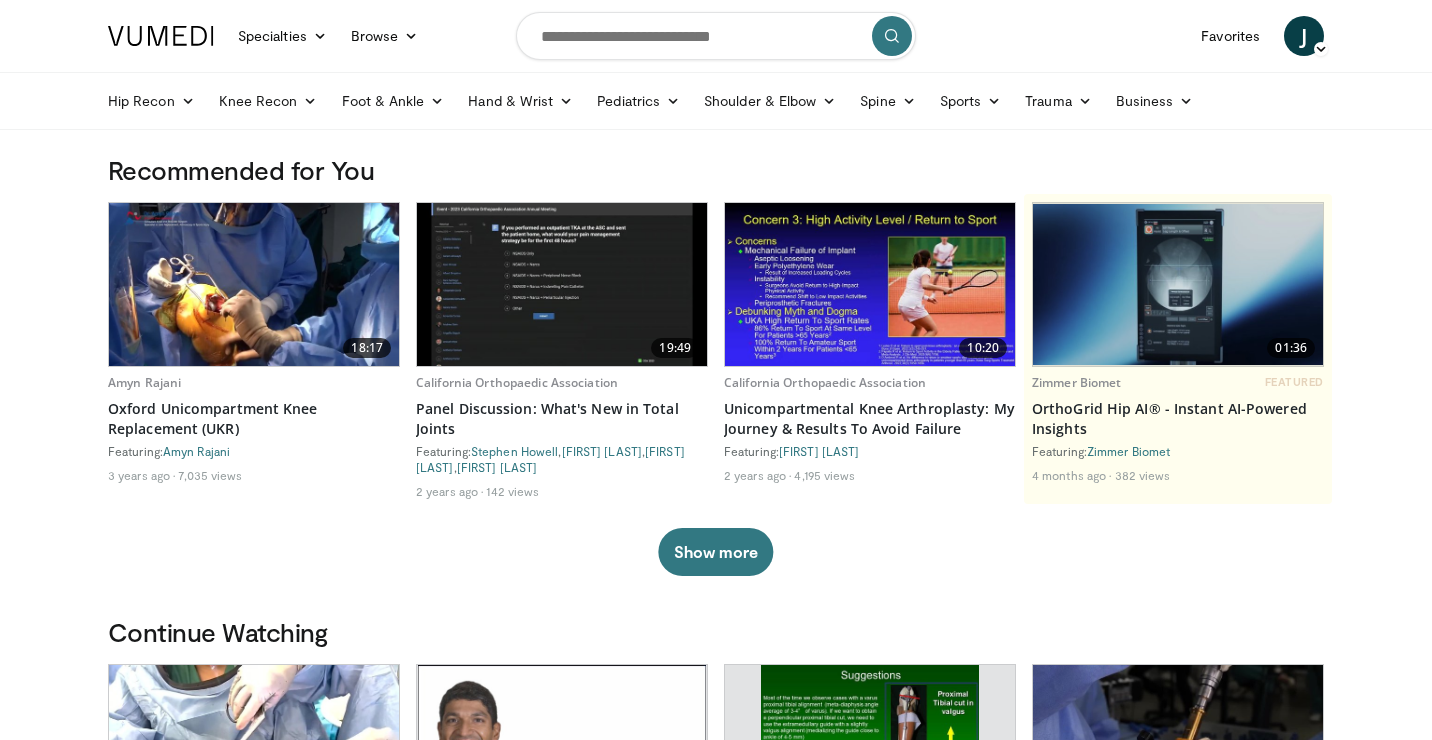 scroll, scrollTop: 0, scrollLeft: 0, axis: both 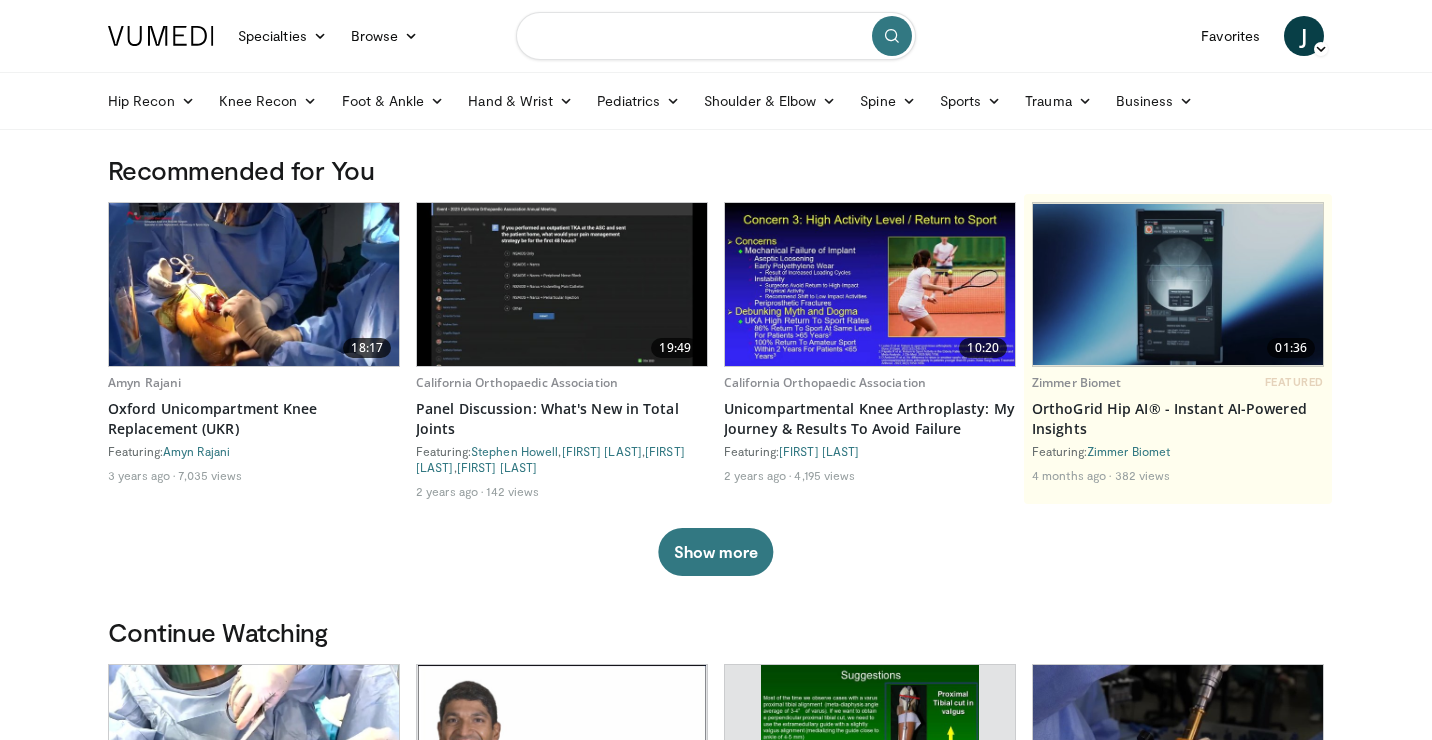 click at bounding box center [716, 36] 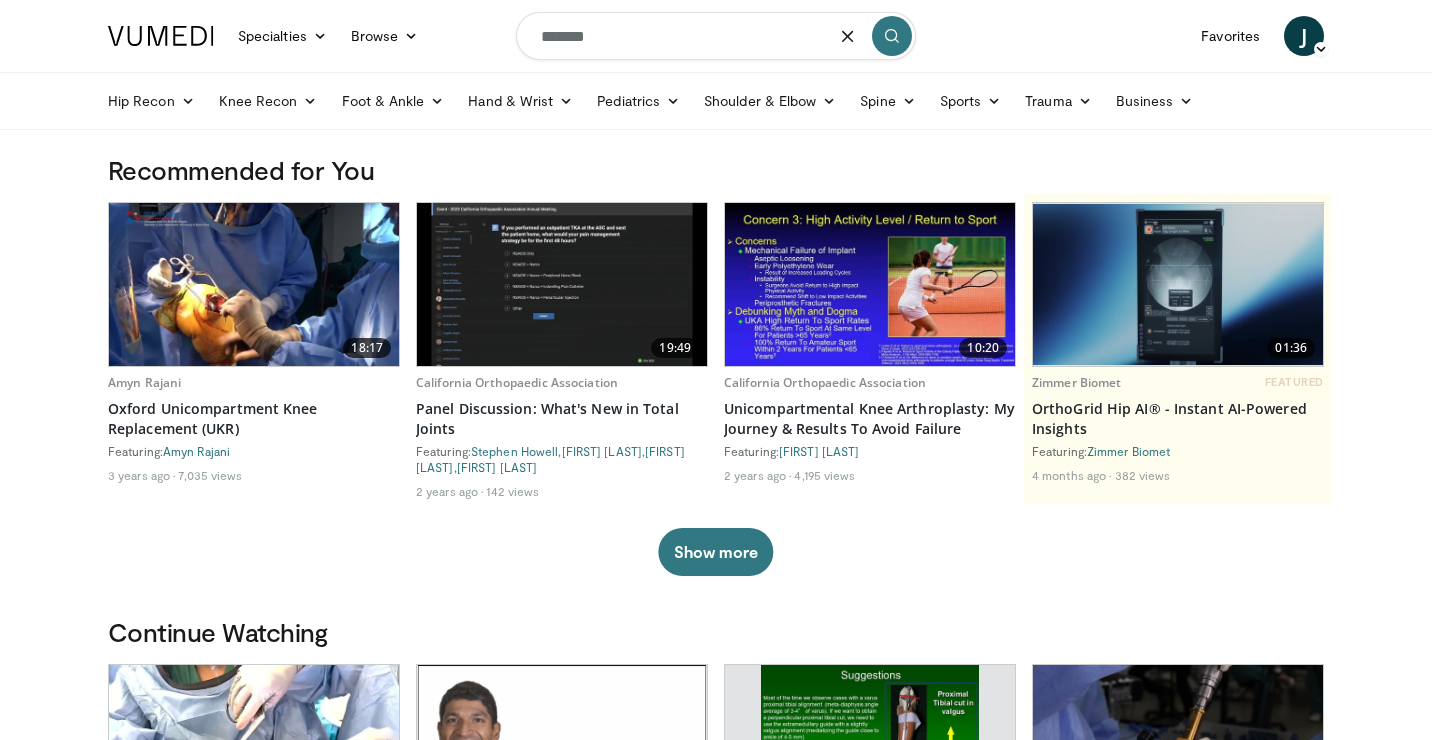 type on "********" 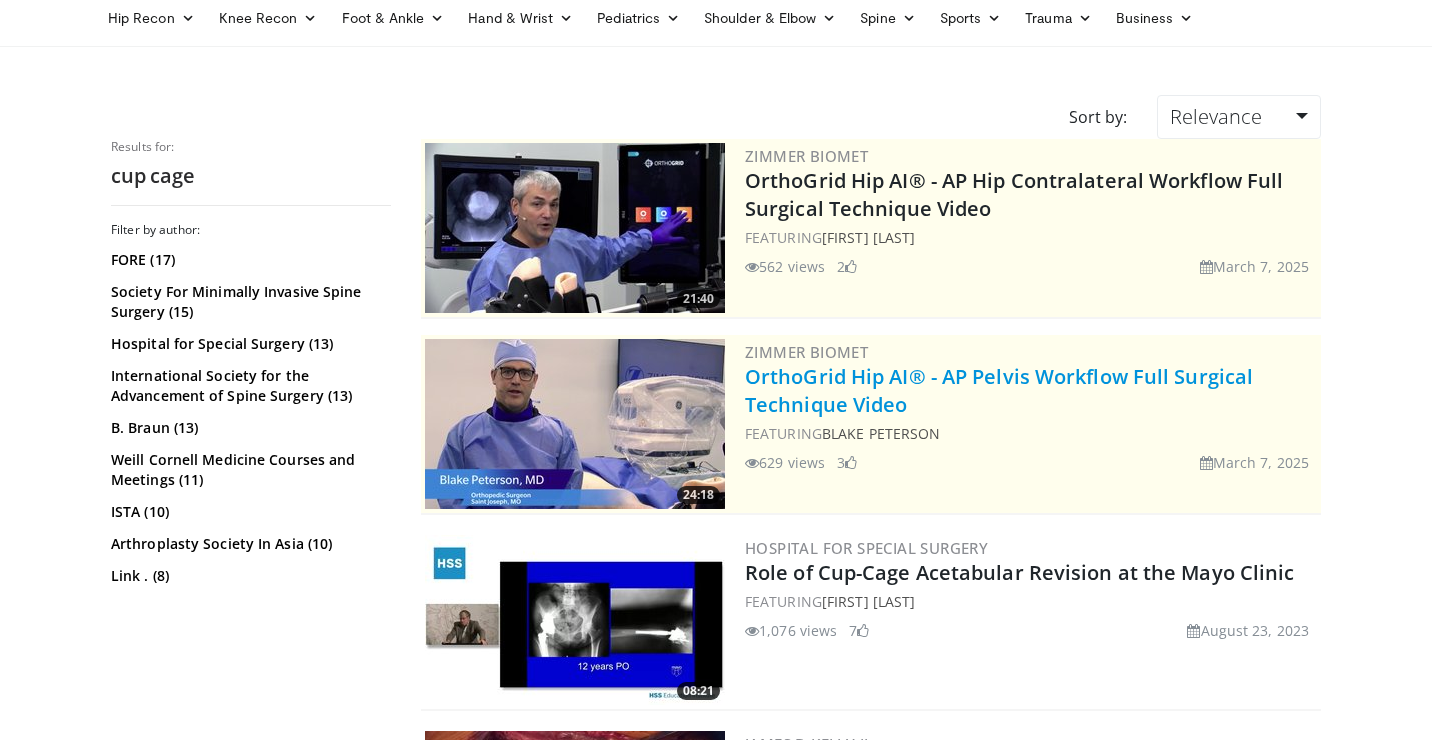 scroll, scrollTop: 88, scrollLeft: 0, axis: vertical 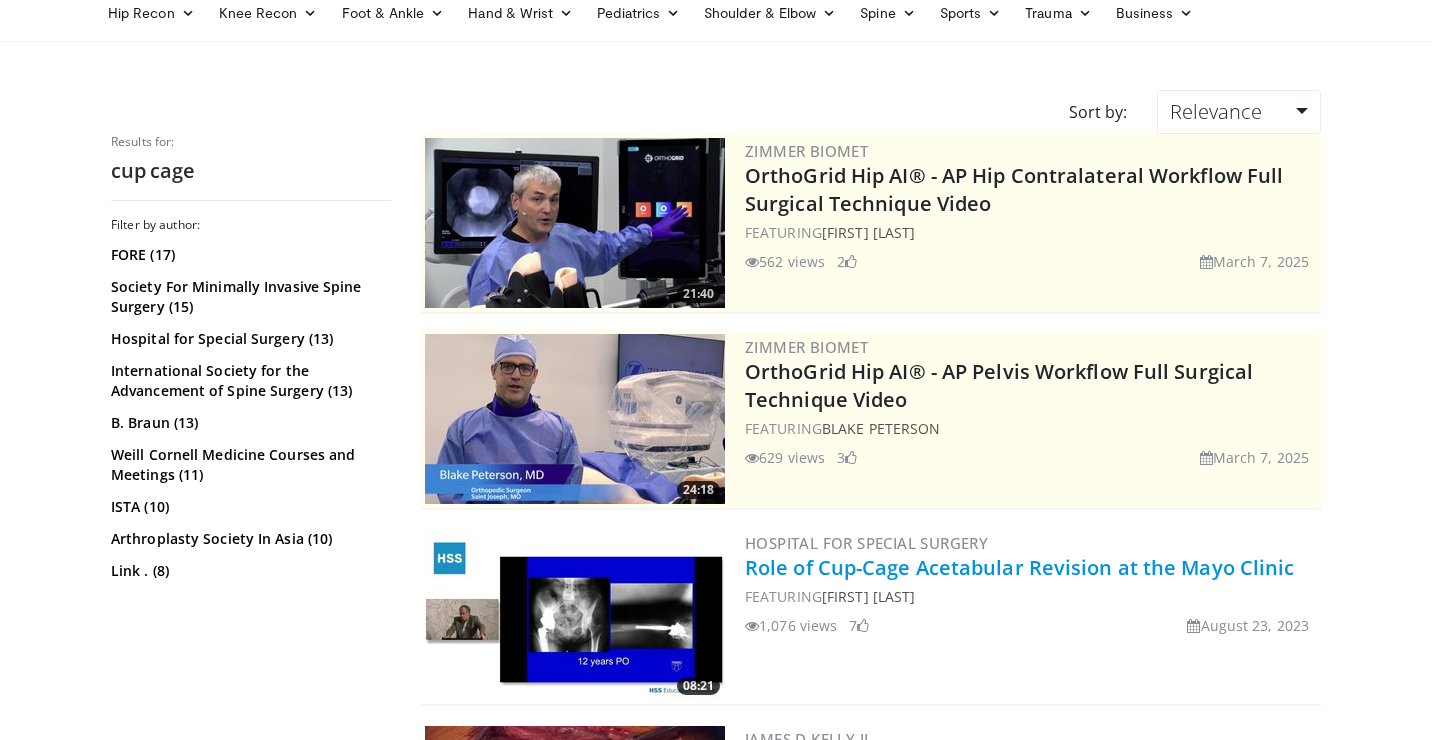 click on "Role of Cup-Cage Acetabular Revision at the Mayo Clinic" at bounding box center [1020, 567] 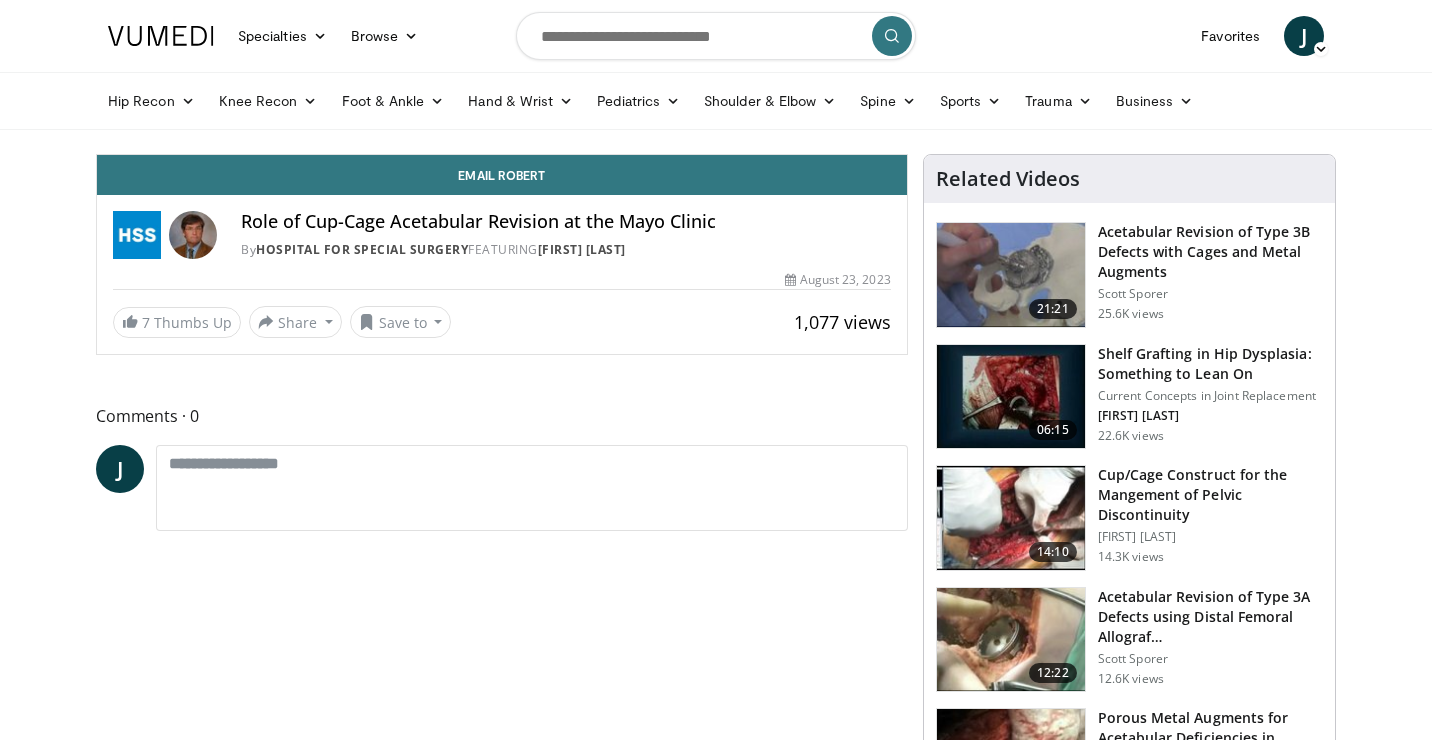 scroll, scrollTop: 0, scrollLeft: 0, axis: both 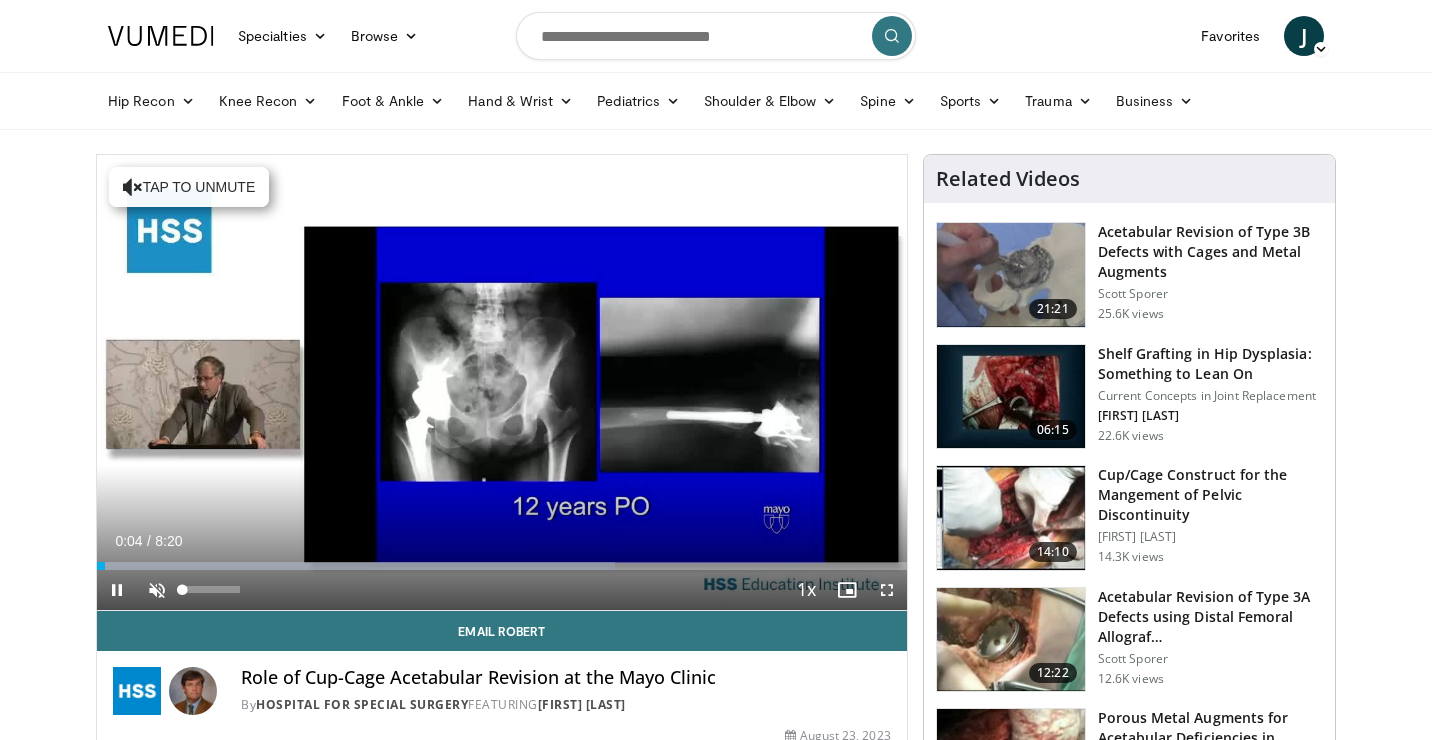 click at bounding box center (157, 590) 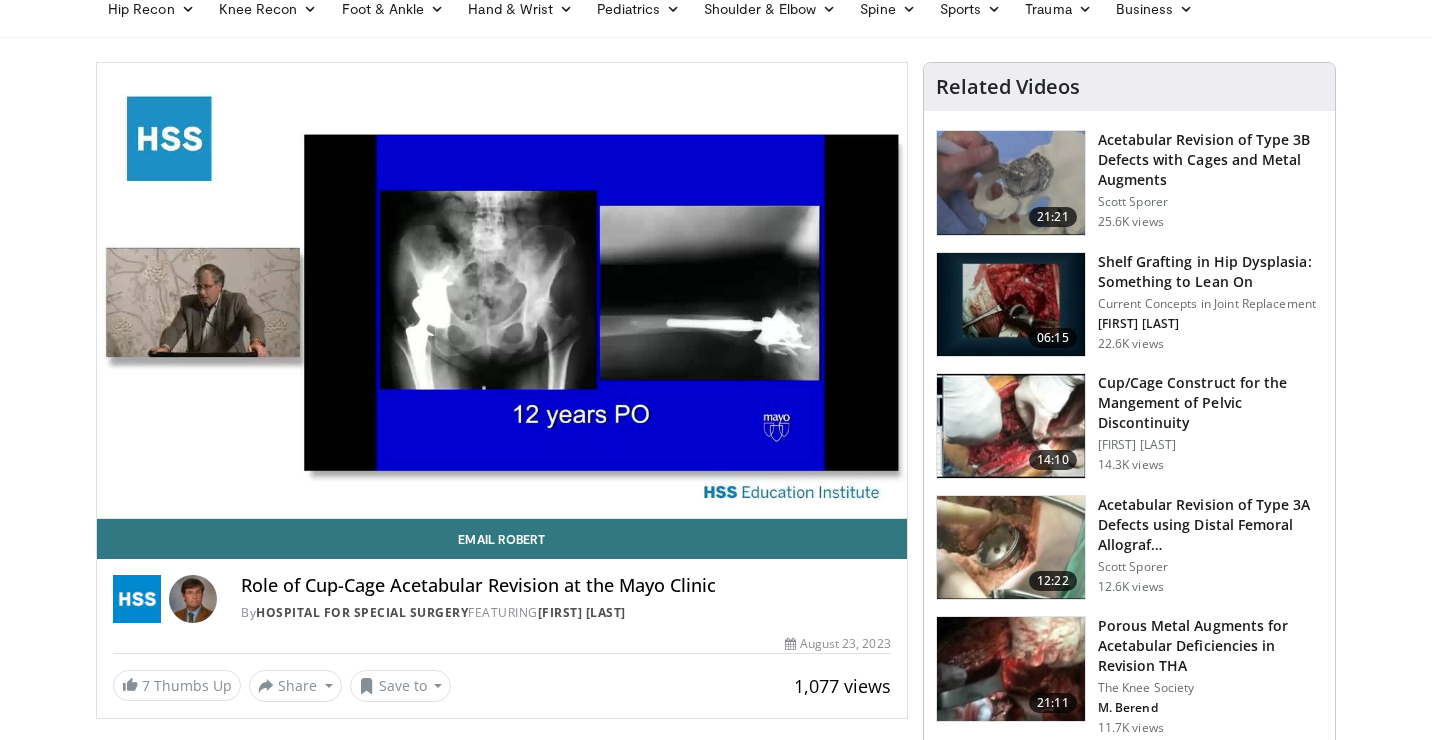 scroll, scrollTop: 56, scrollLeft: 0, axis: vertical 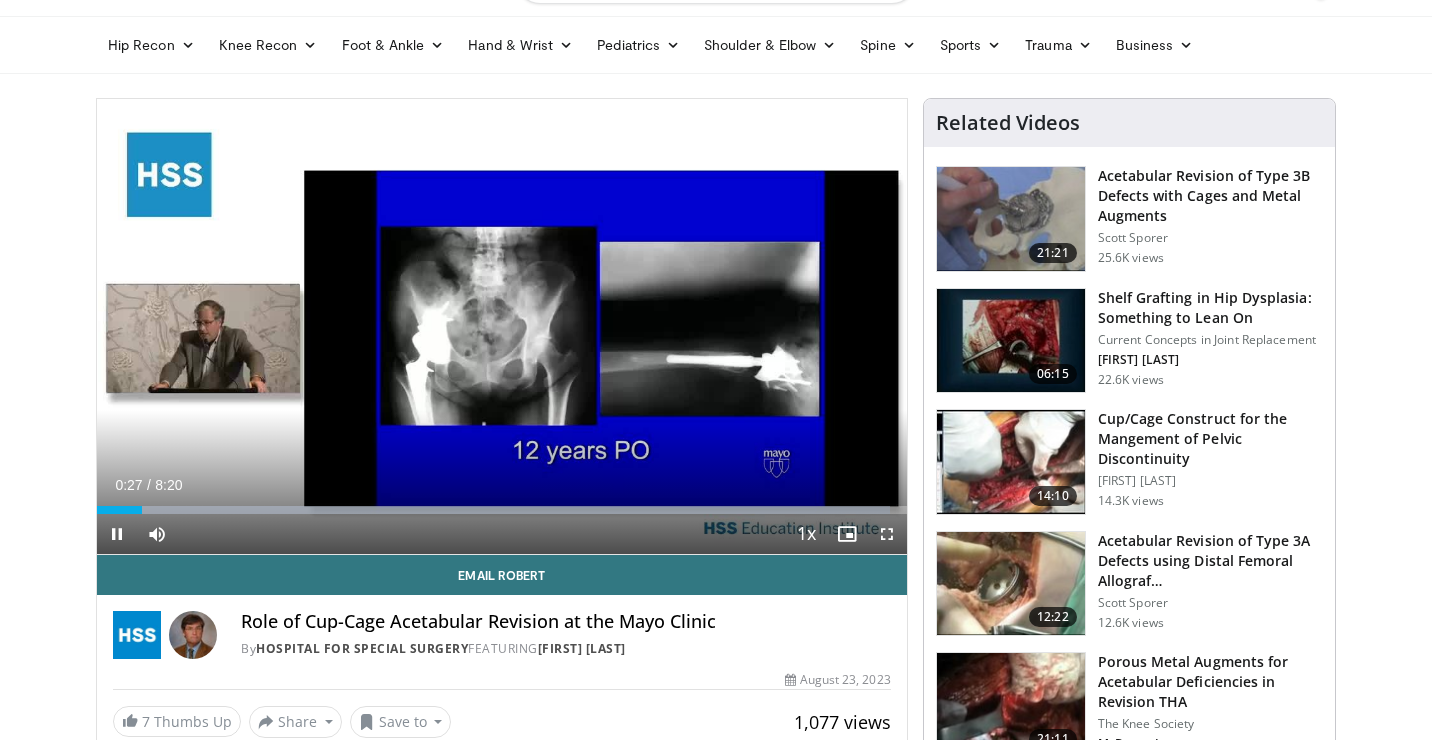 click at bounding box center (117, 534) 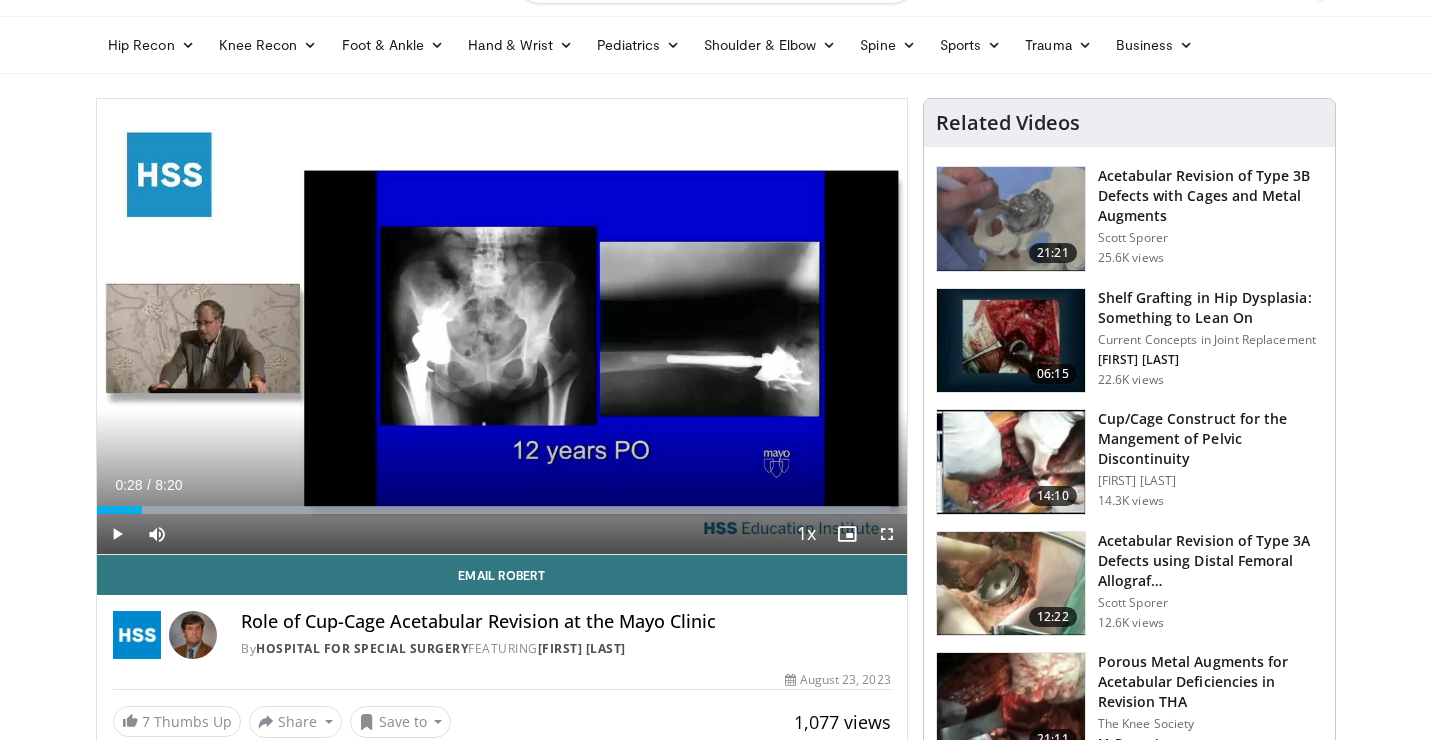 click at bounding box center [117, 534] 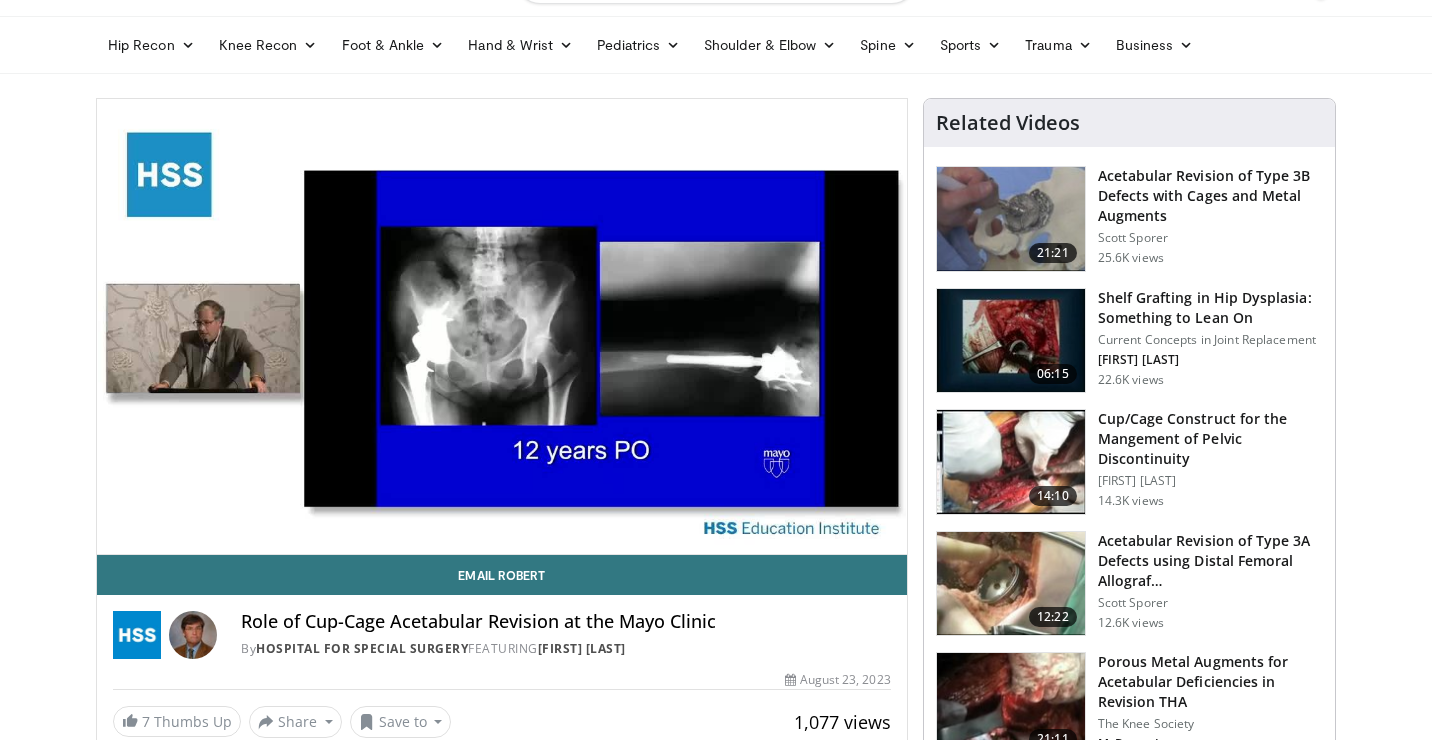click on "10 seconds
Tap to unmute" at bounding box center (502, 326) 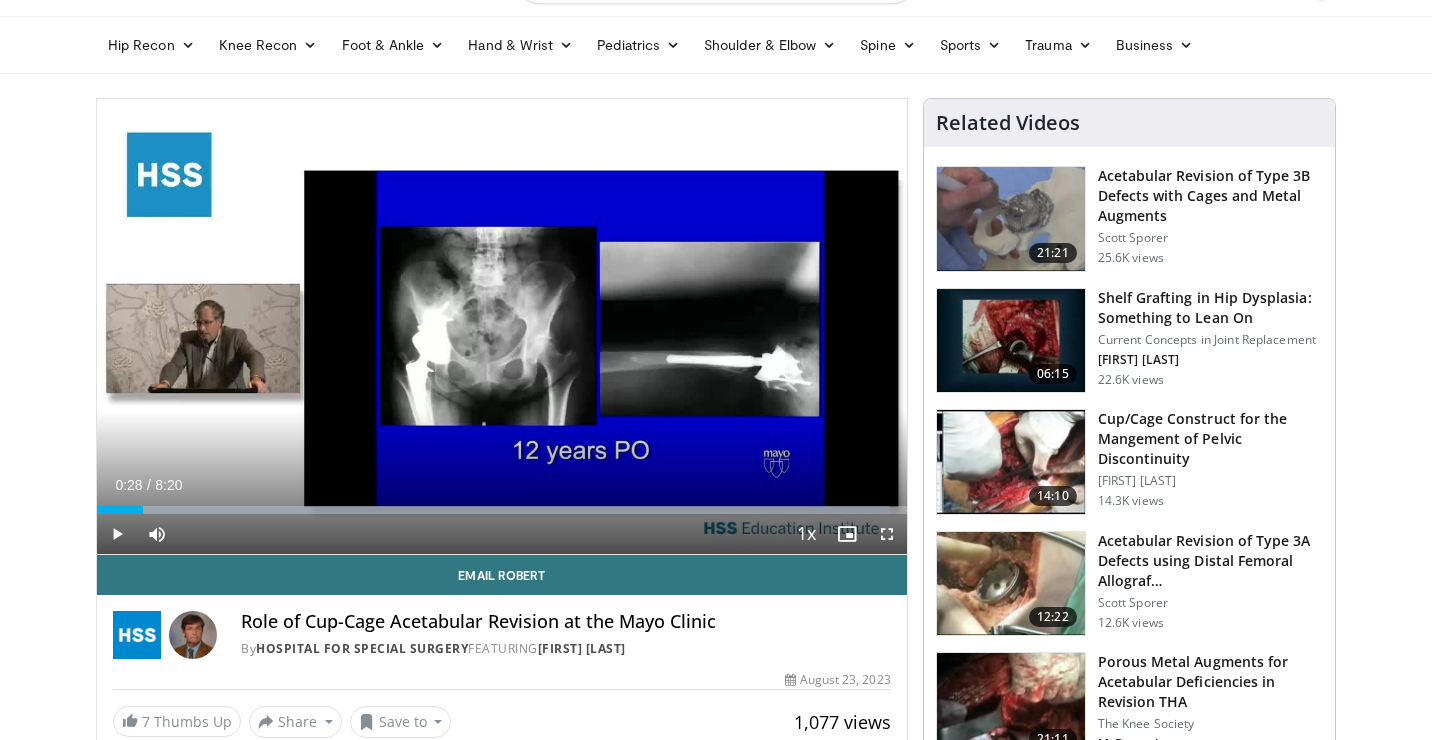 click at bounding box center (117, 534) 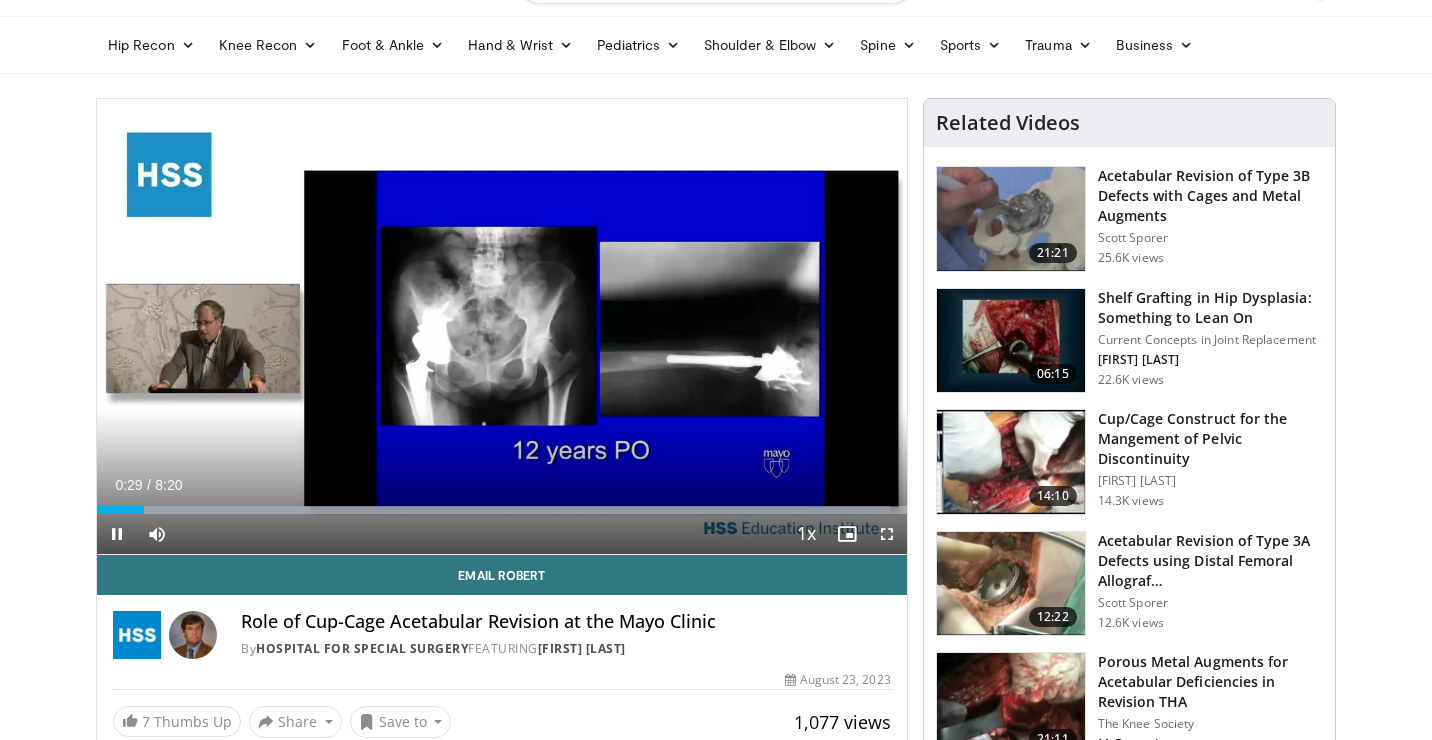 click on "**********" at bounding box center (502, 327) 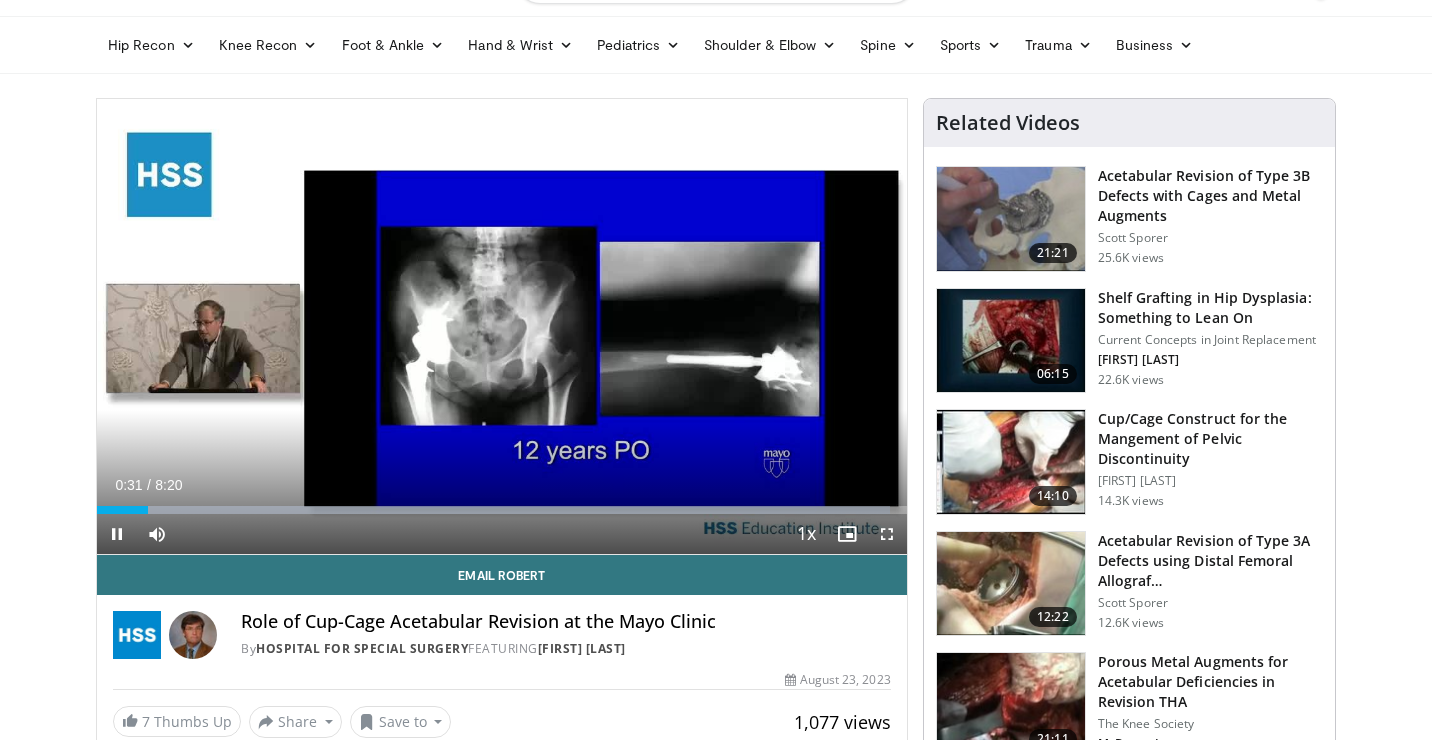 click at bounding box center [117, 534] 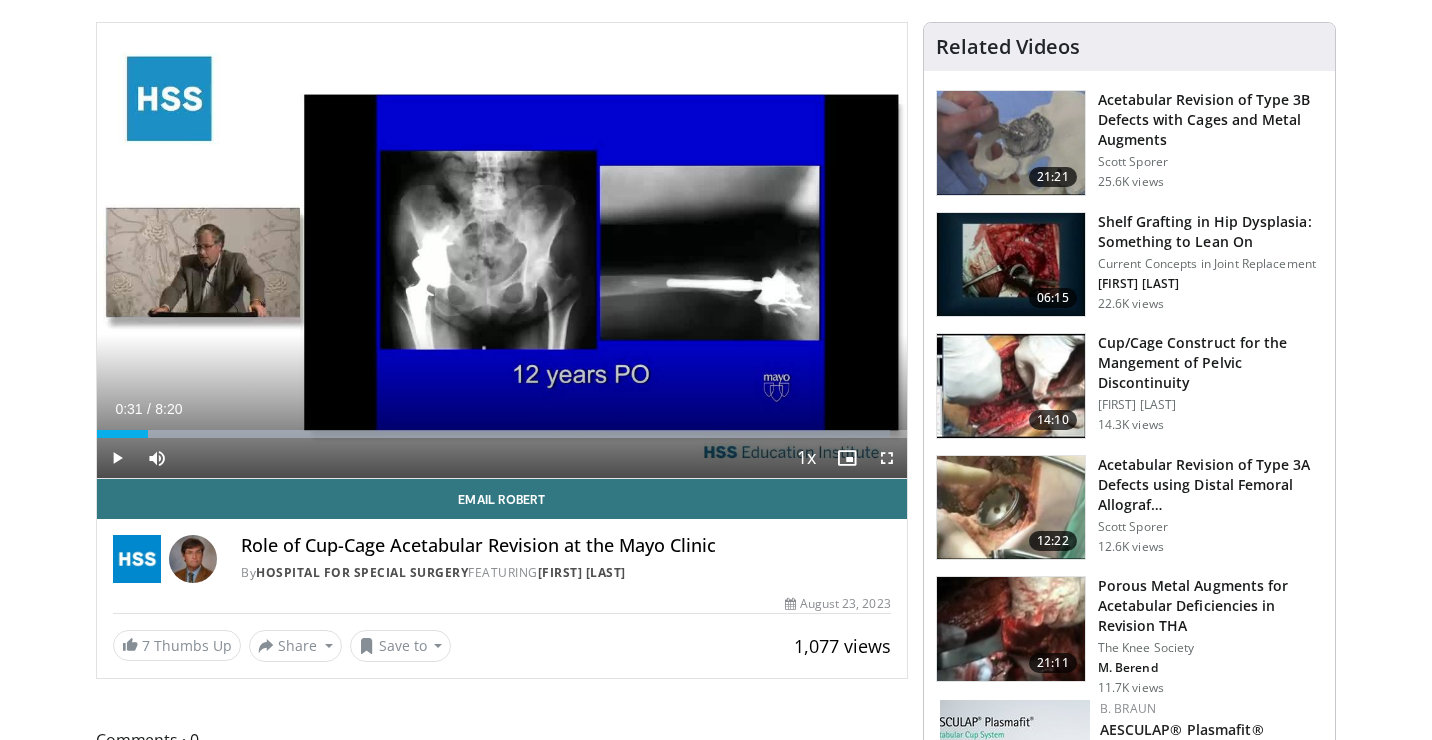 scroll, scrollTop: 129, scrollLeft: 0, axis: vertical 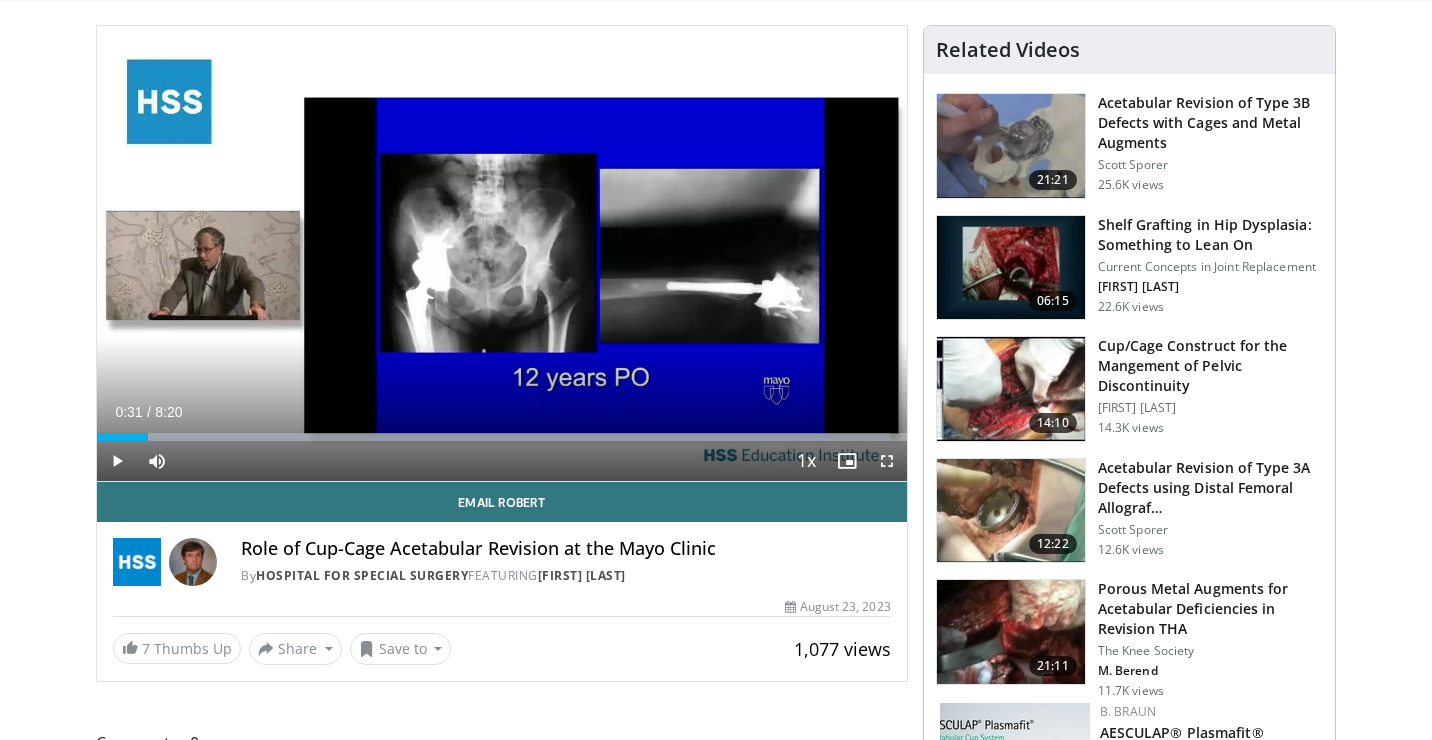 click at bounding box center [117, 461] 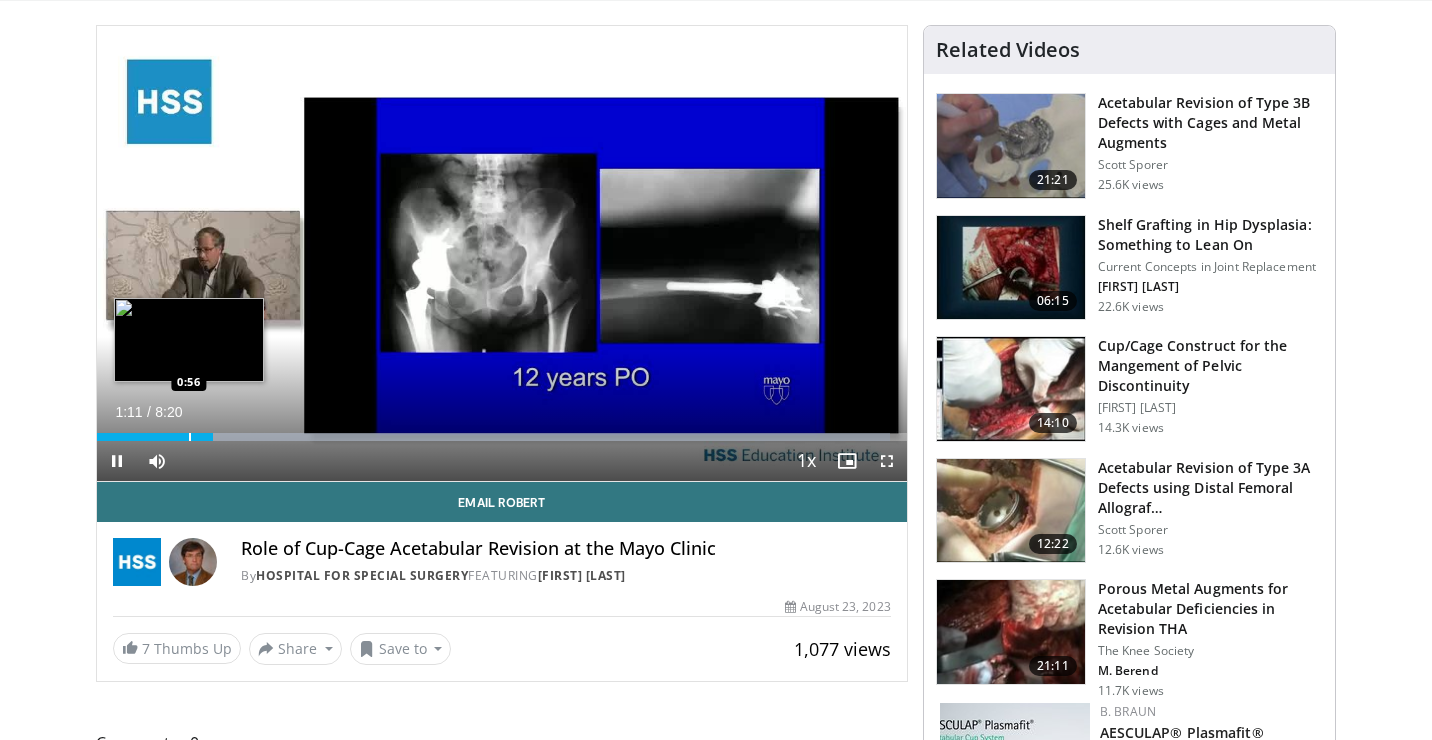 click at bounding box center [190, 437] 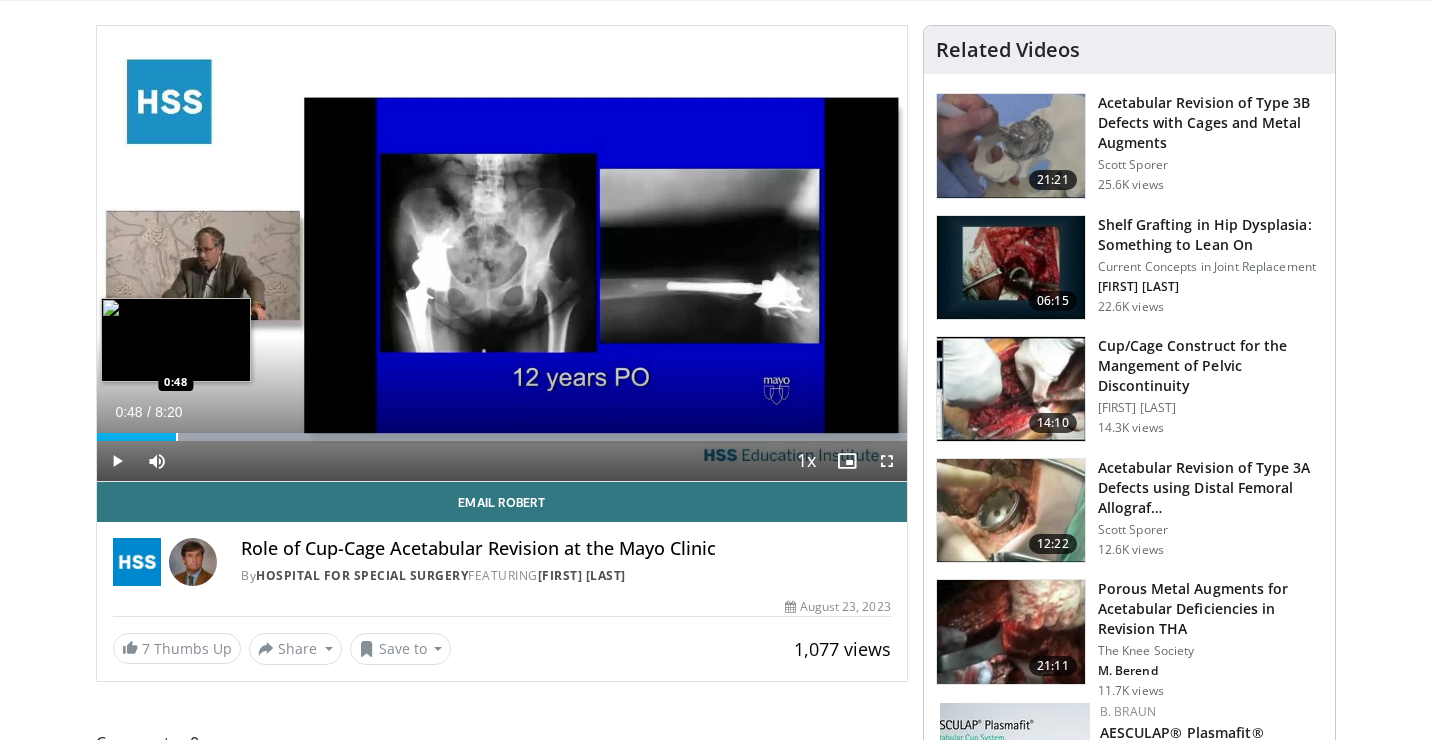 click on "Loaded :  99.98% 0:48 0:48" at bounding box center (502, 437) 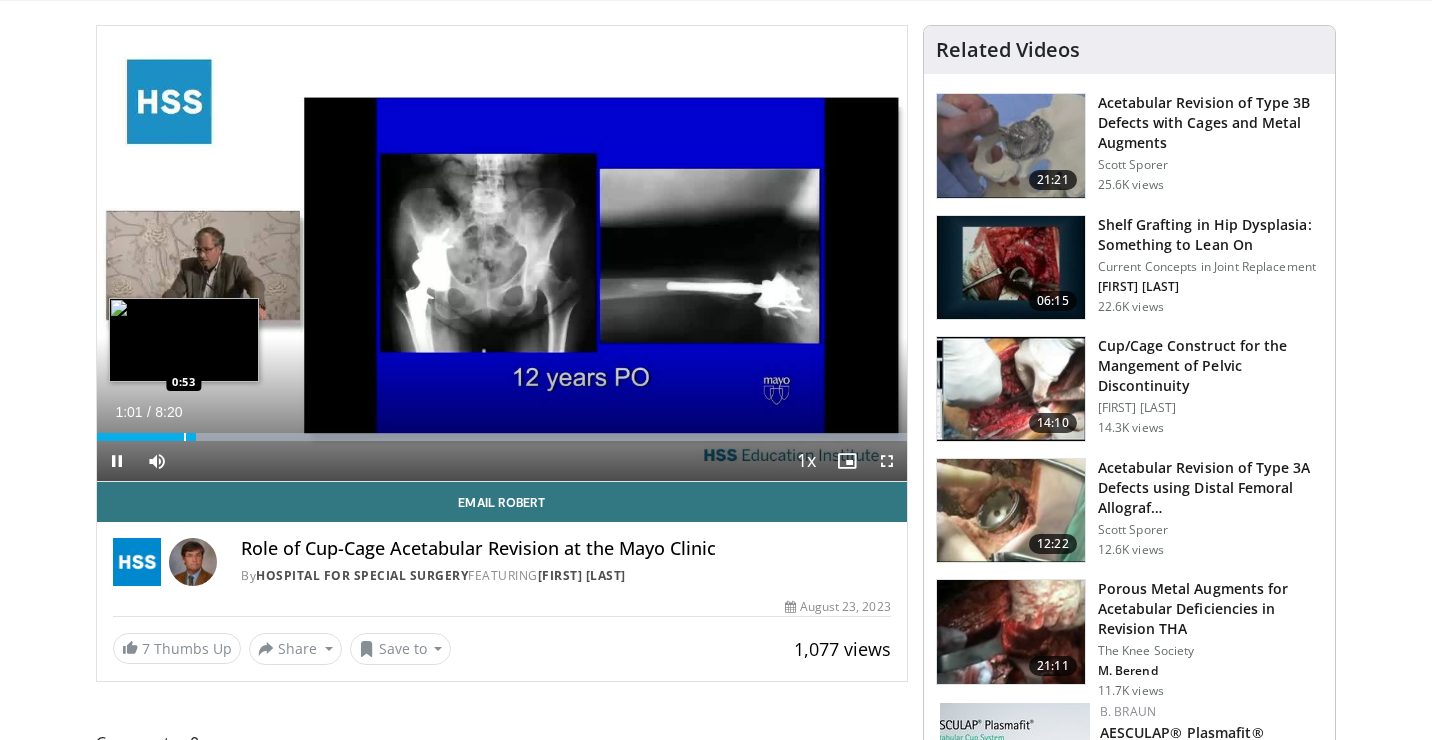 click at bounding box center [185, 437] 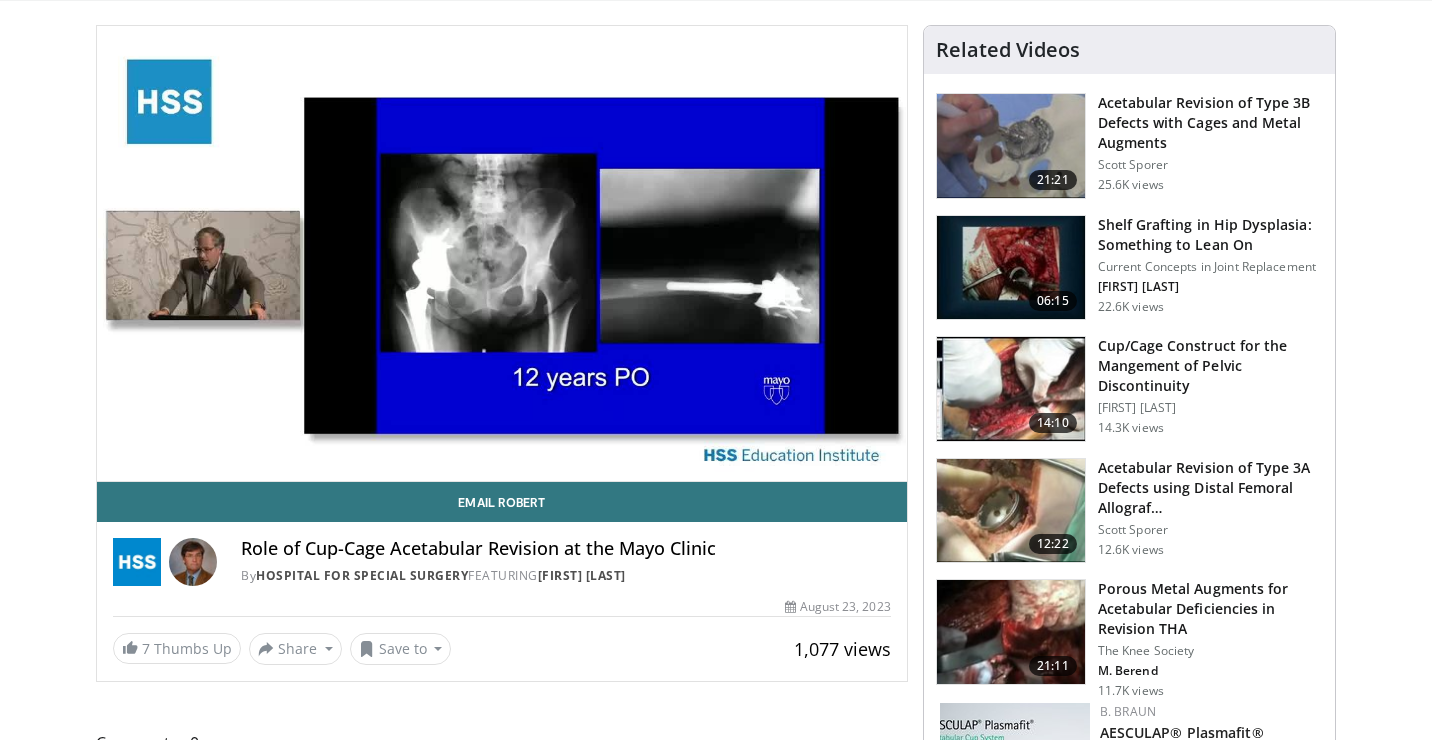 click on "10 seconds
Tap to unmute" at bounding box center (502, 253) 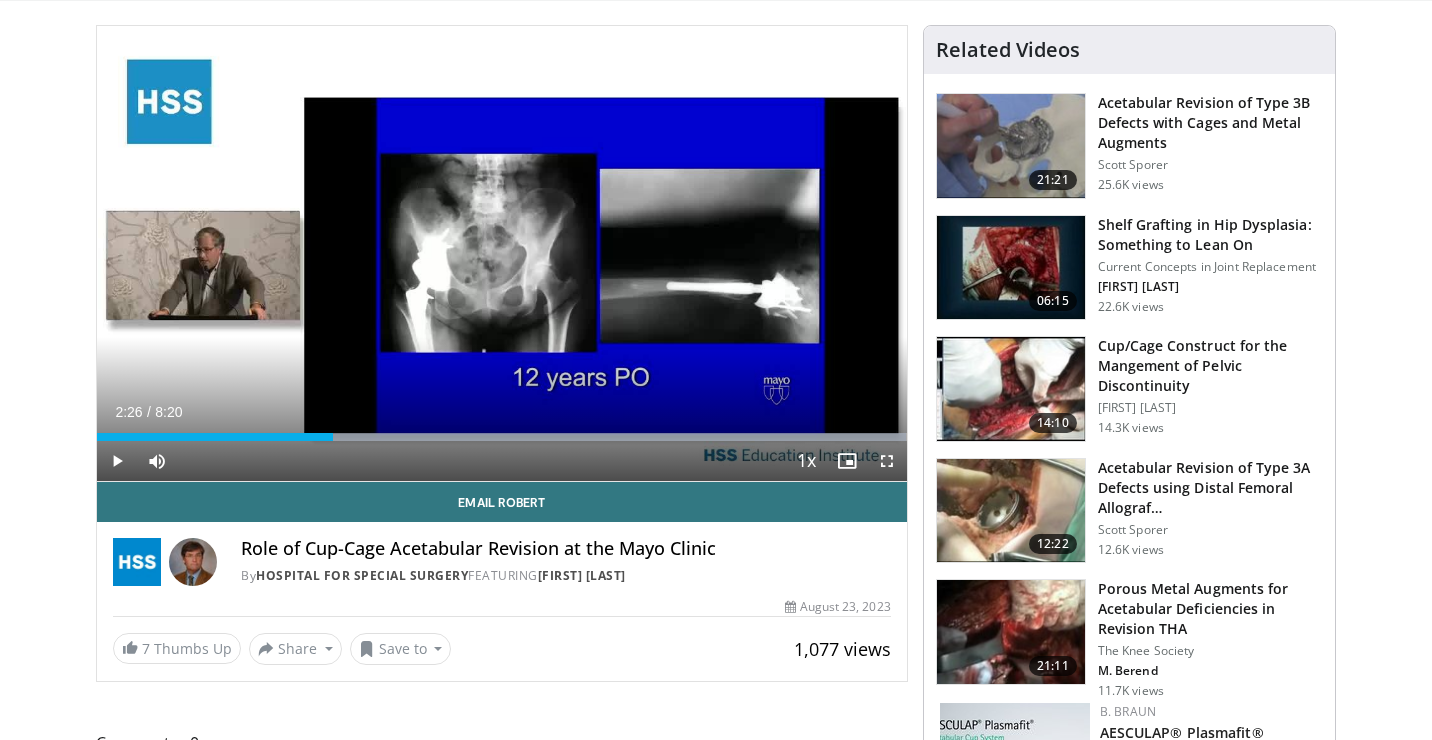 click at bounding box center [117, 461] 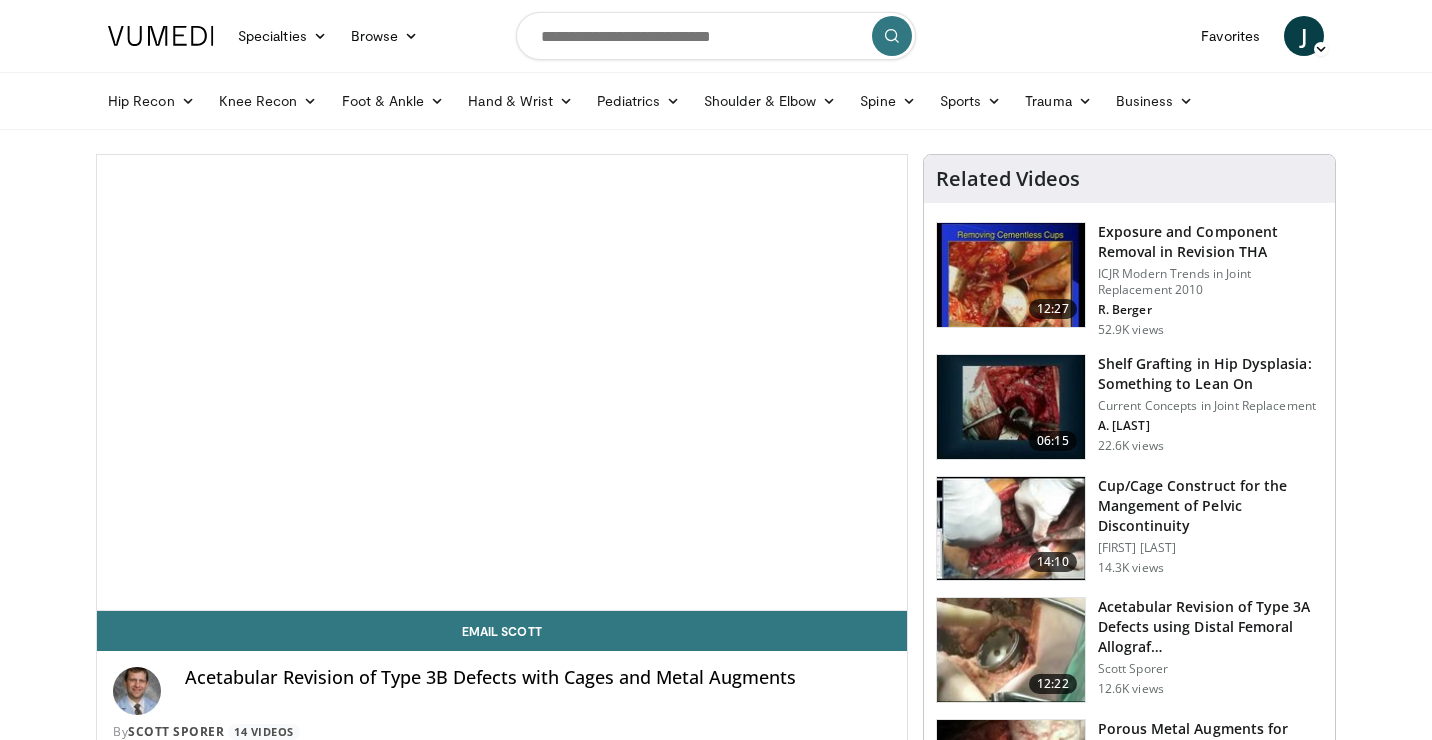 scroll, scrollTop: 0, scrollLeft: 0, axis: both 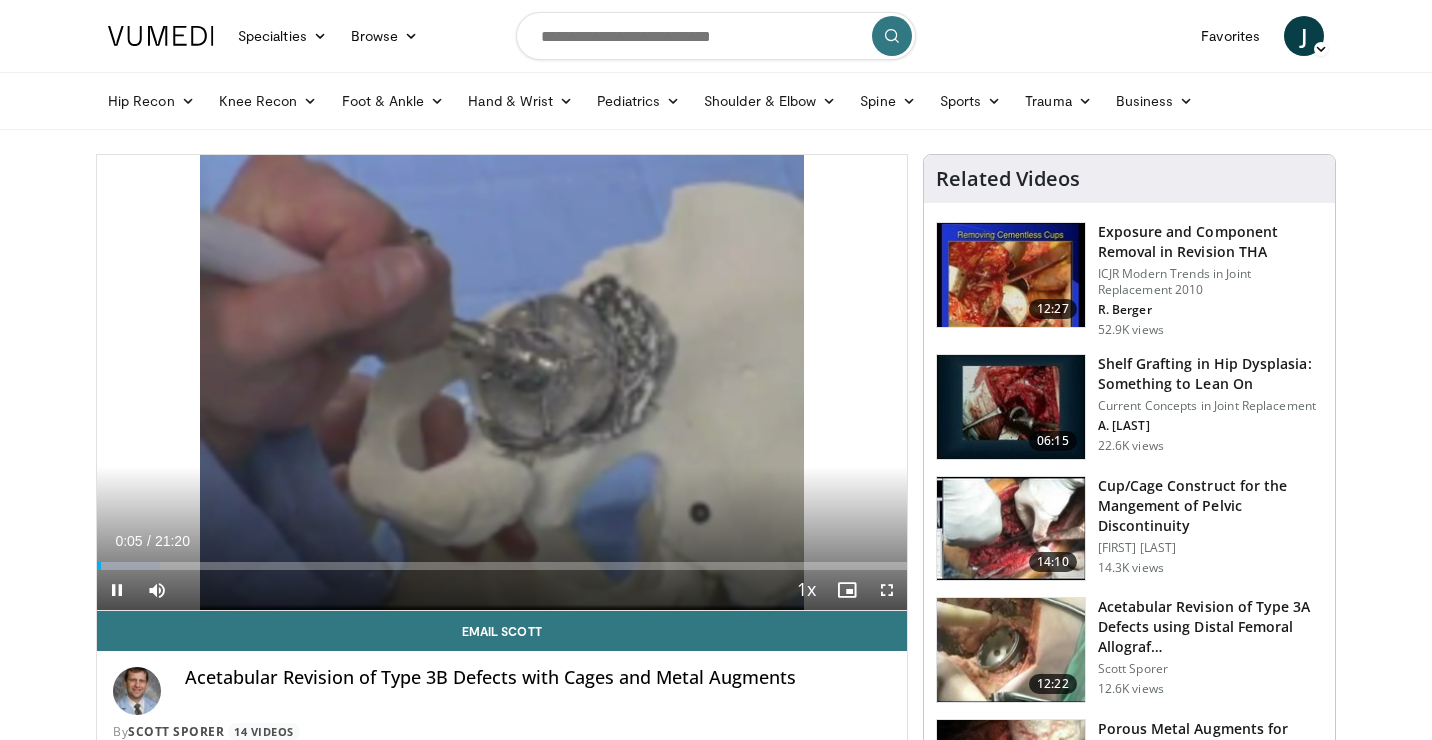 click at bounding box center (117, 590) 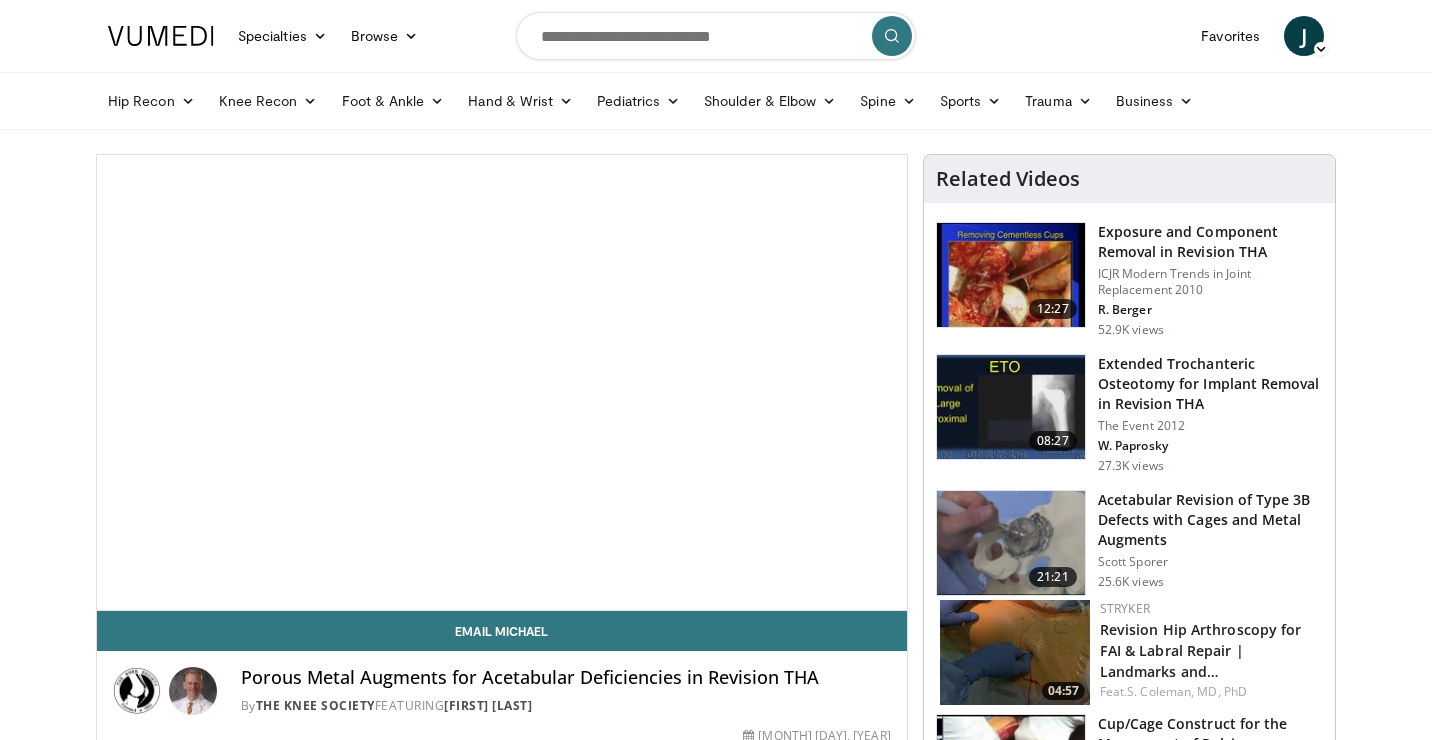 scroll, scrollTop: 0, scrollLeft: 0, axis: both 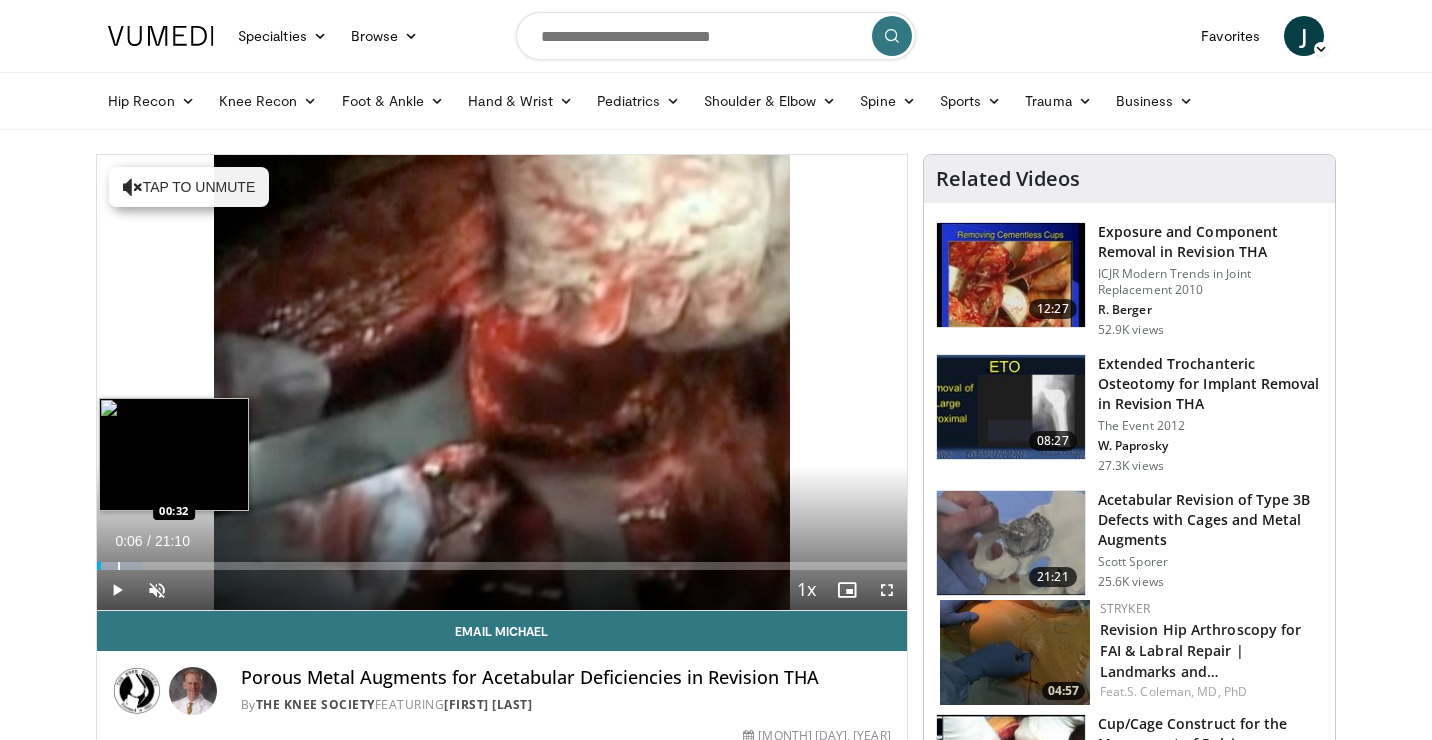 click on "Loaded :  5.52% 00:07 00:32" at bounding box center (502, 560) 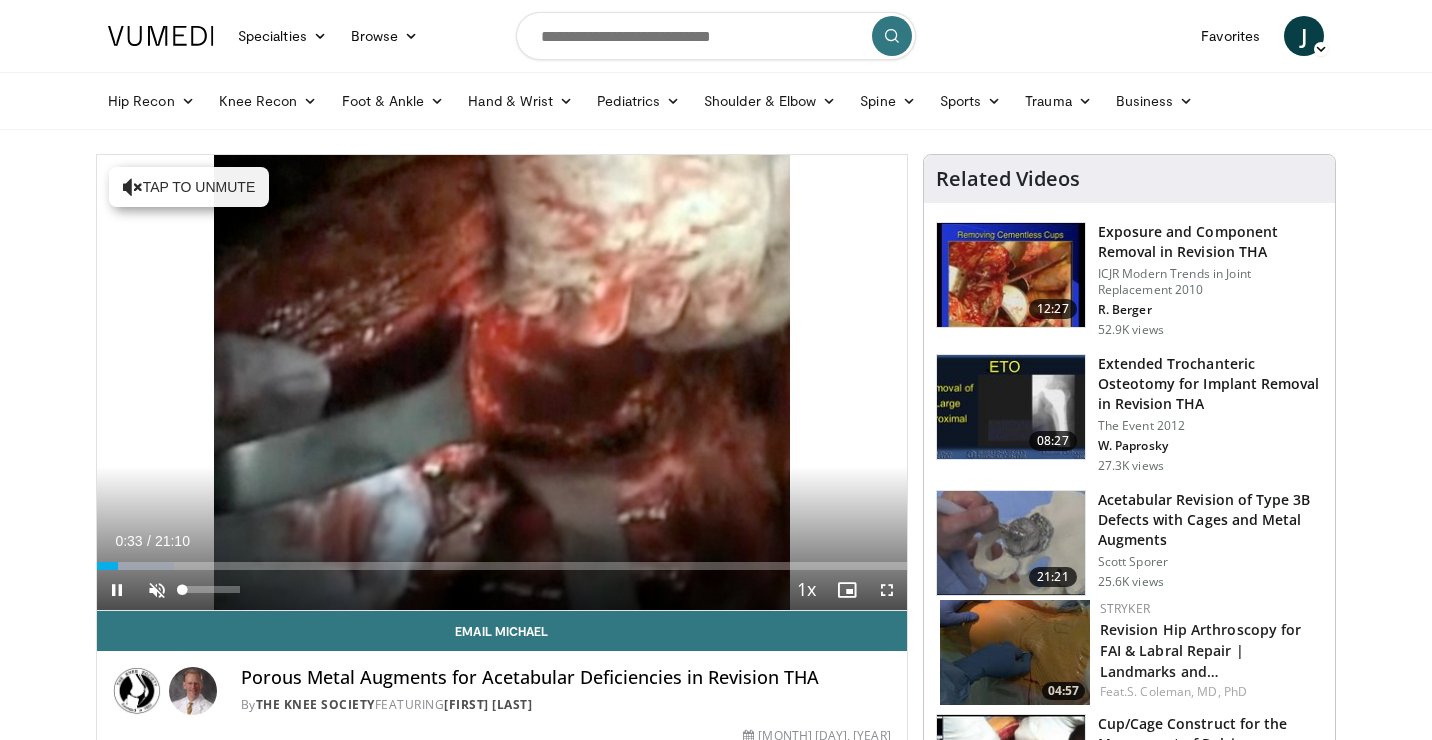 click at bounding box center [157, 590] 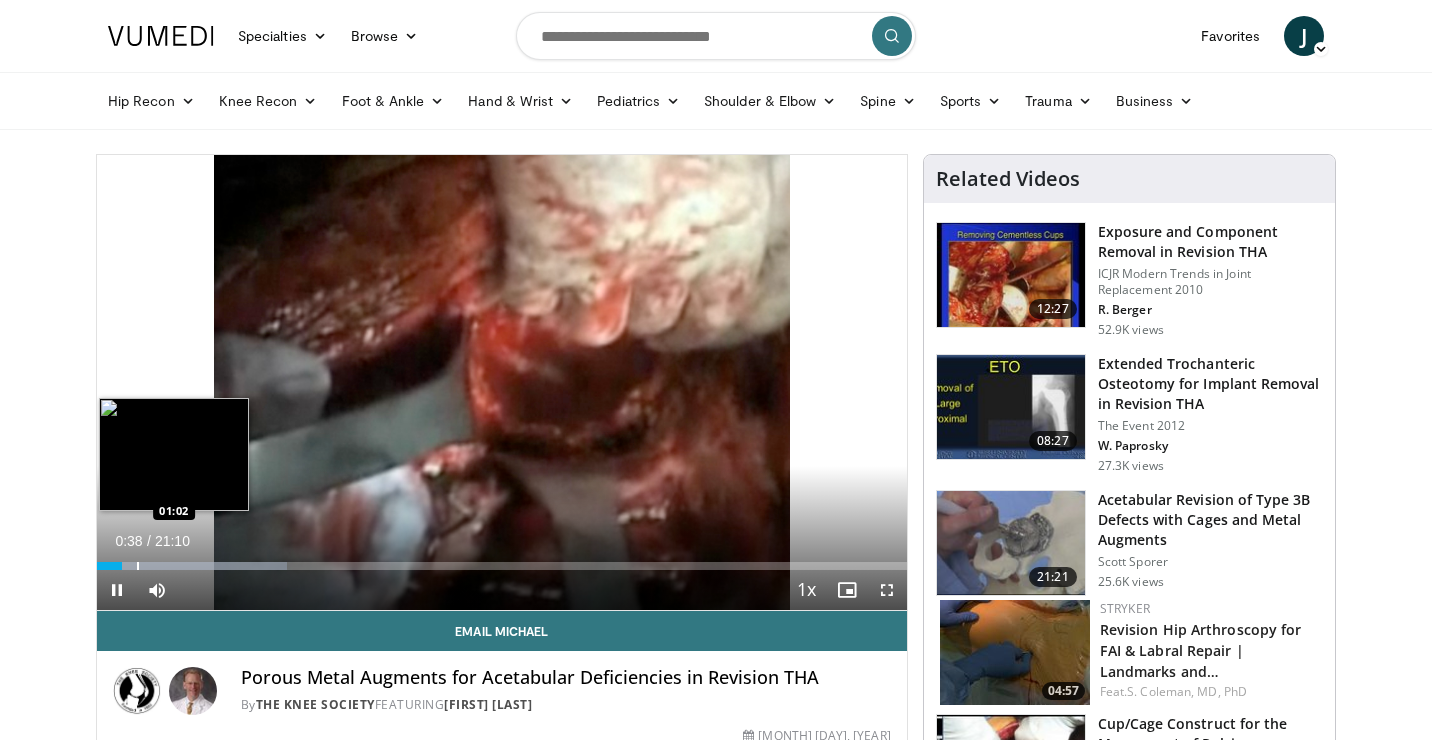 click on "Loaded :  23.41% 00:38 01:02" at bounding box center (502, 560) 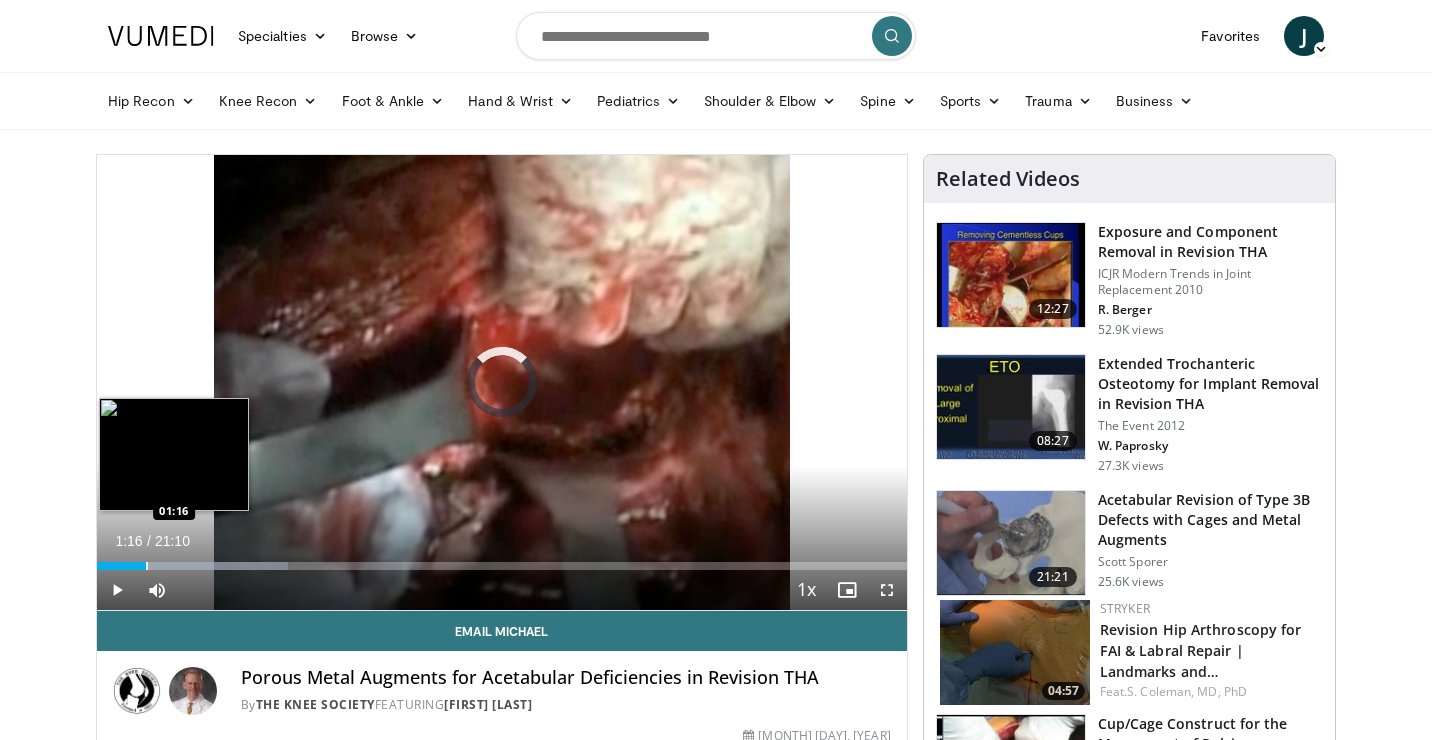 click on "Loaded :  23.57% 01:16 01:16" at bounding box center [502, 560] 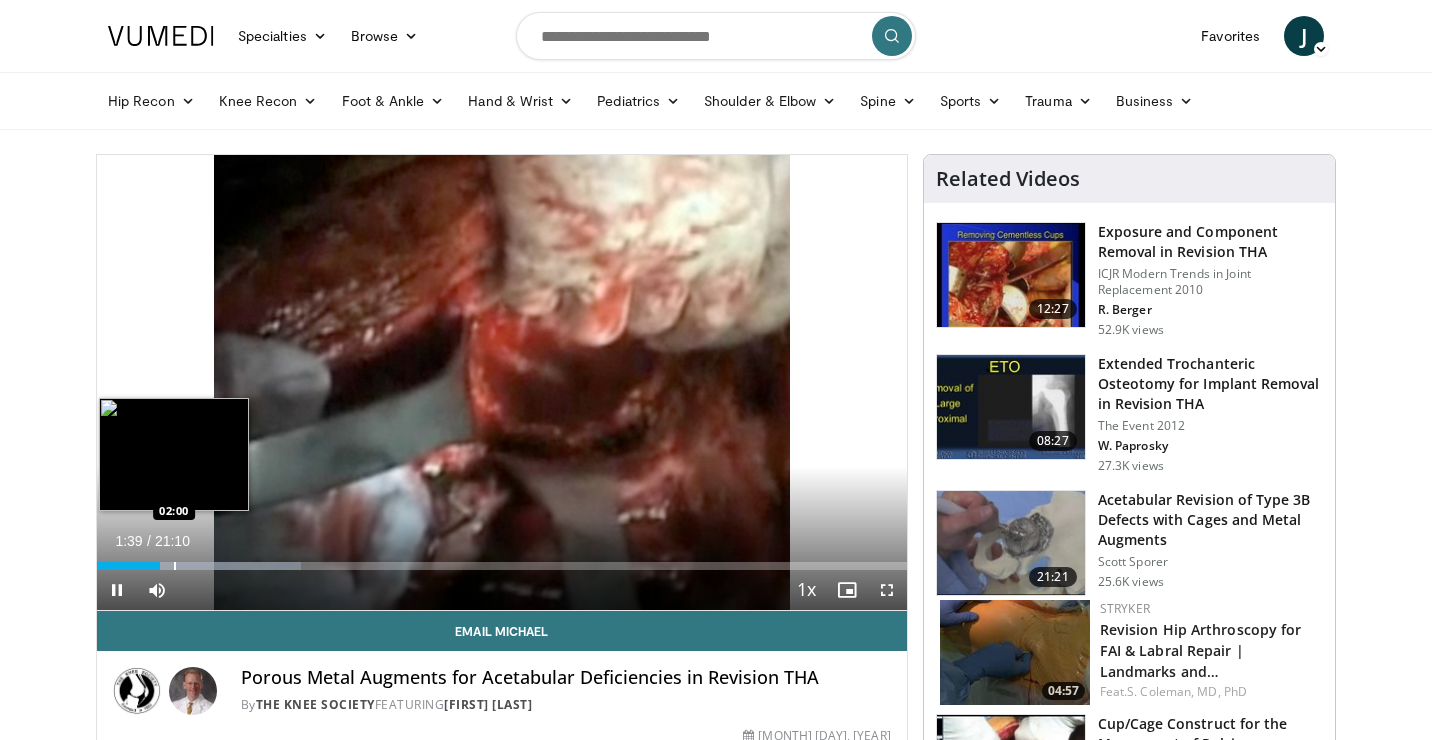 click at bounding box center (175, 566) 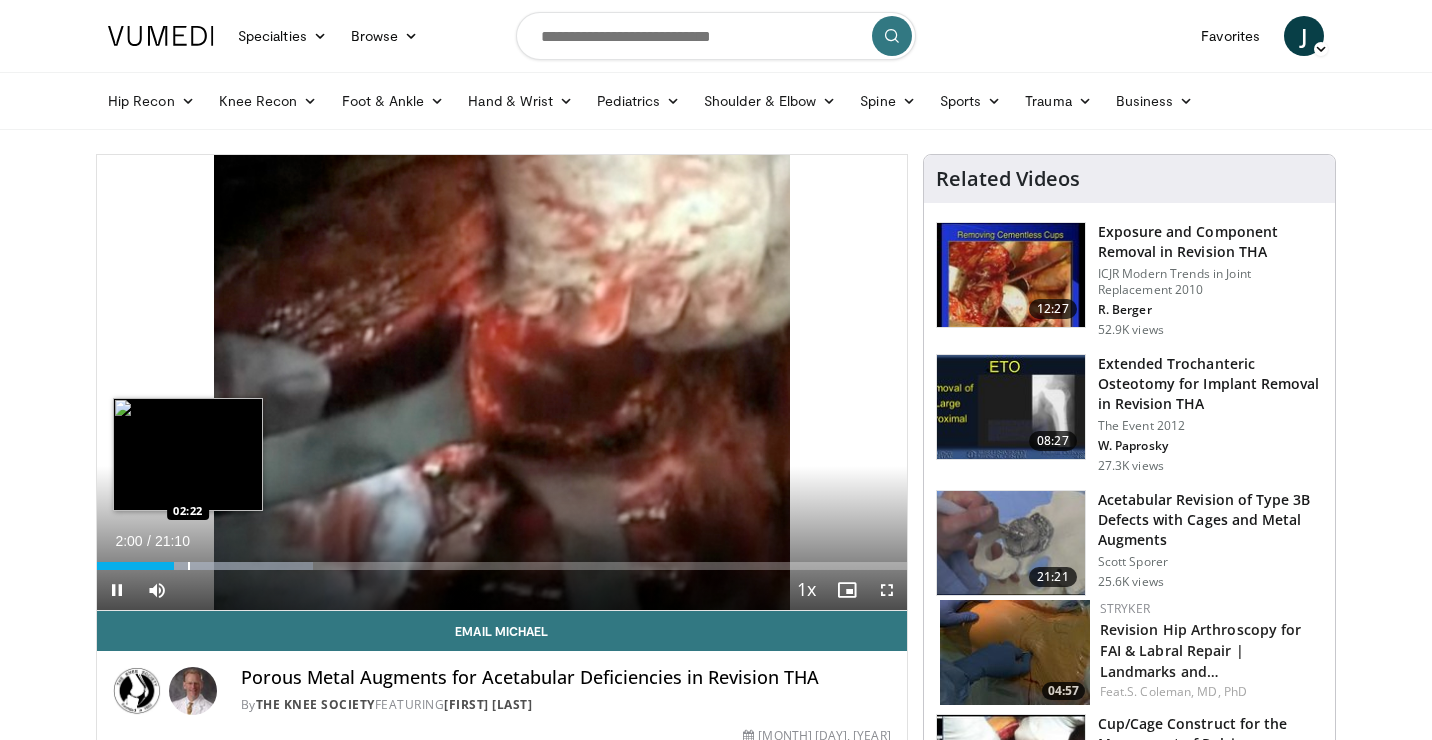 click at bounding box center (189, 566) 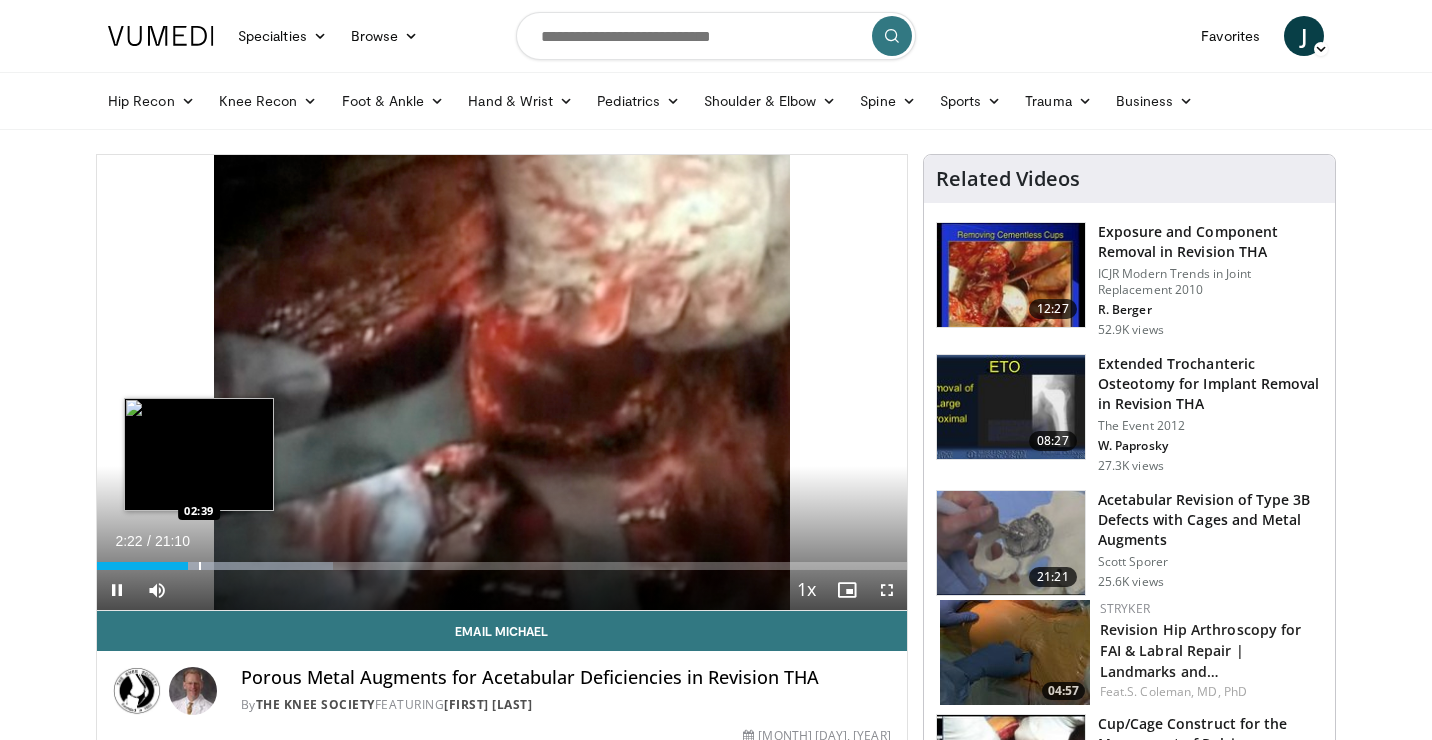 click at bounding box center (200, 566) 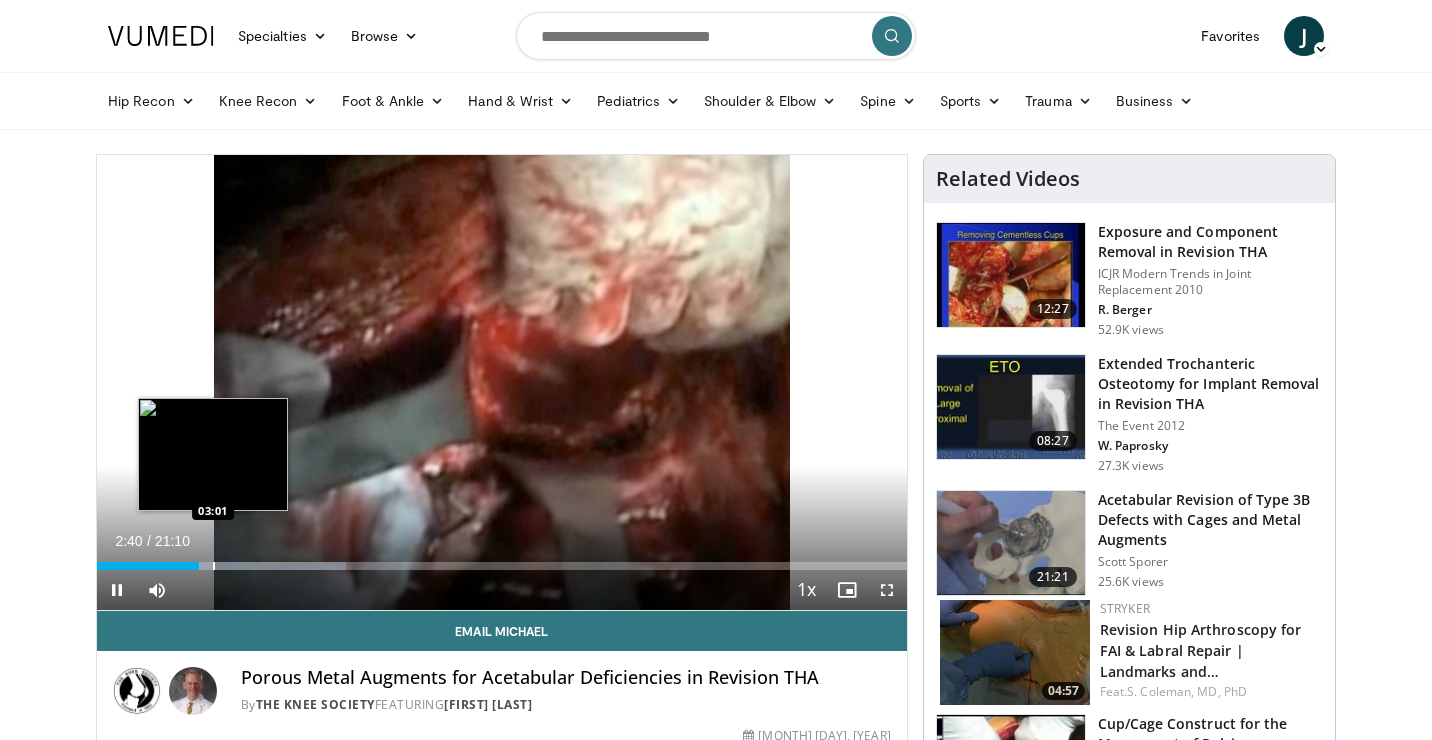 click at bounding box center (214, 566) 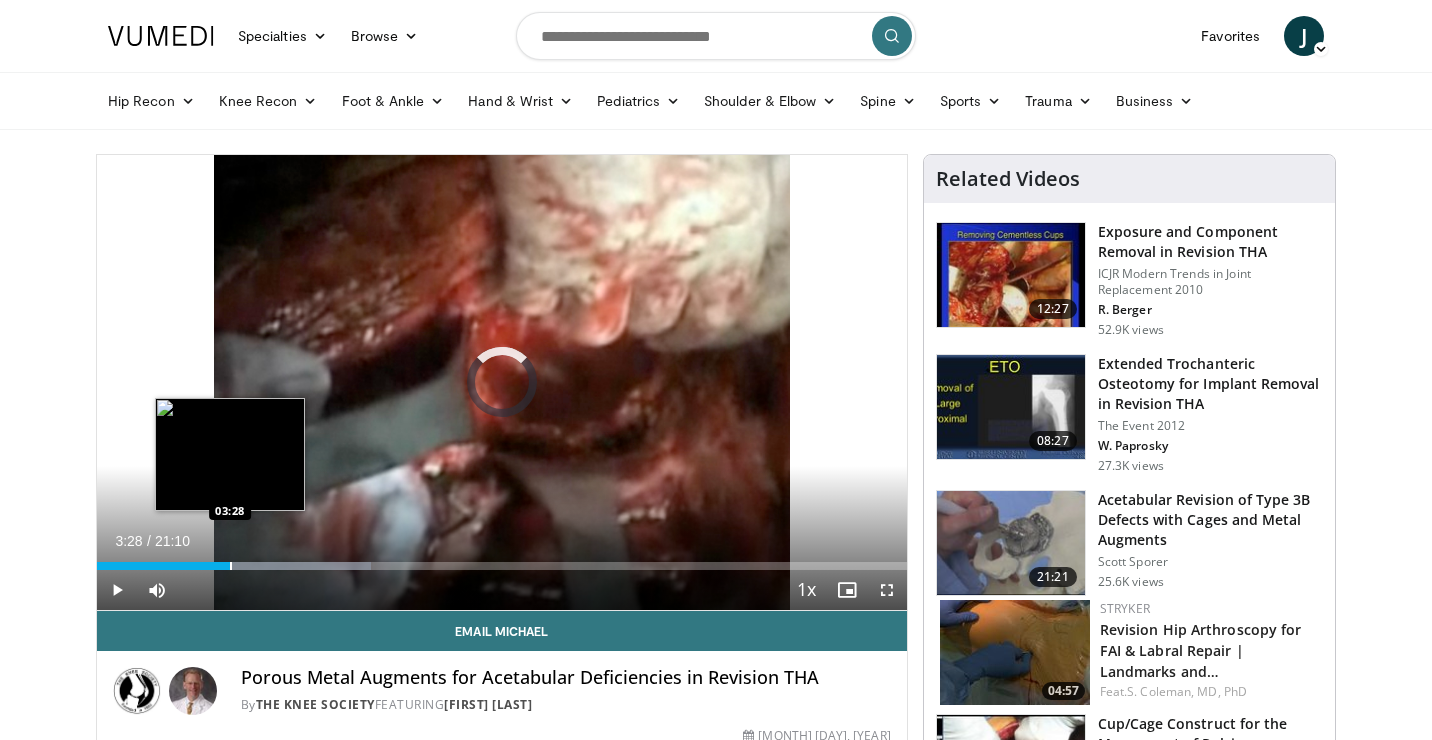 click at bounding box center (231, 566) 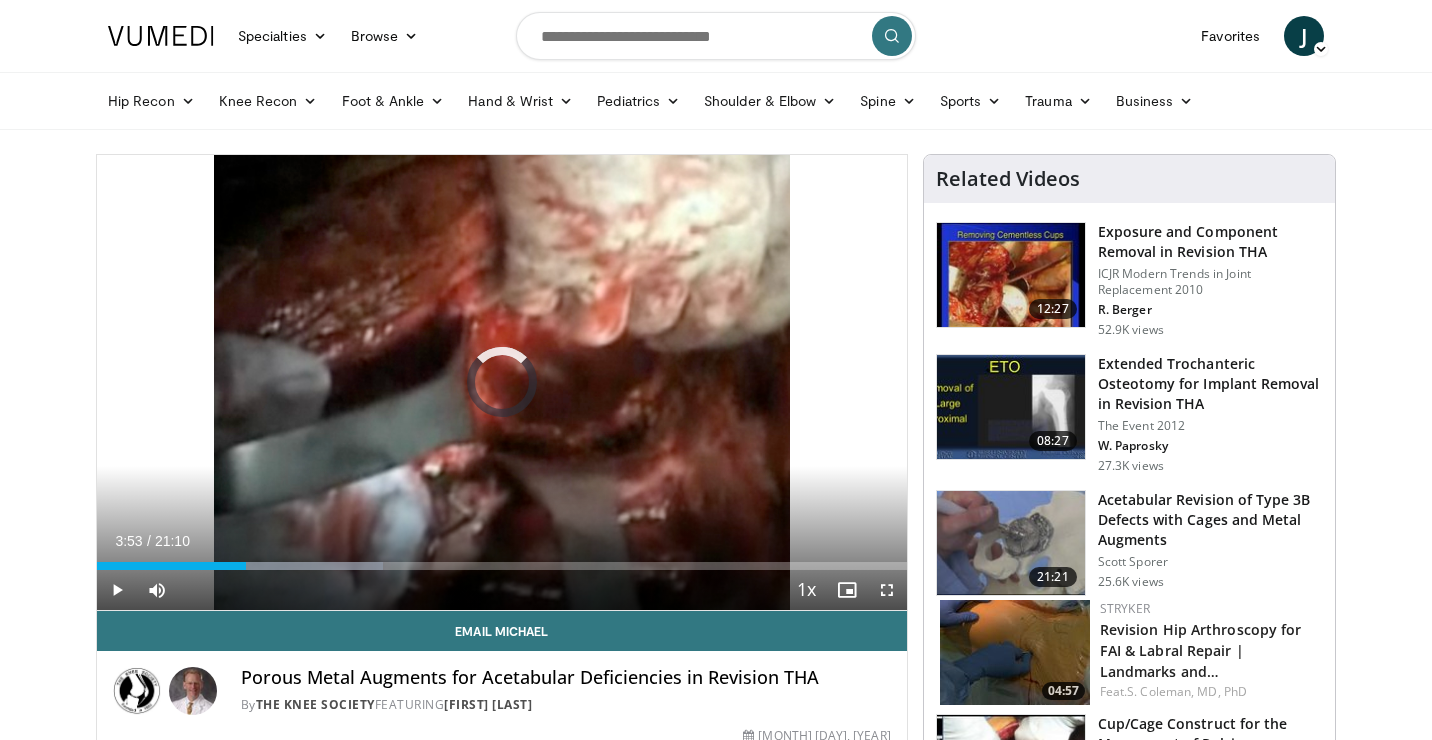 click at bounding box center (247, 566) 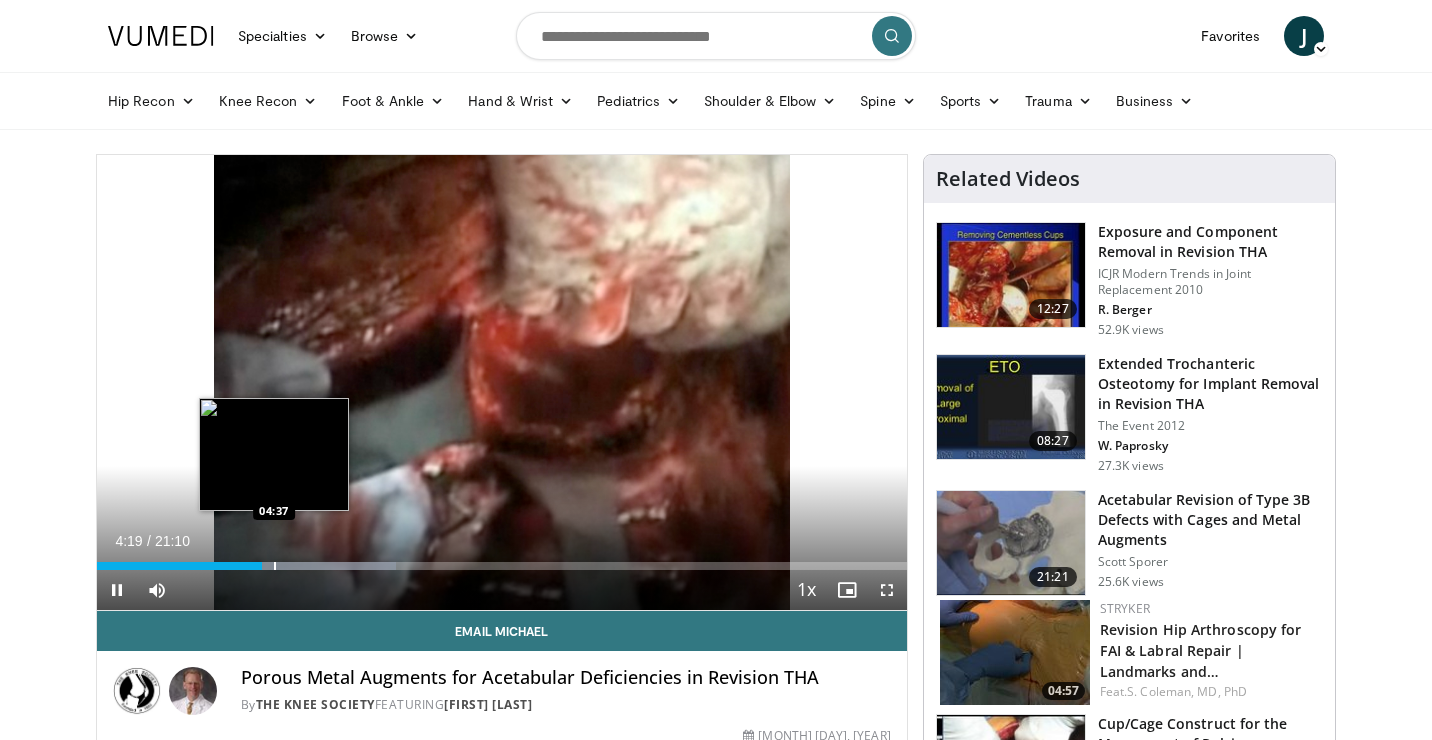 click at bounding box center [275, 566] 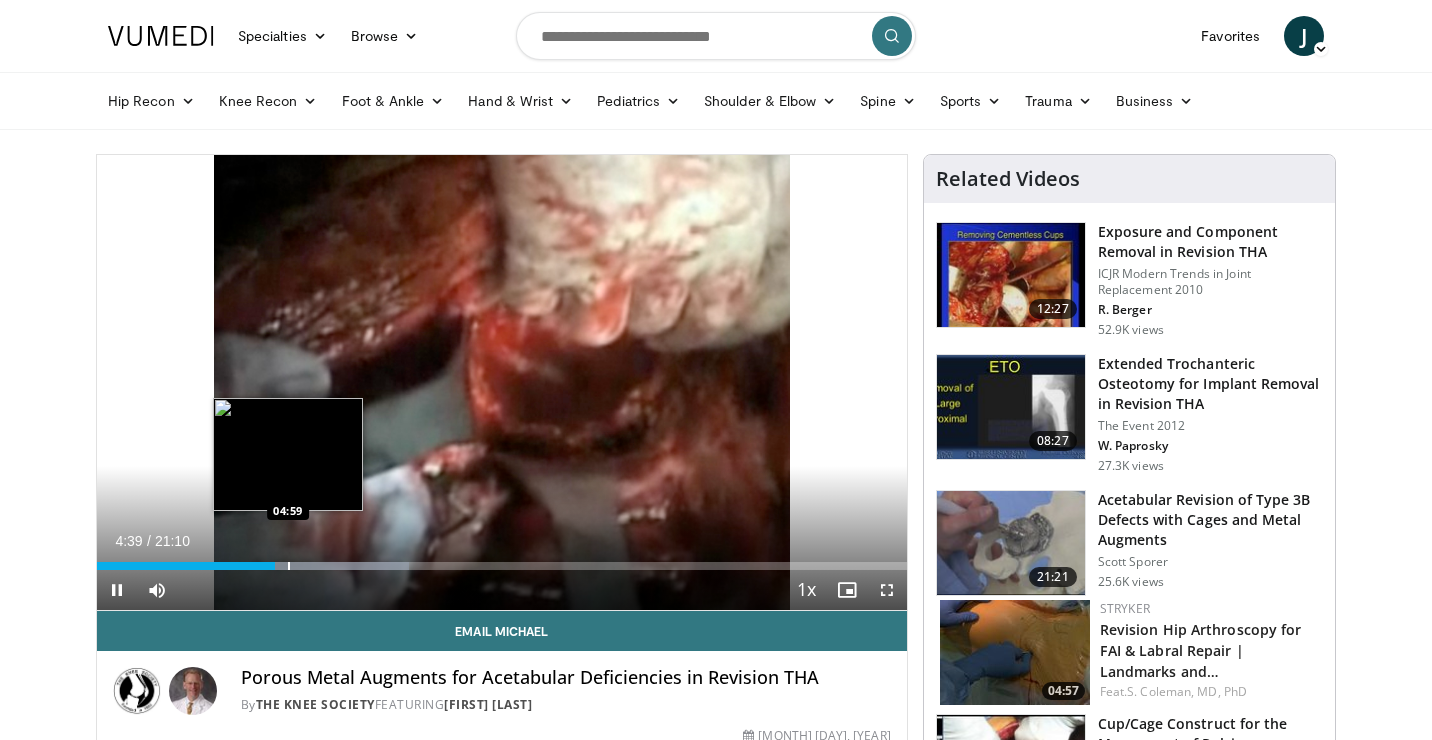 click at bounding box center (289, 566) 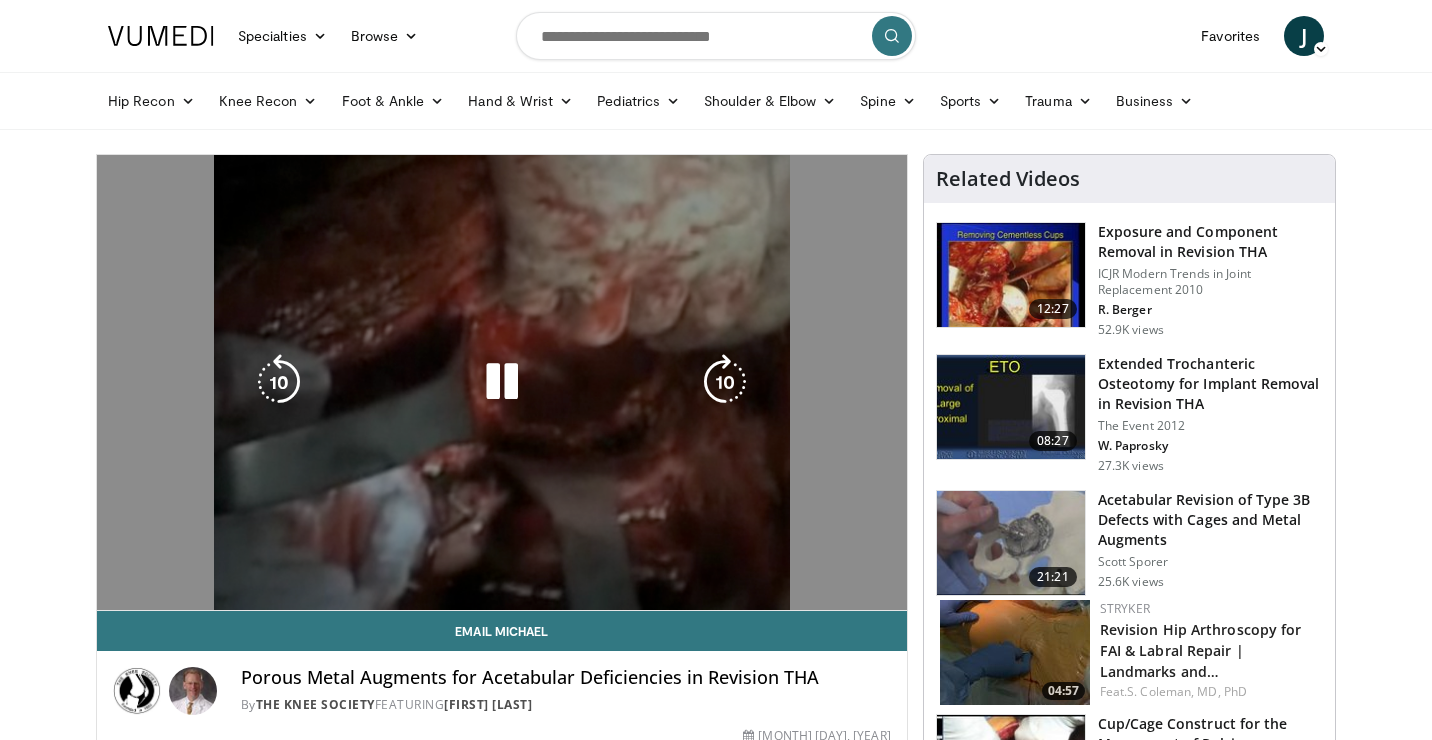 click at bounding box center (334, 606) 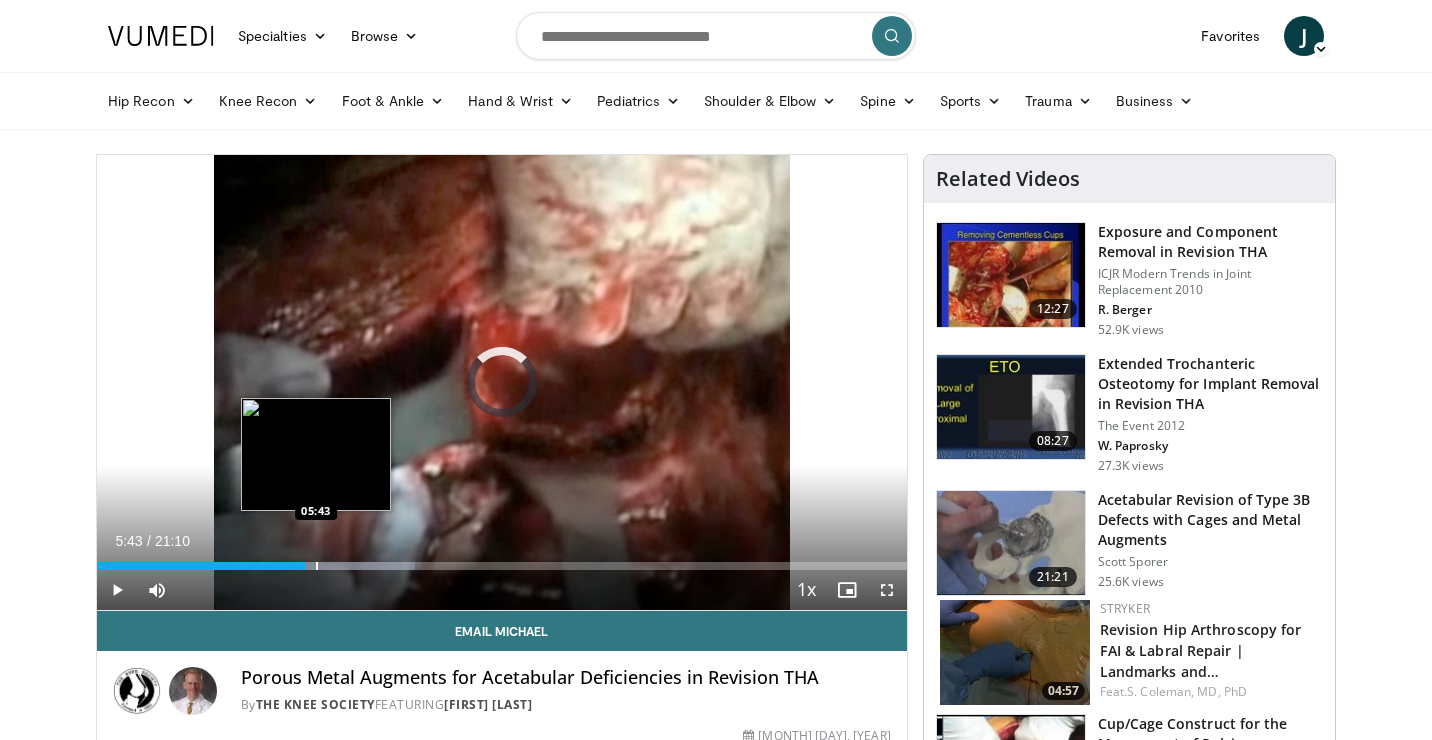 click at bounding box center [317, 566] 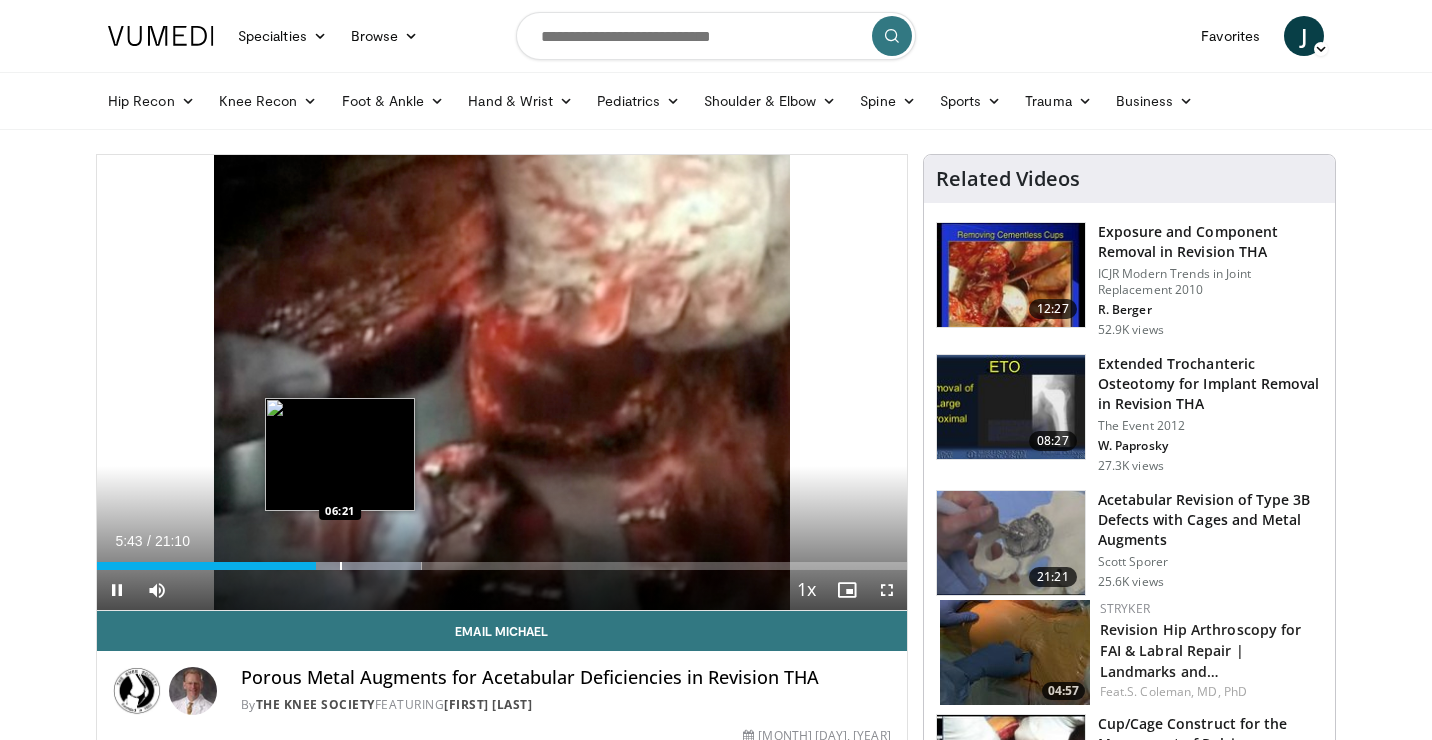 click at bounding box center [341, 566] 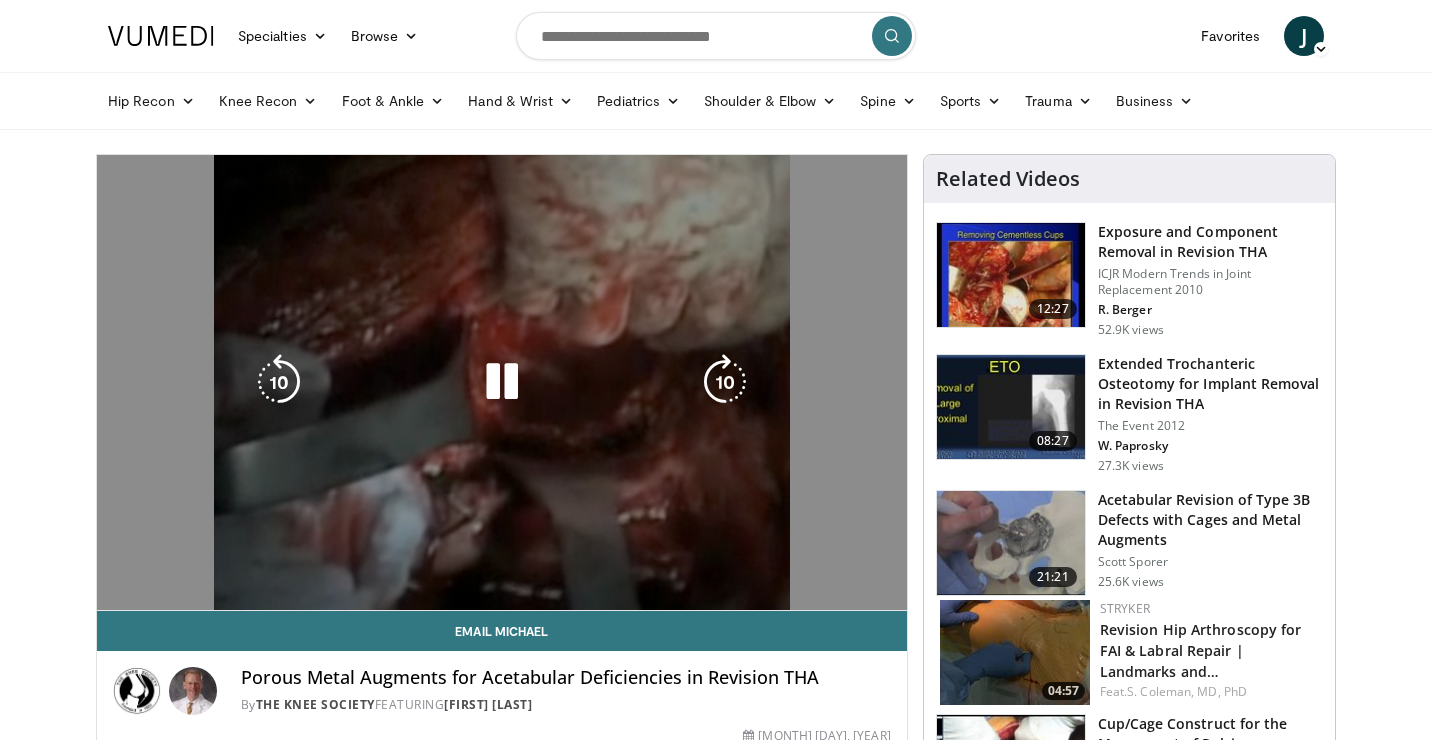 click on "**********" at bounding box center (502, 383) 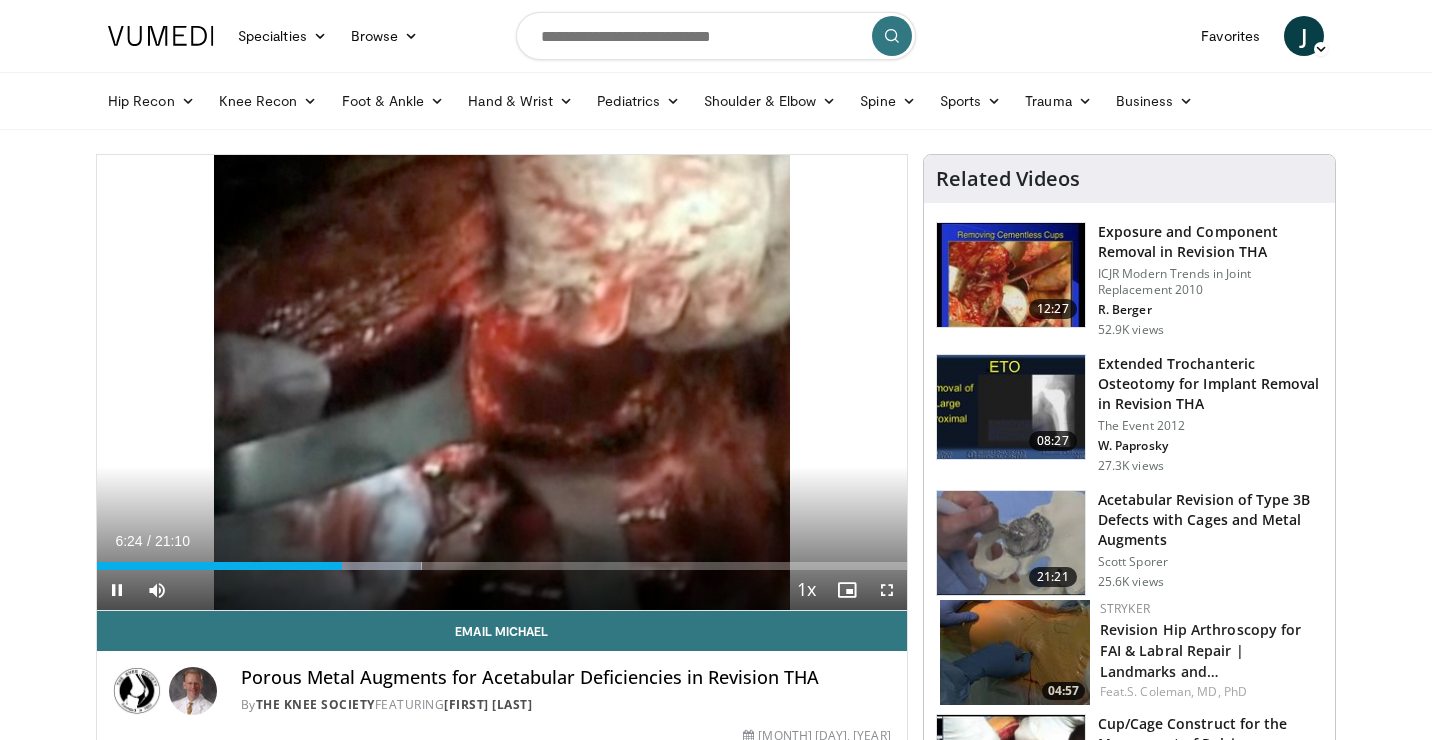 click on "Current Time  6:24 / Duration  21:10 Pause Skip Backward Skip Forward Mute 0% Loaded :  40.08% 06:24 07:20 Stream Type  LIVE Seek to live, currently behind live LIVE   1x Playback Rate 0.5x 0.75x 1x , selected 1.25x 1.5x 1.75x 2x Chapters Chapters Descriptions descriptions off , selected Captions captions off , selected Audio Track en (Main) , selected Fullscreen Enable picture-in-picture mode" at bounding box center [502, 590] 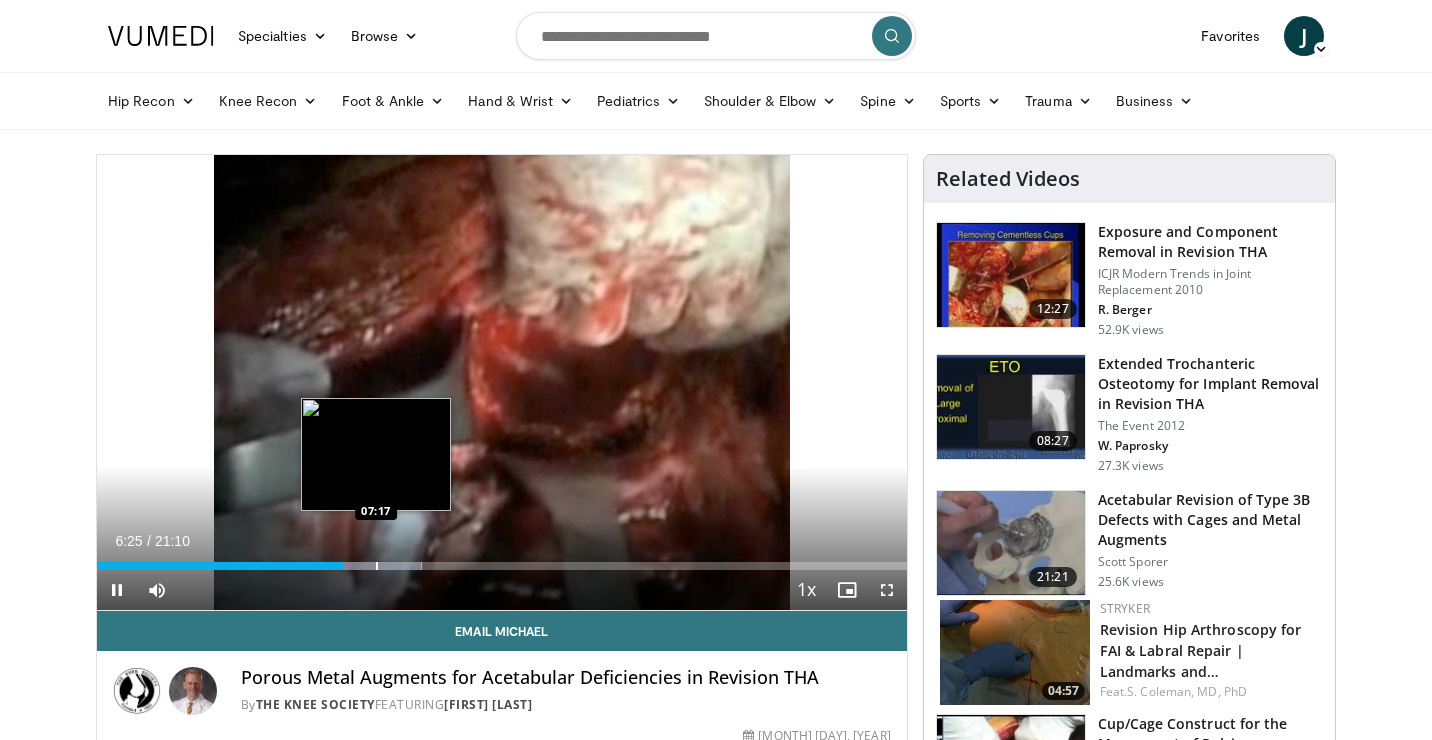 click at bounding box center (377, 566) 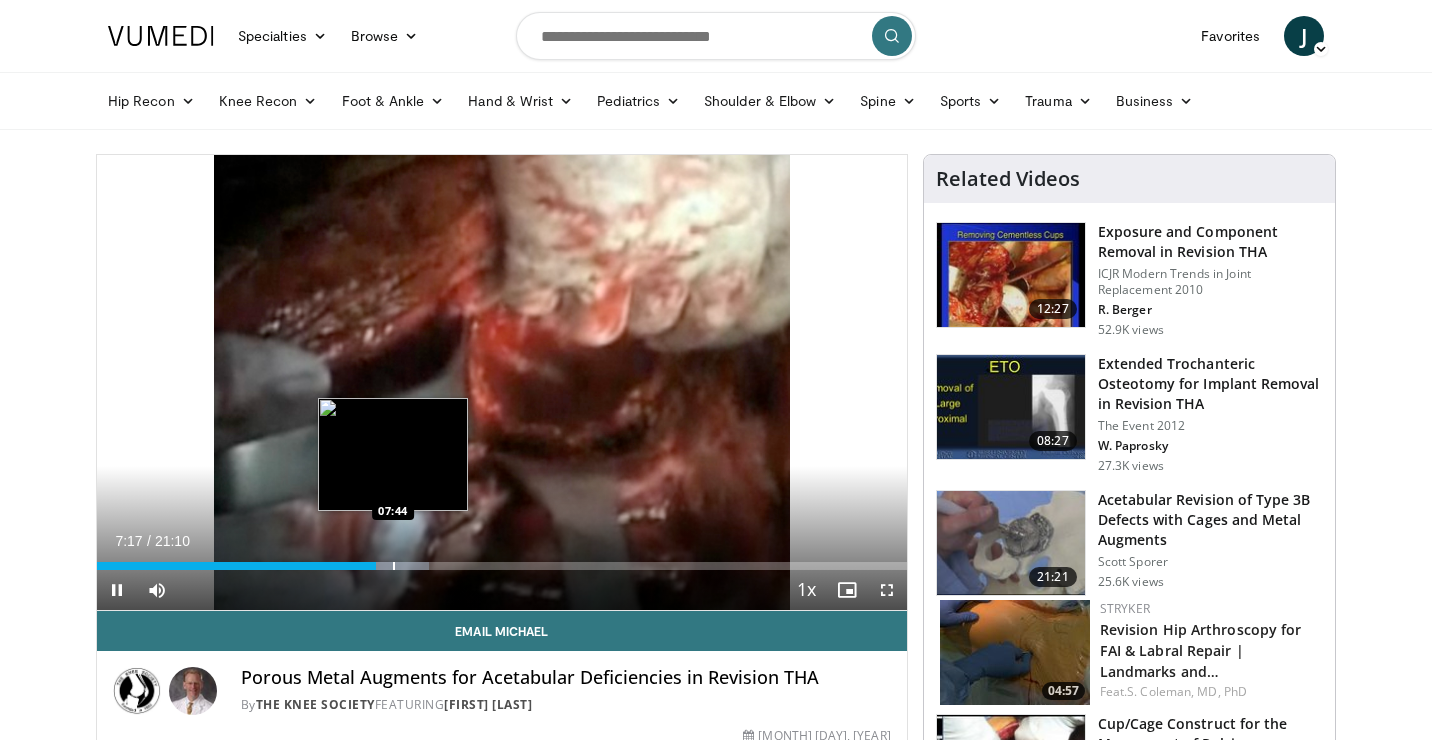 click at bounding box center [394, 566] 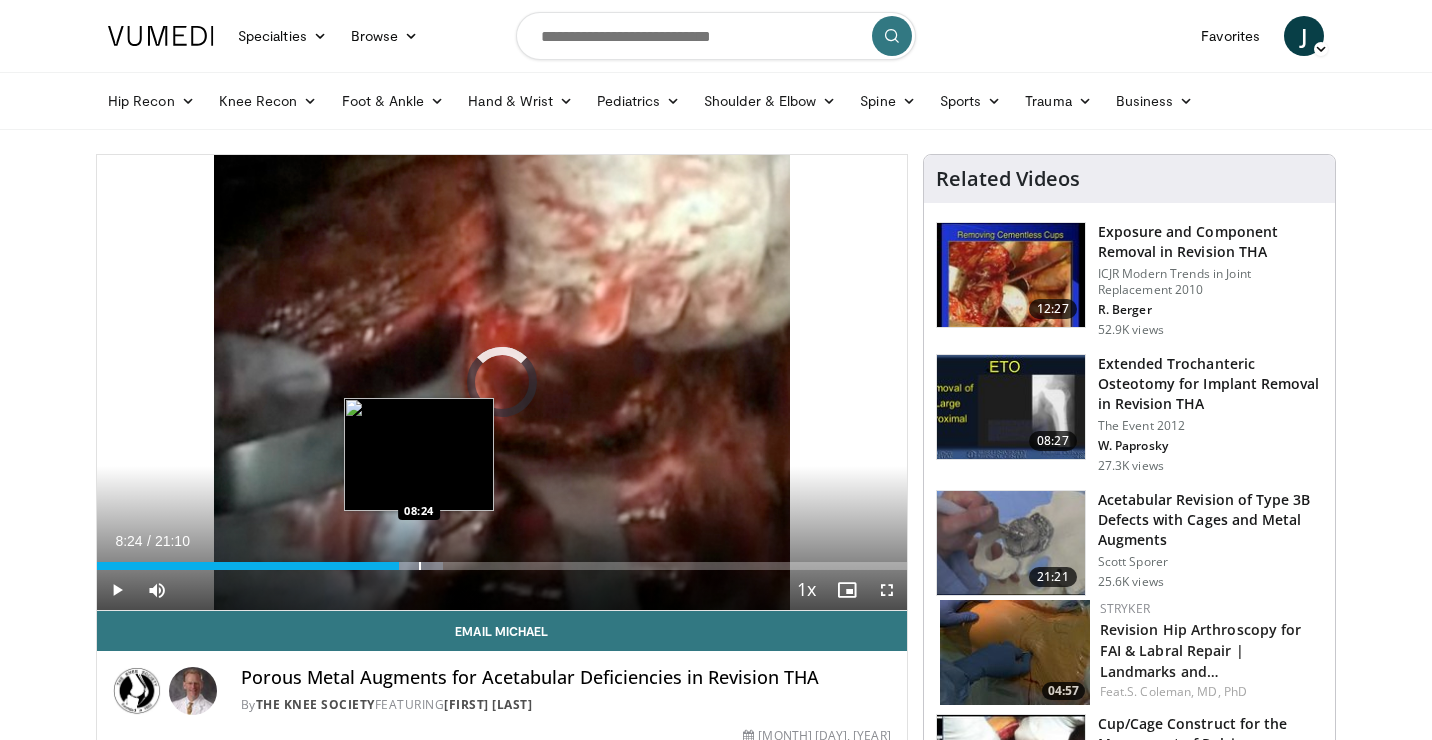 click at bounding box center [420, 566] 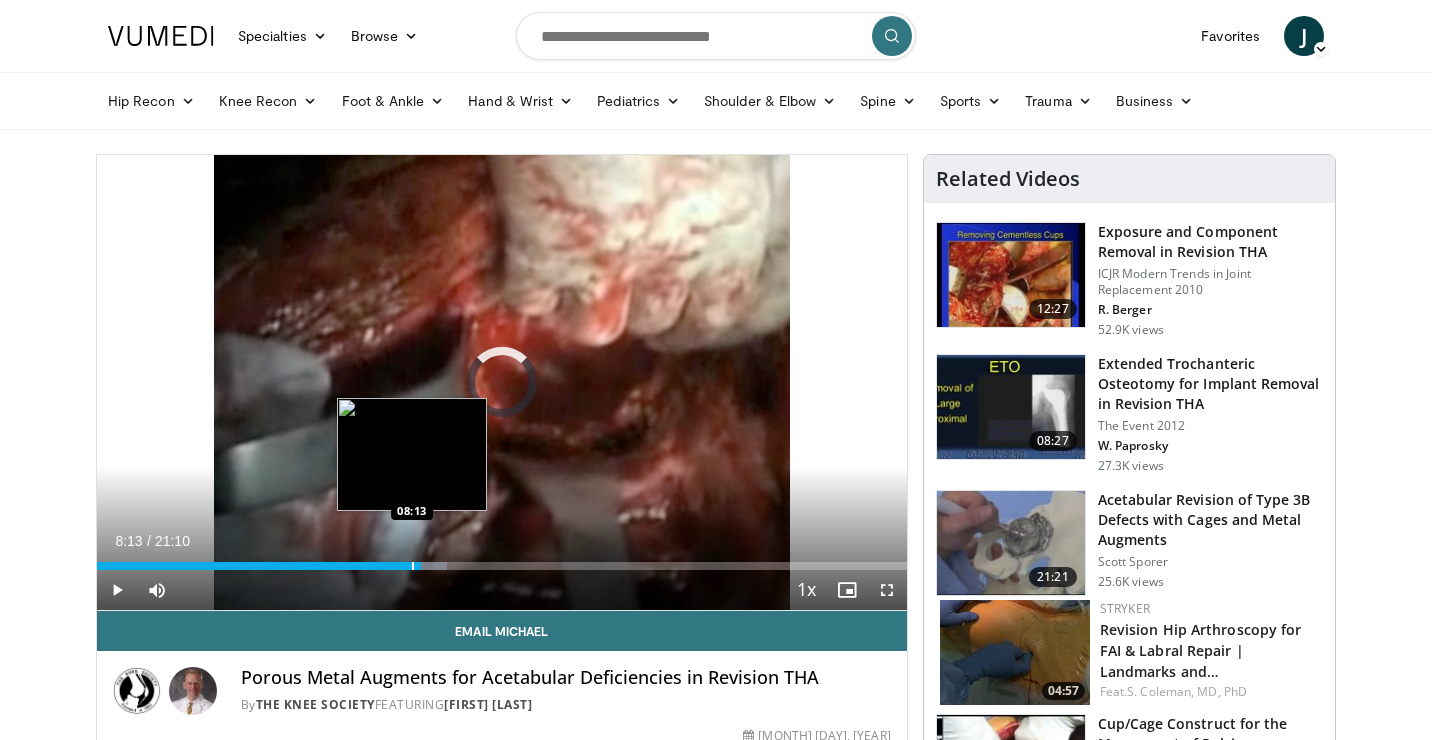 click at bounding box center (413, 566) 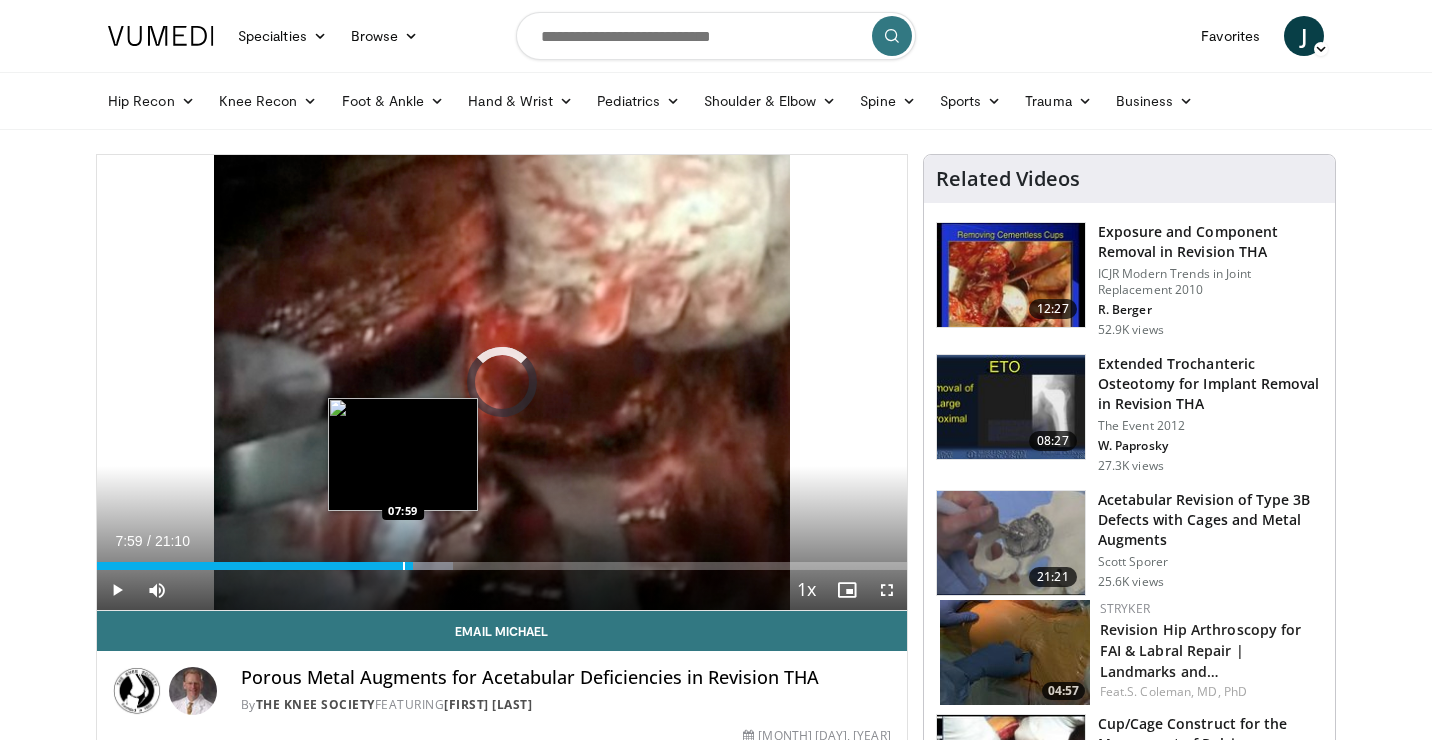 click at bounding box center [404, 566] 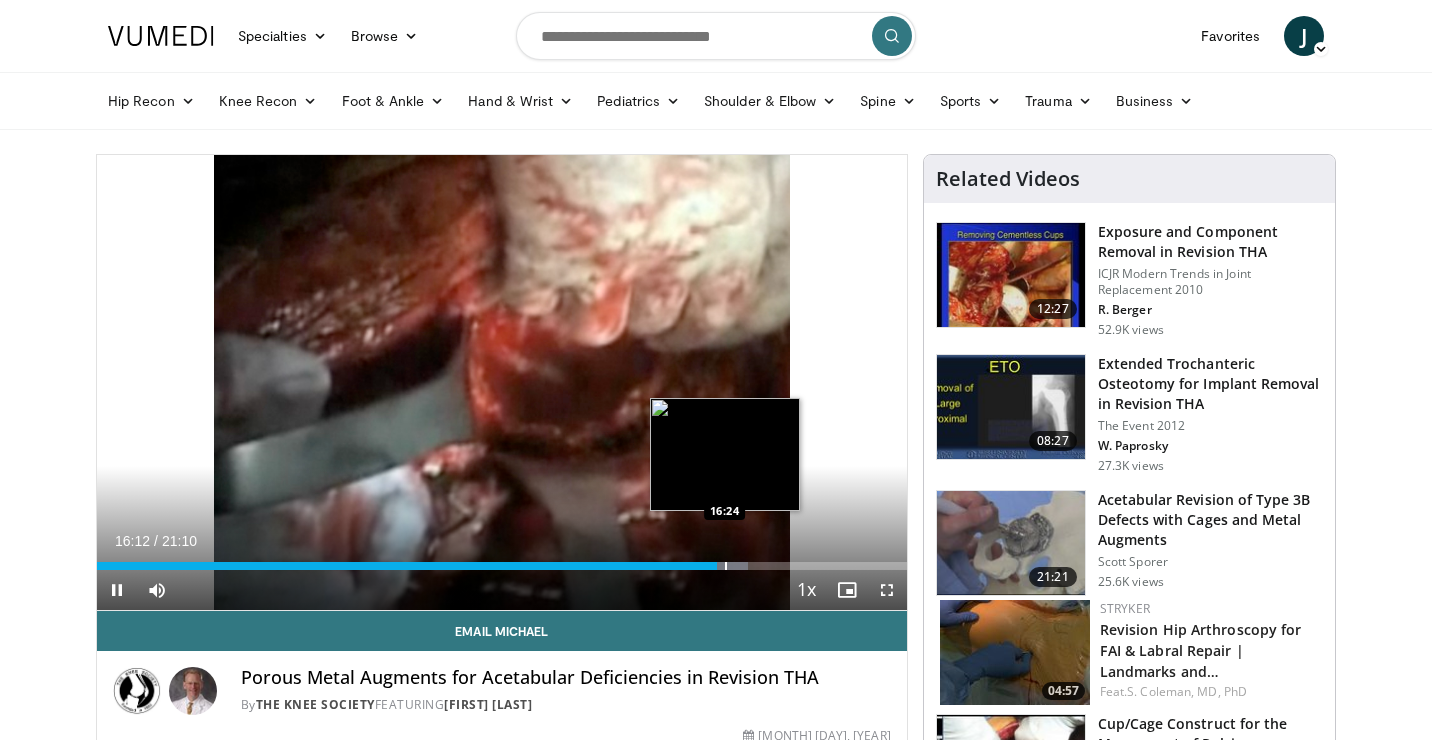click at bounding box center (726, 566) 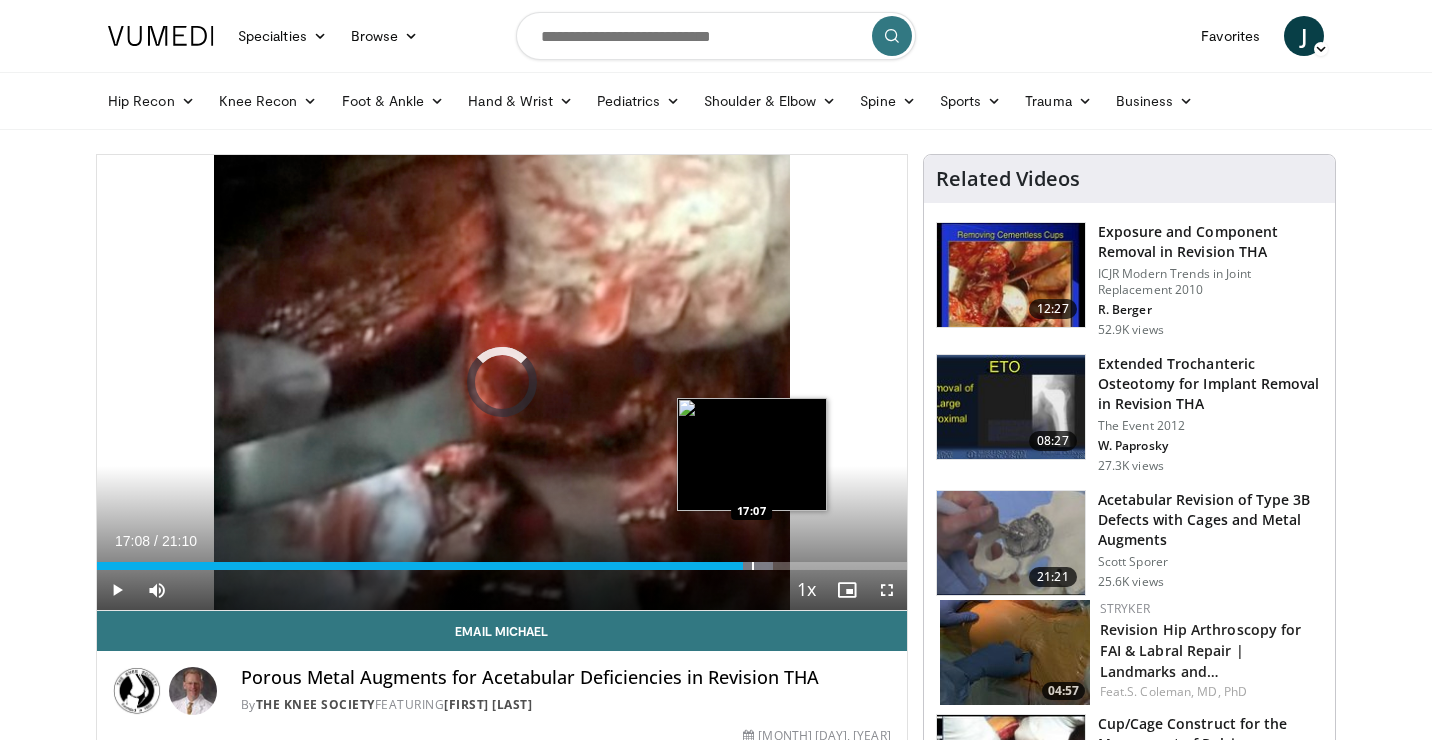 click at bounding box center [753, 566] 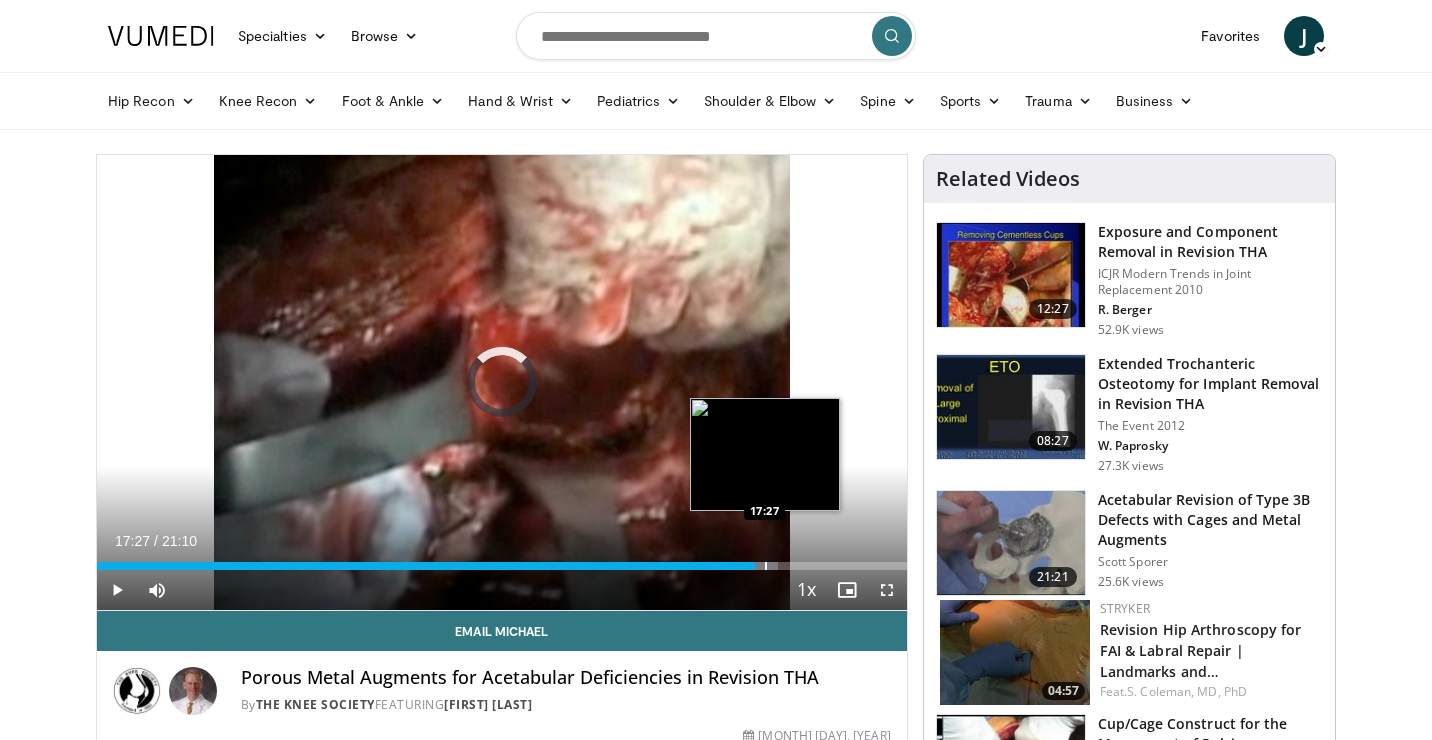 click at bounding box center [766, 566] 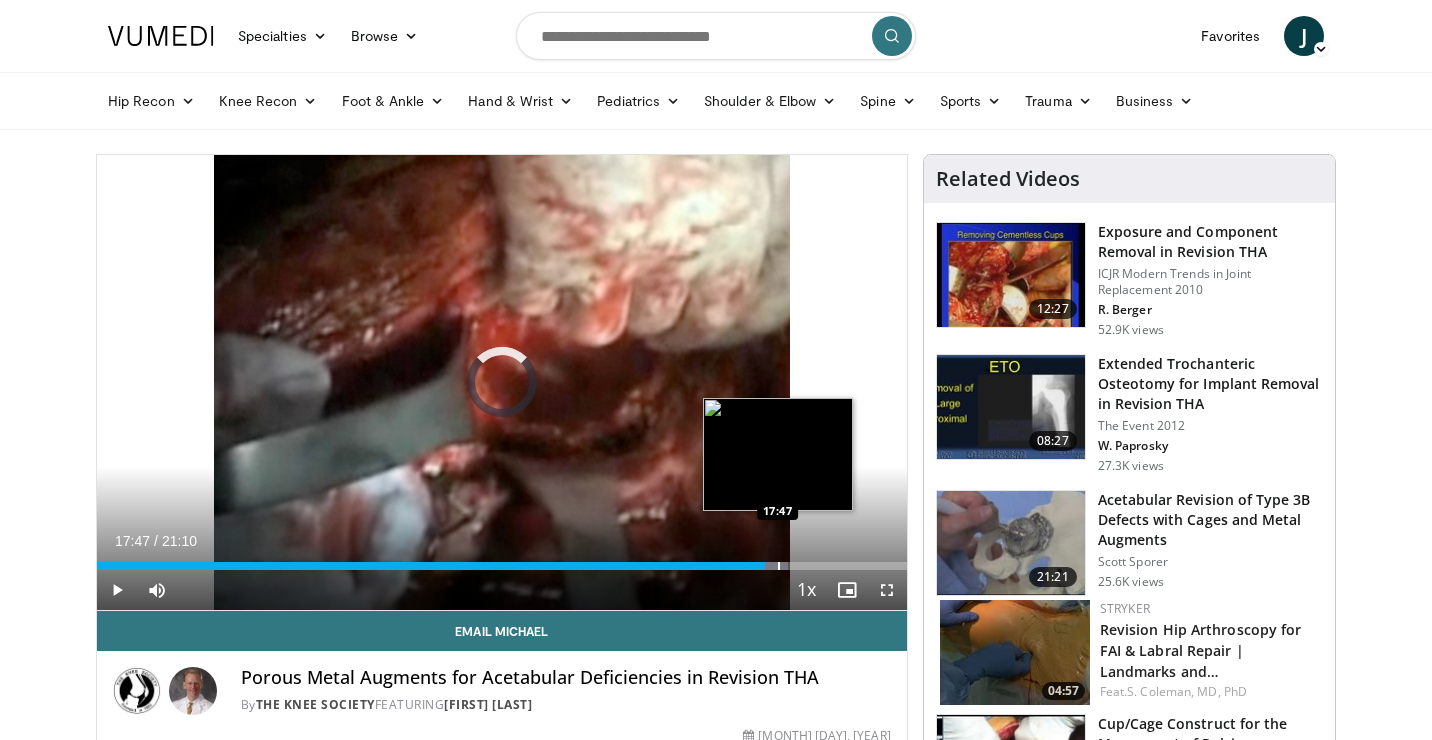 click at bounding box center (779, 566) 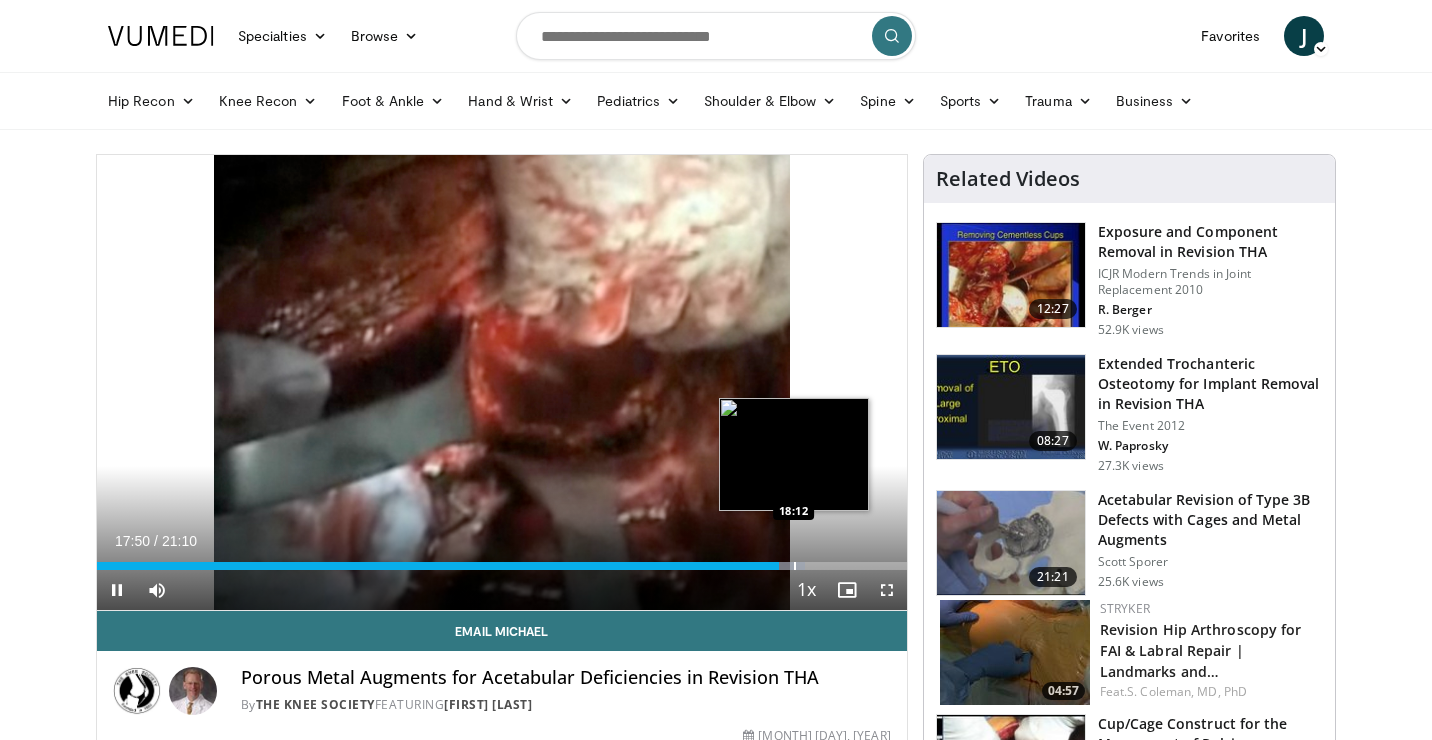 click at bounding box center (795, 566) 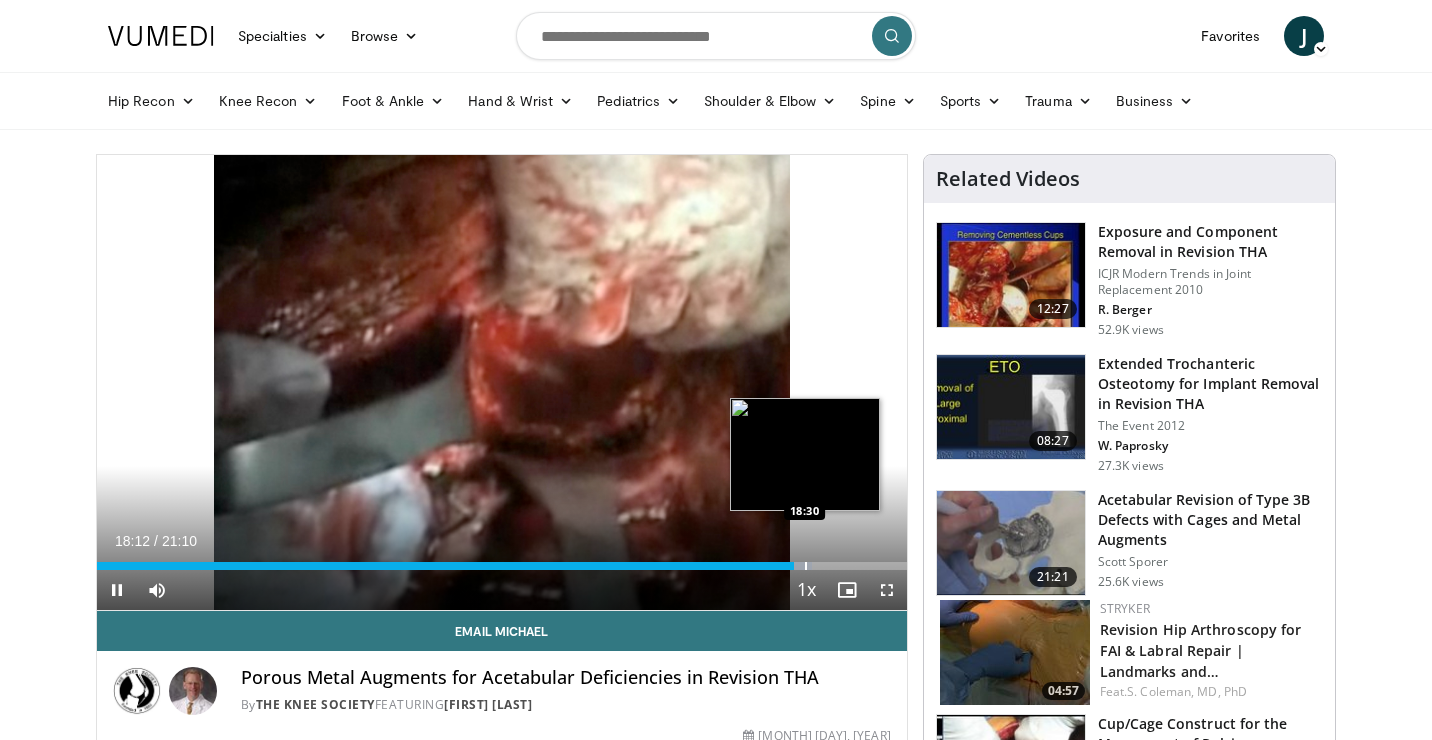 click at bounding box center (806, 566) 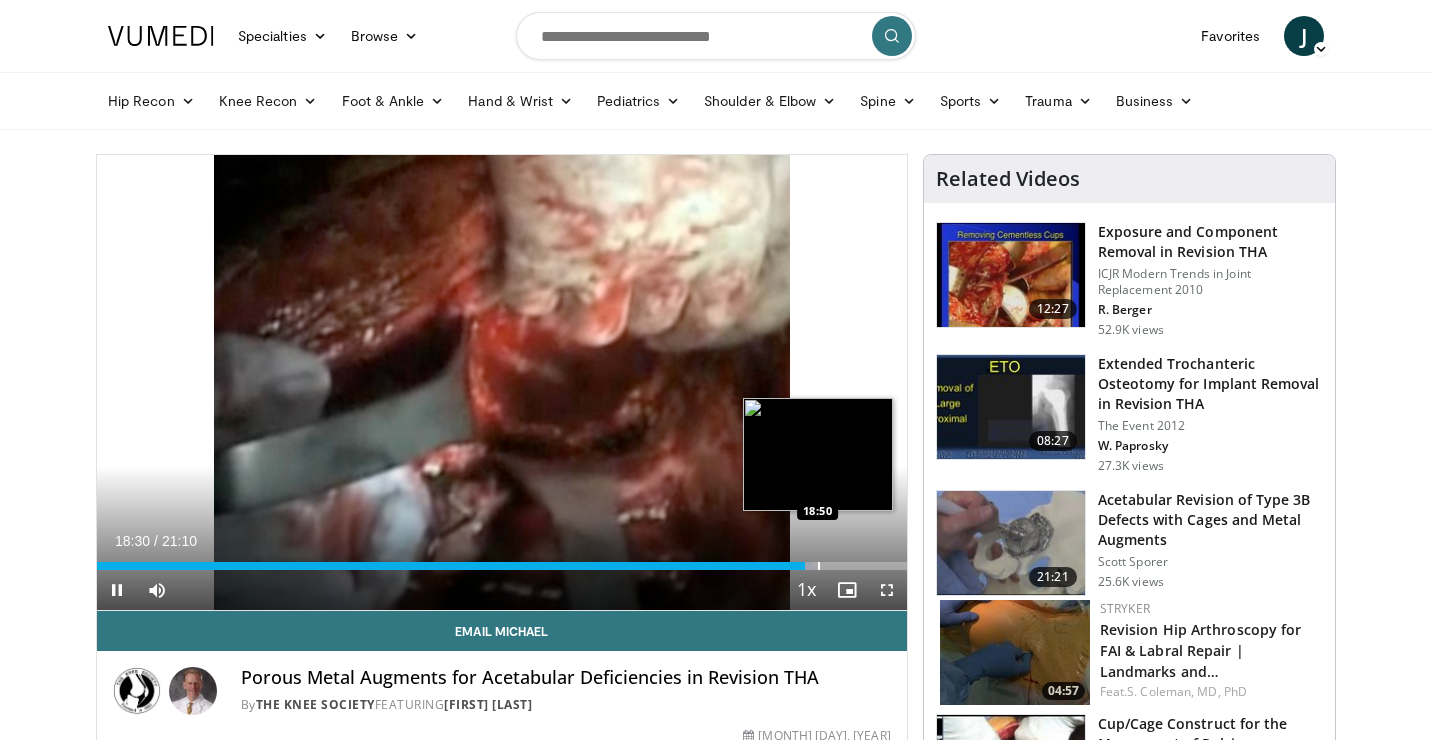 click at bounding box center [819, 566] 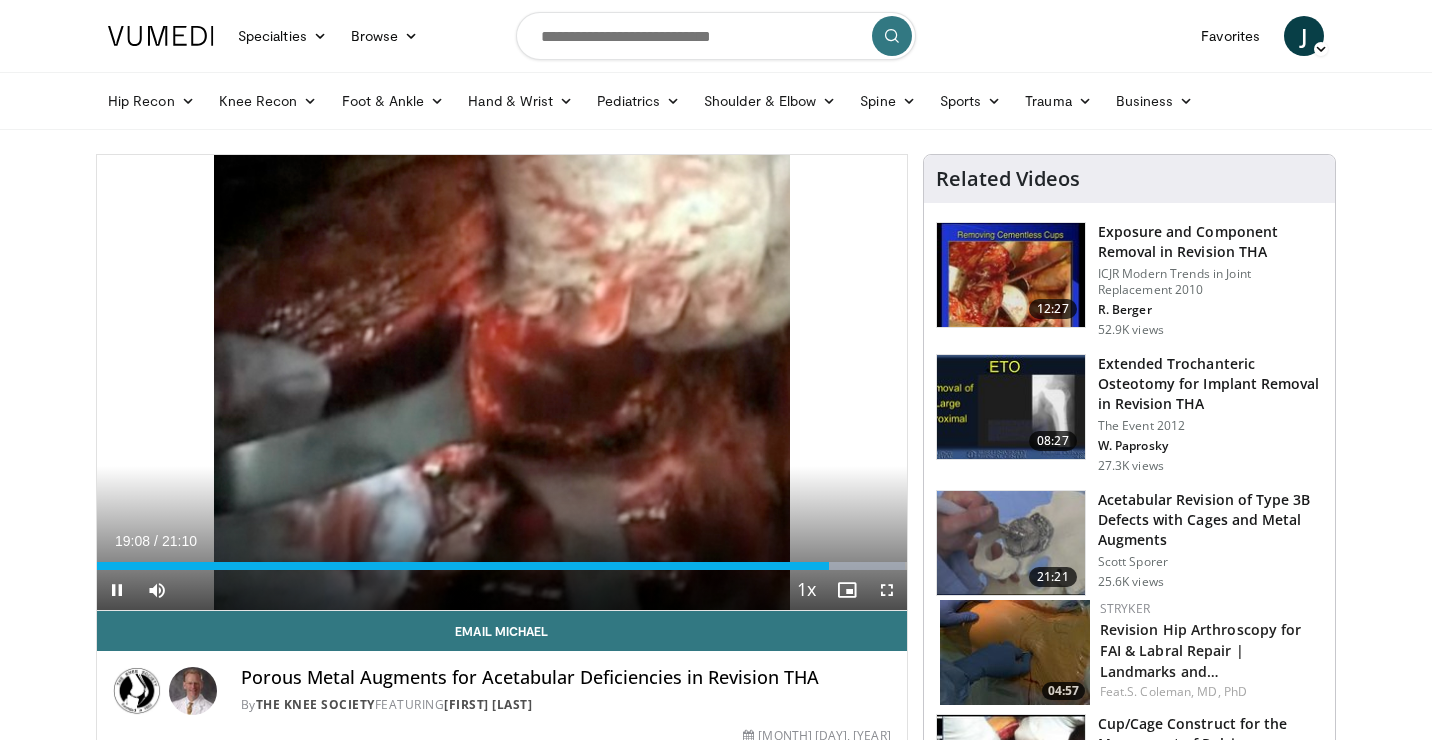 click at bounding box center (117, 590) 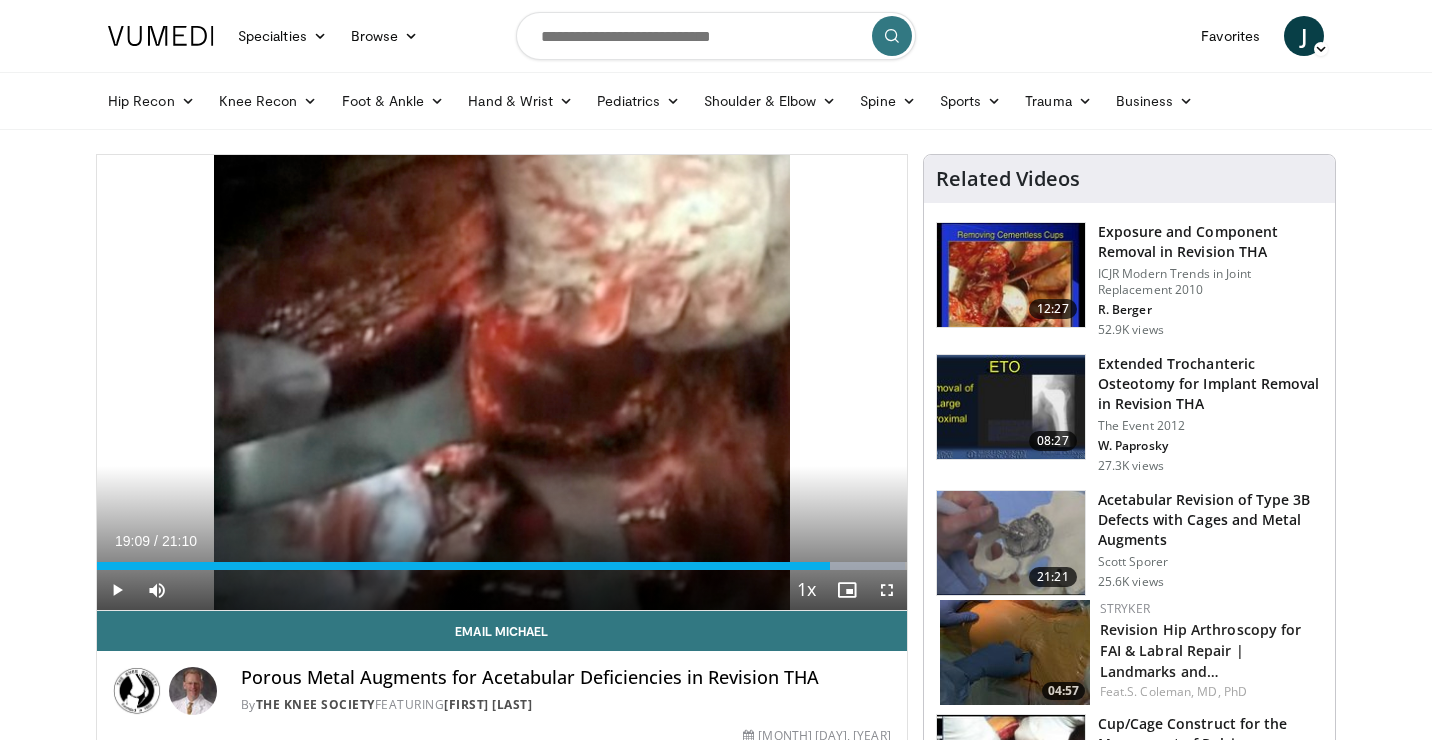 click at bounding box center [117, 590] 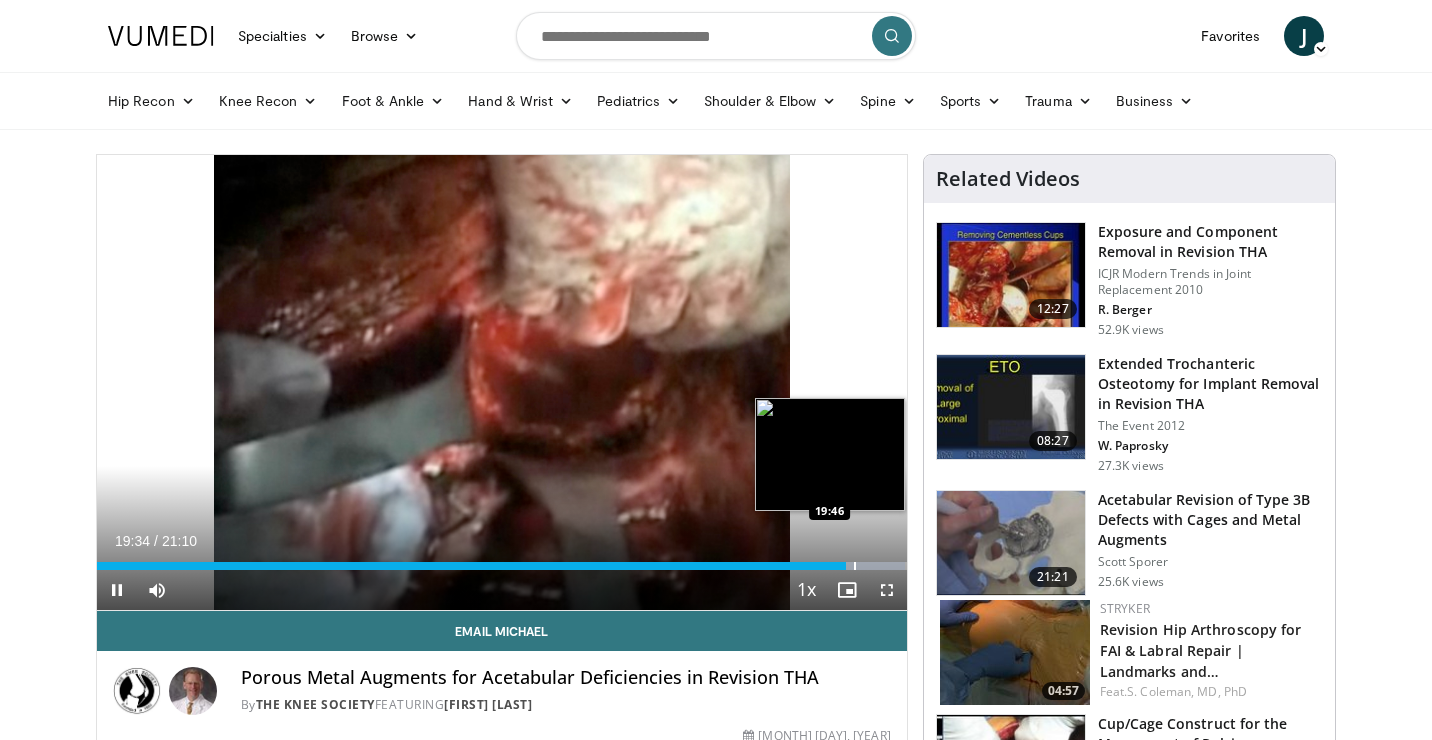 click at bounding box center (855, 566) 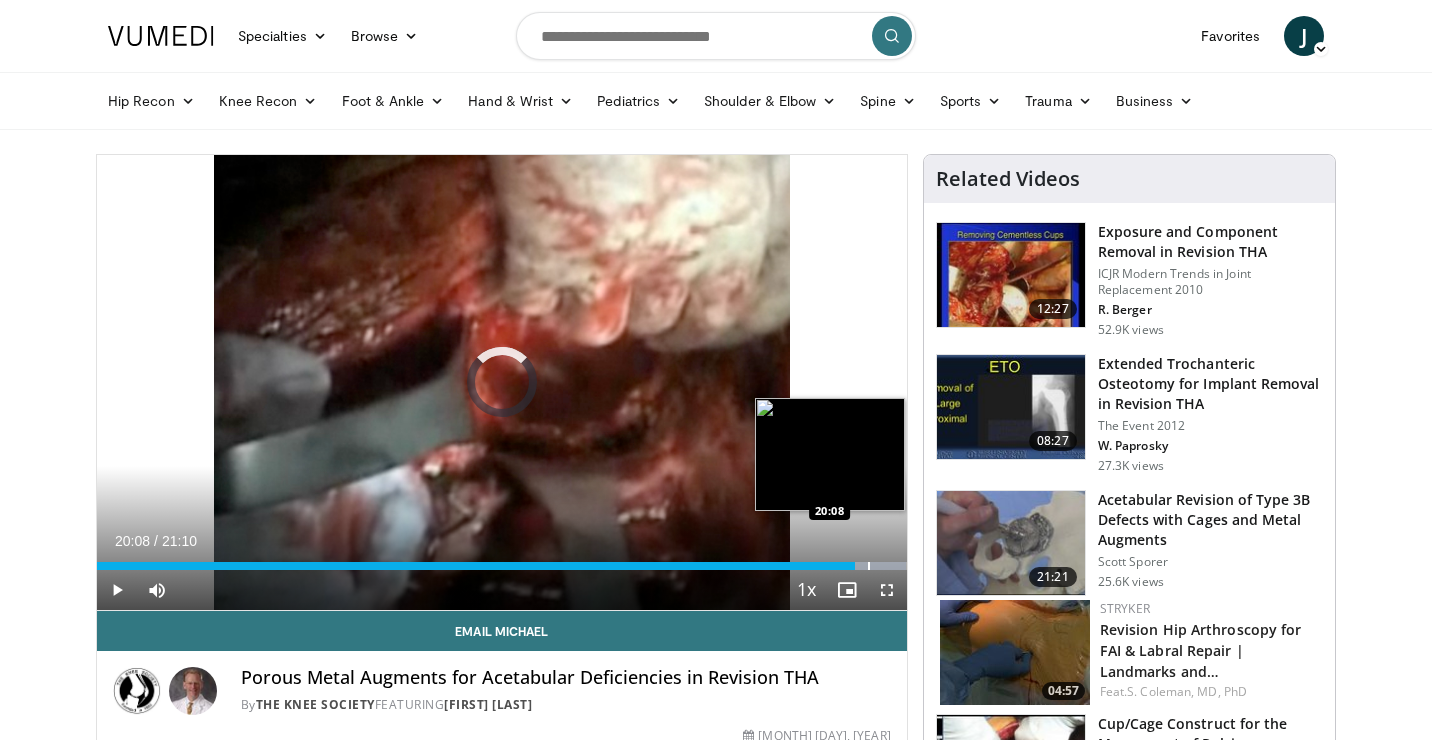 click at bounding box center [869, 566] 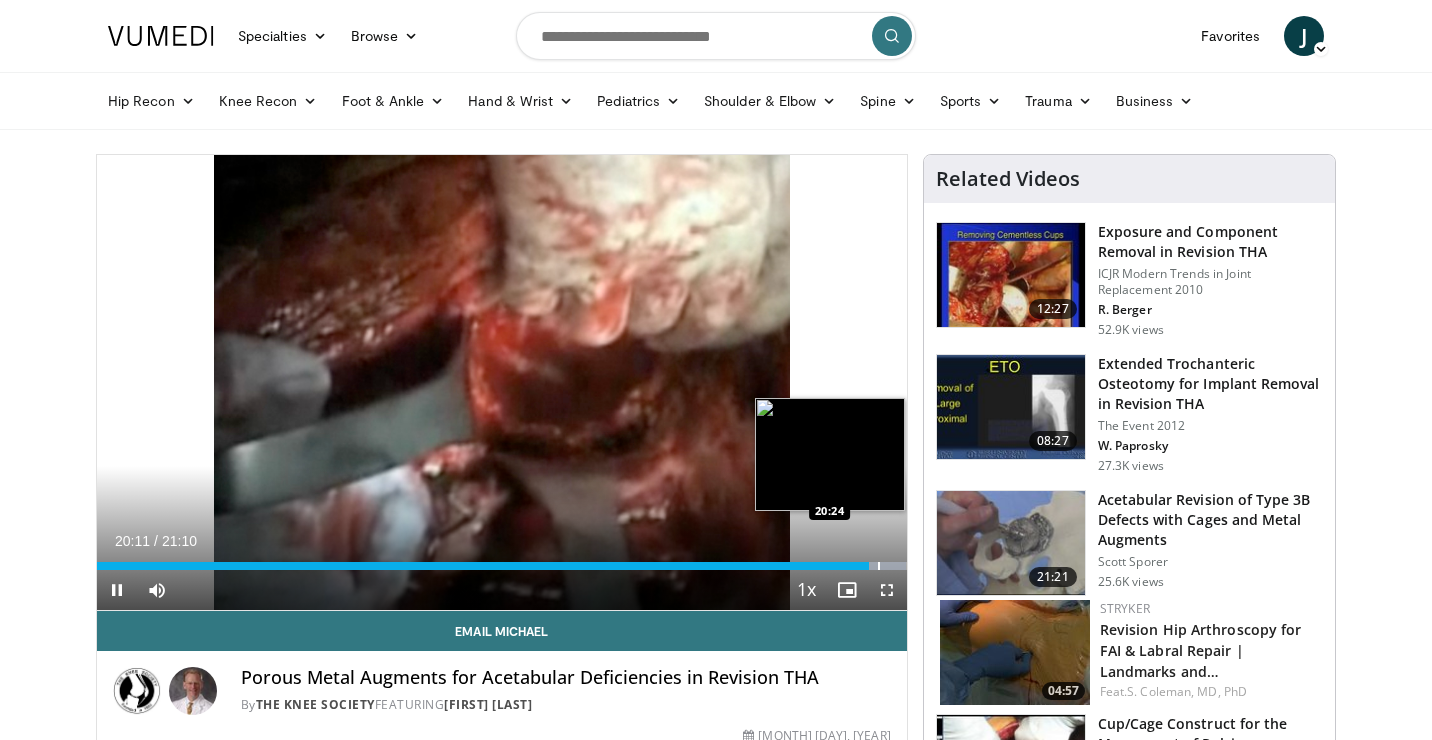 click at bounding box center [879, 566] 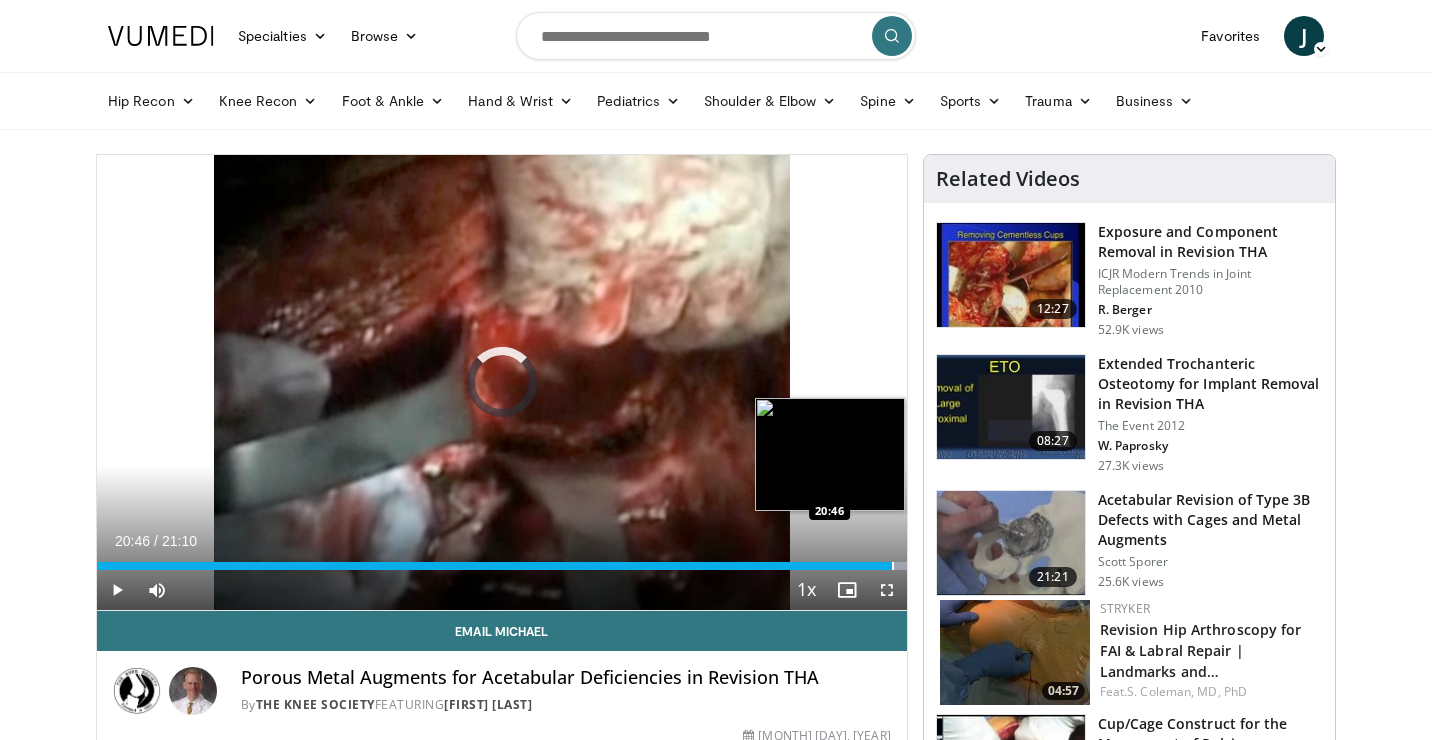 click at bounding box center (893, 566) 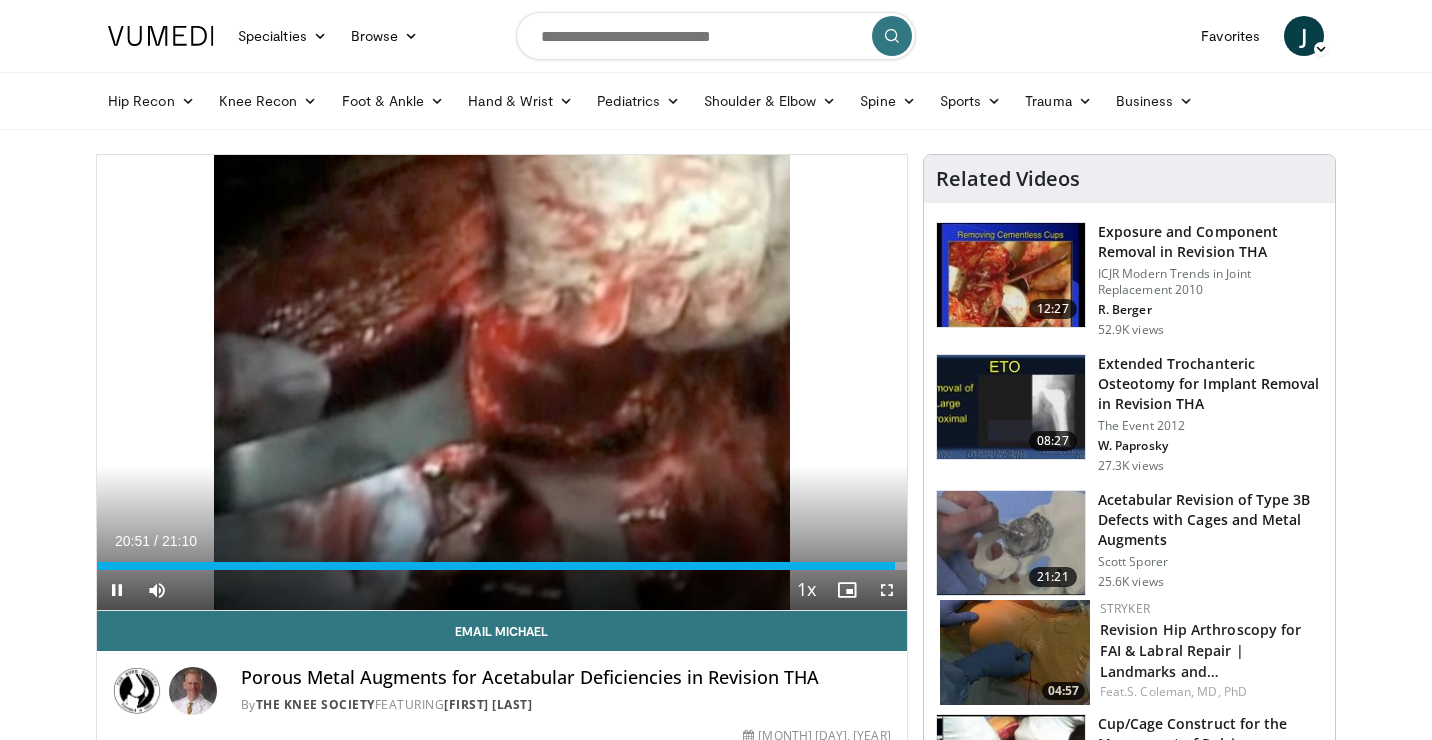 click at bounding box center [117, 590] 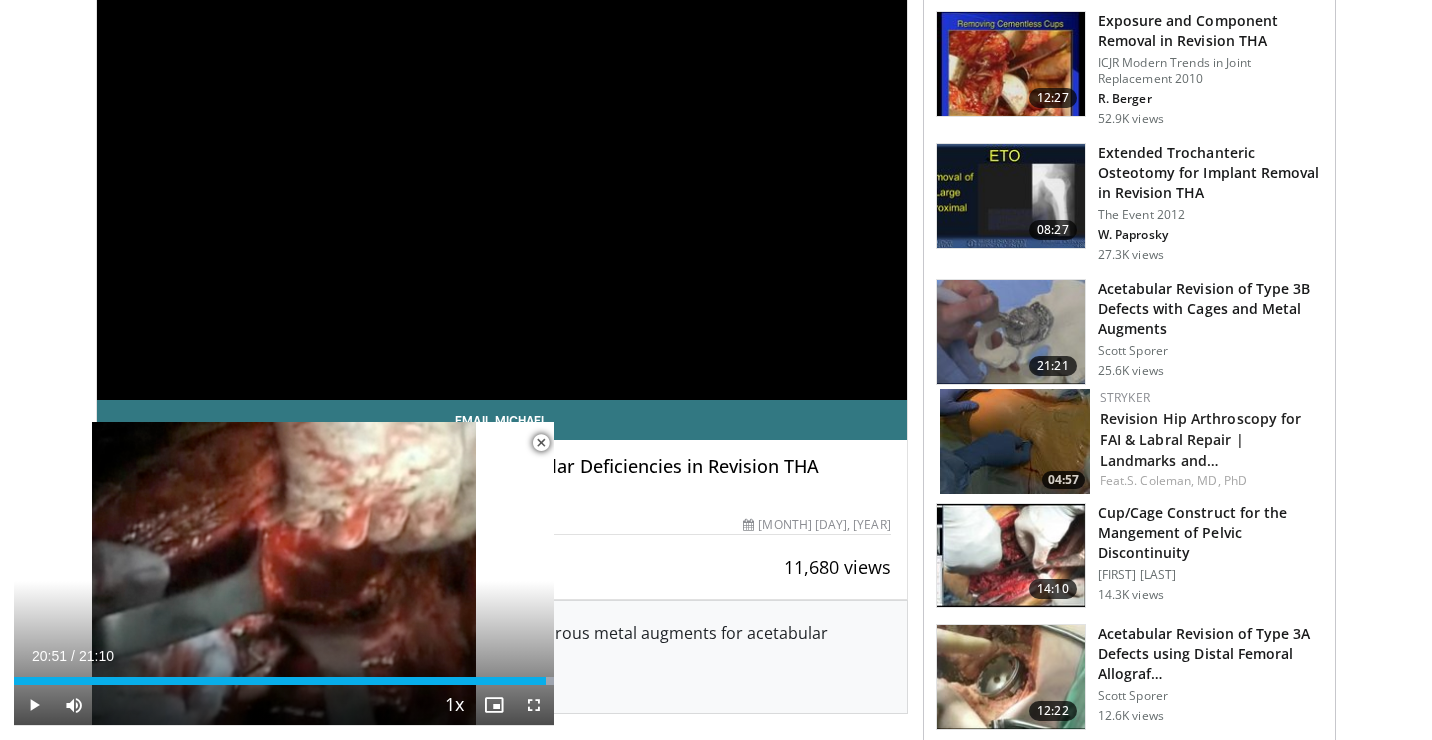scroll, scrollTop: 346, scrollLeft: 0, axis: vertical 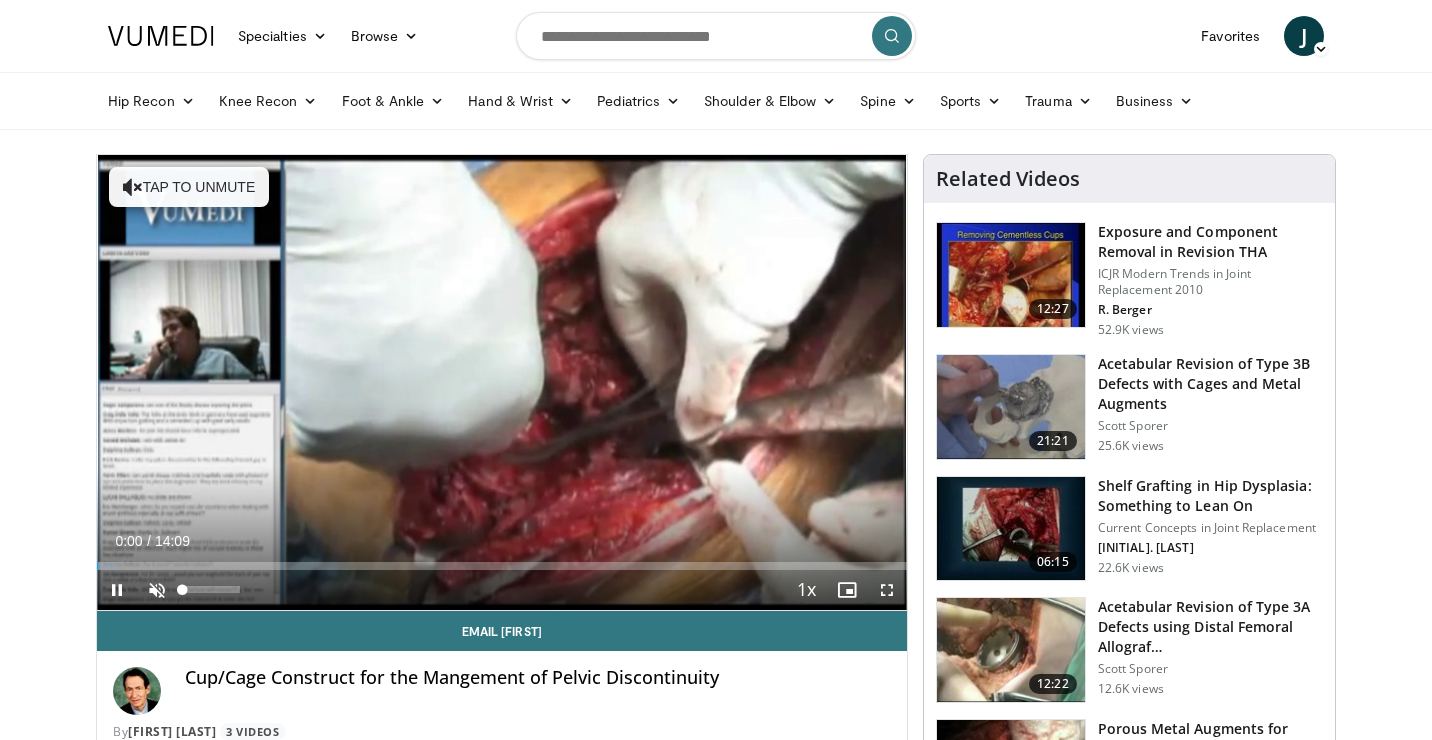 click at bounding box center (157, 590) 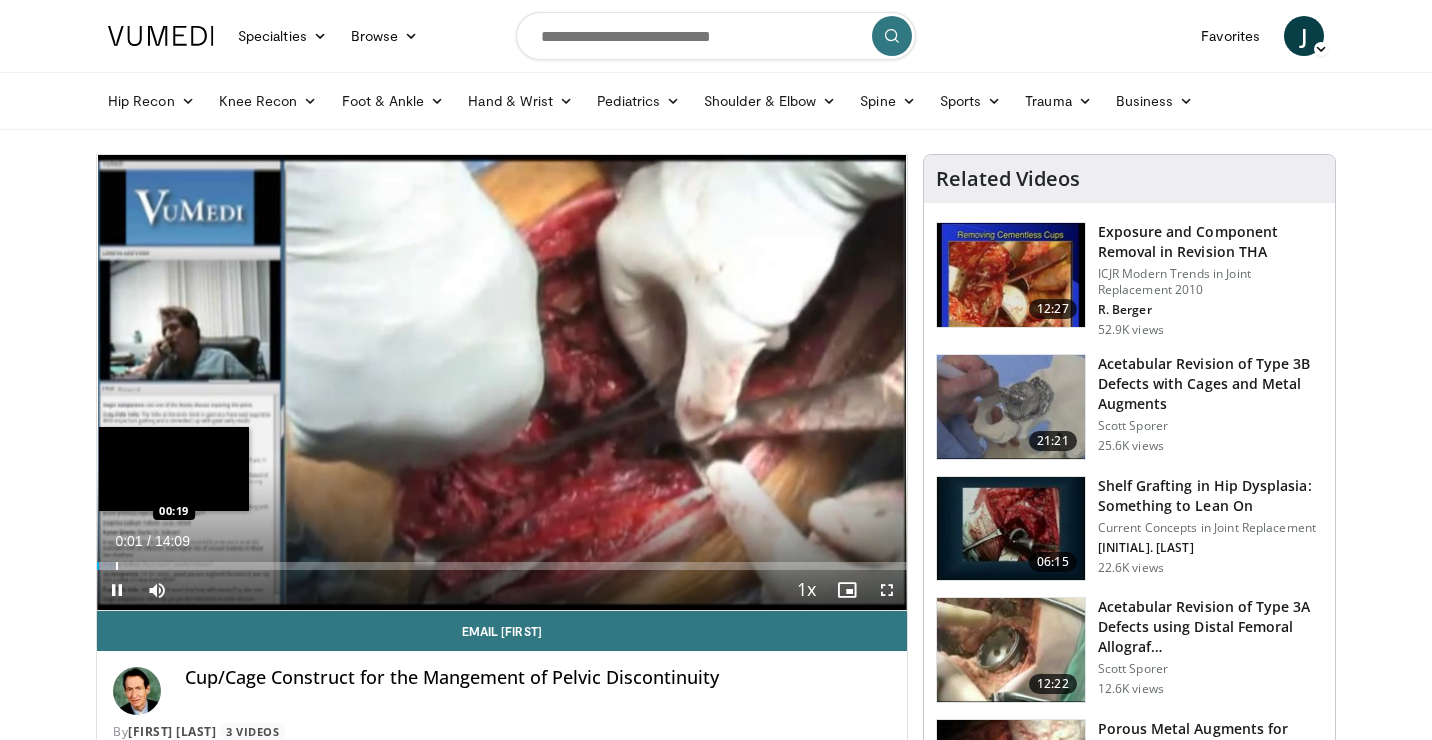 click at bounding box center (117, 566) 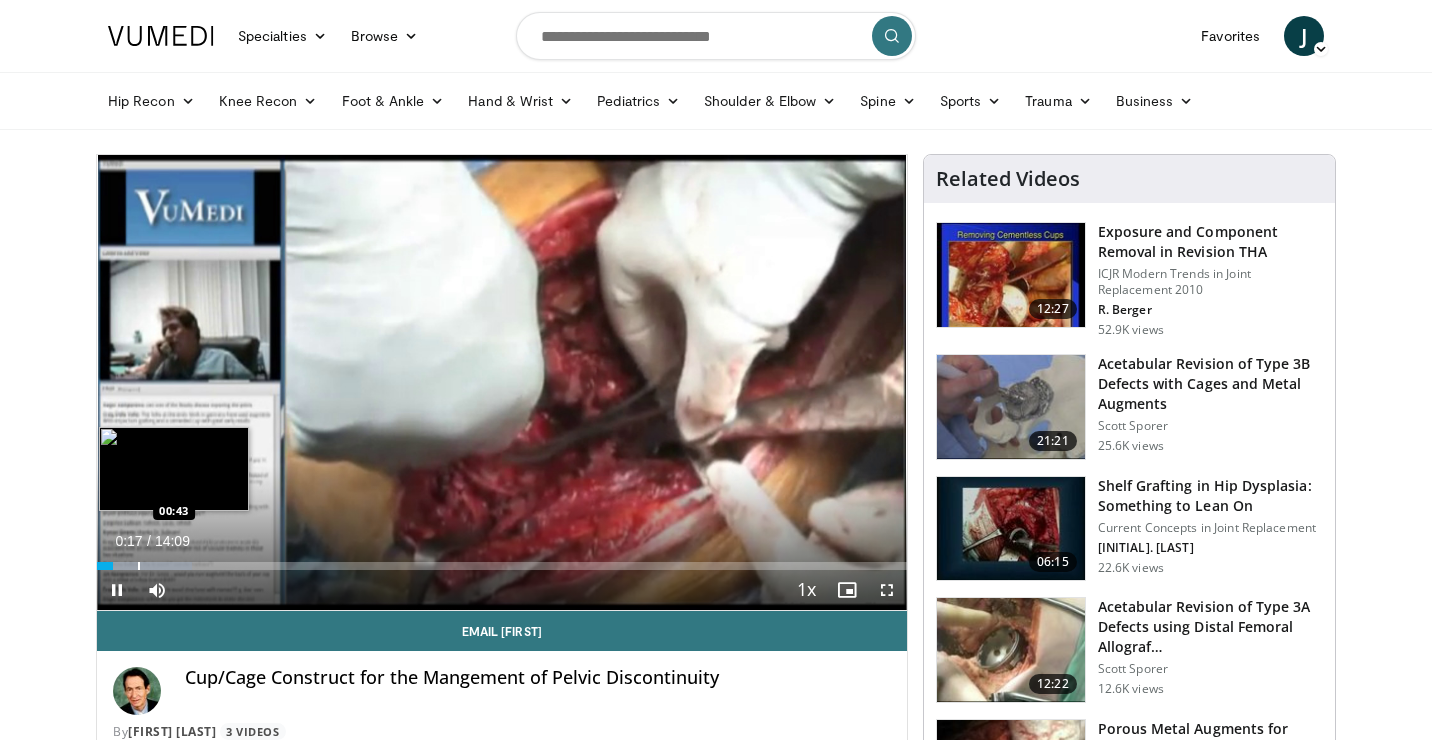click at bounding box center (139, 566) 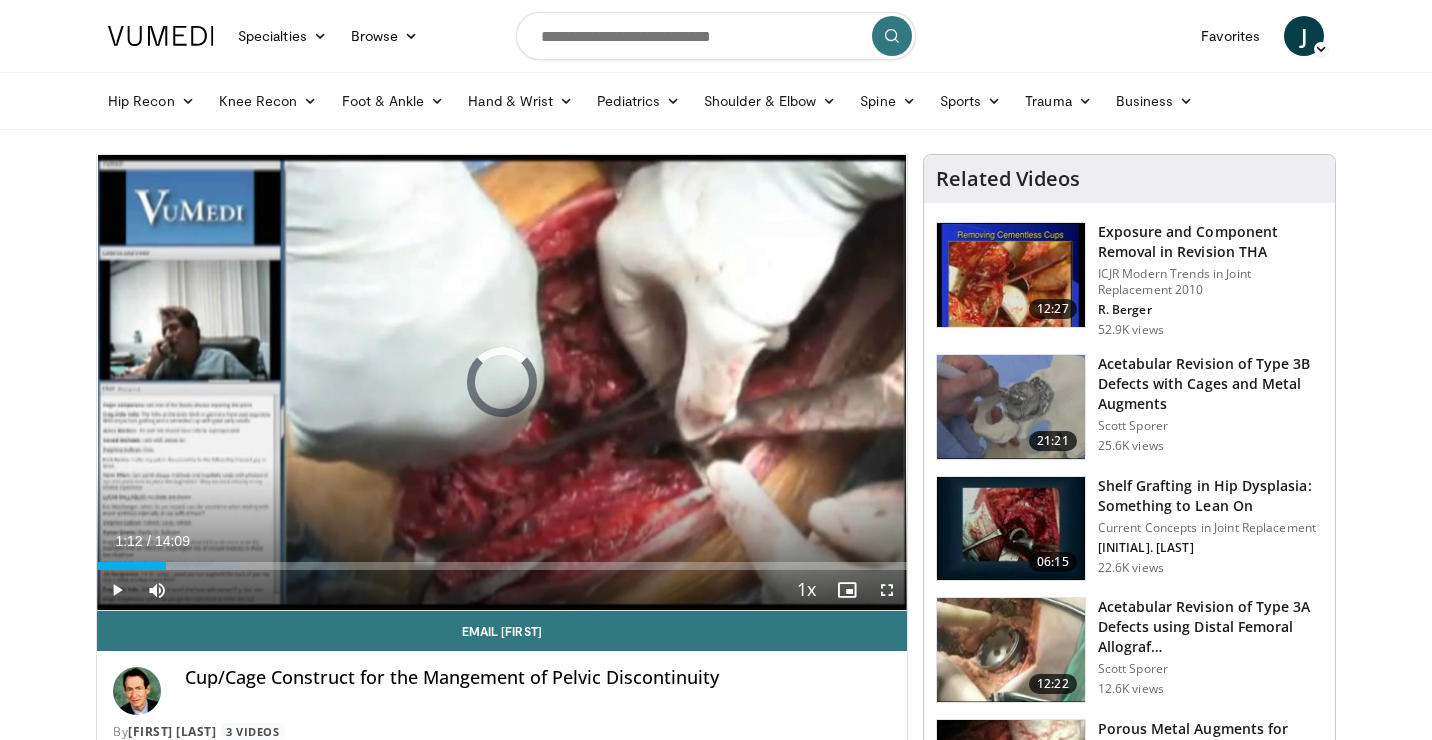 click at bounding box center [166, 566] 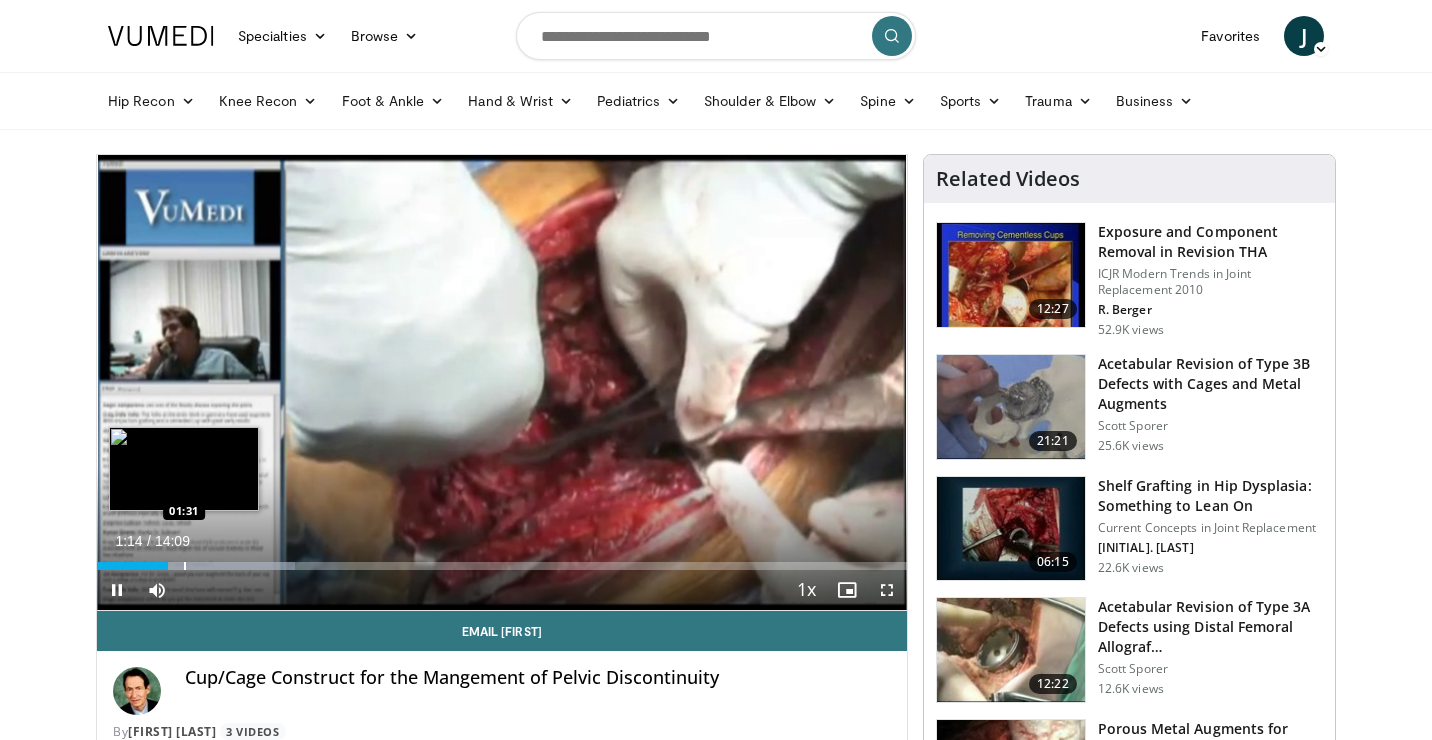 click at bounding box center [185, 566] 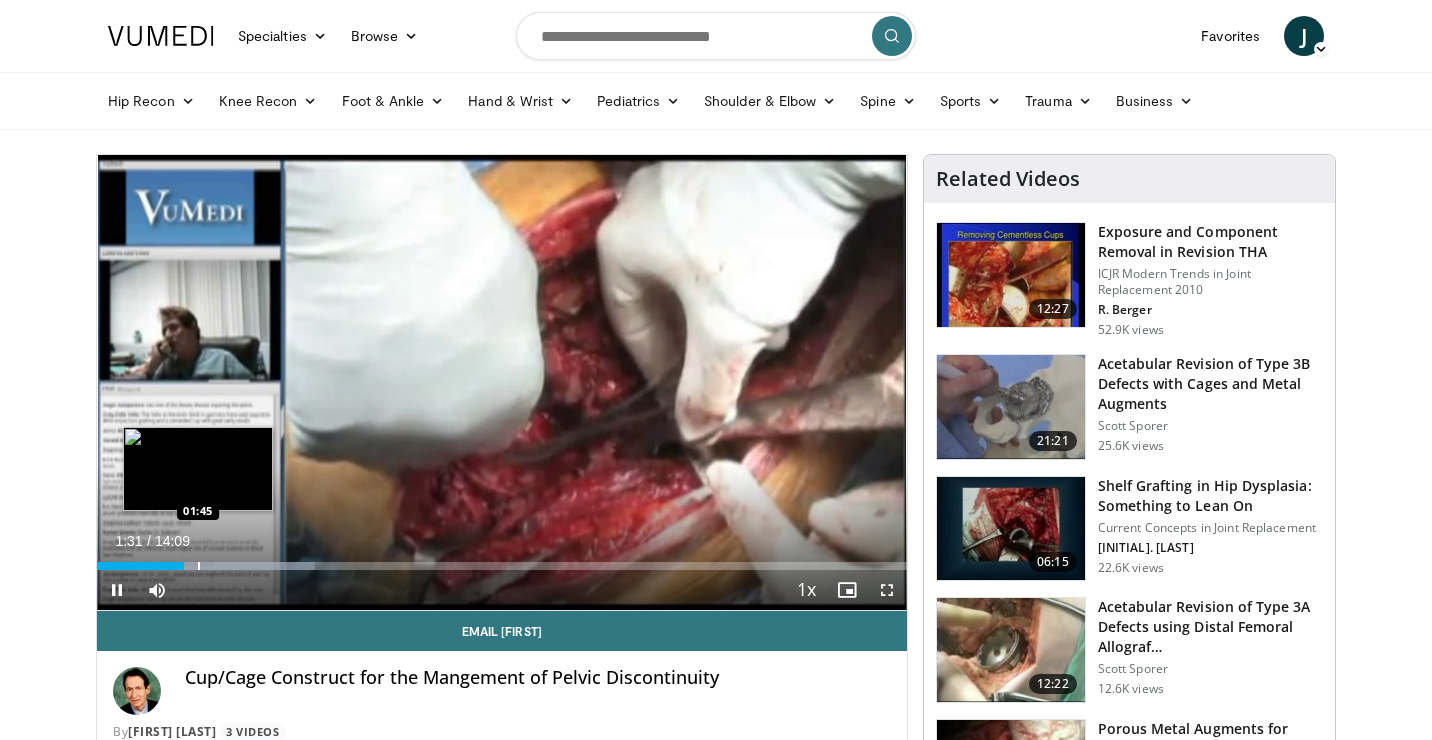 click at bounding box center [199, 566] 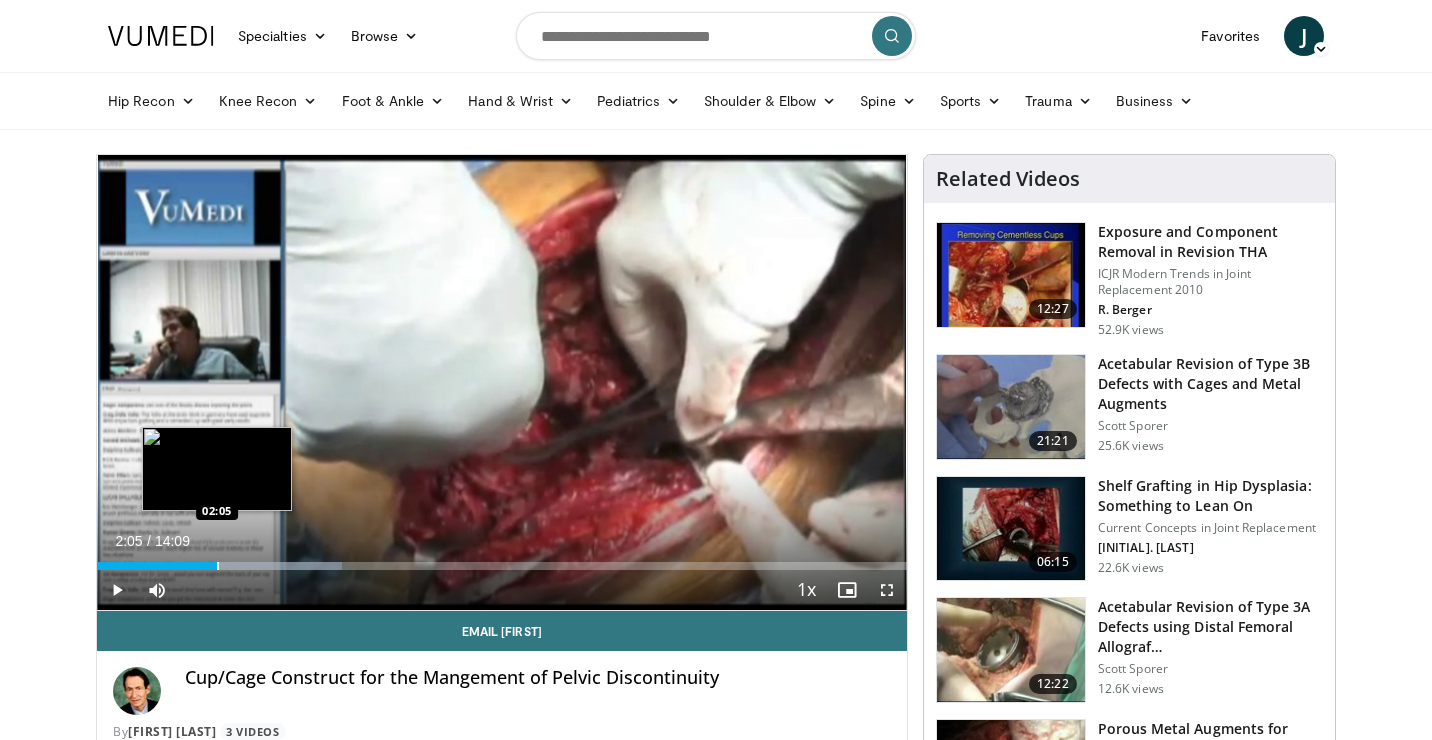 click at bounding box center [218, 566] 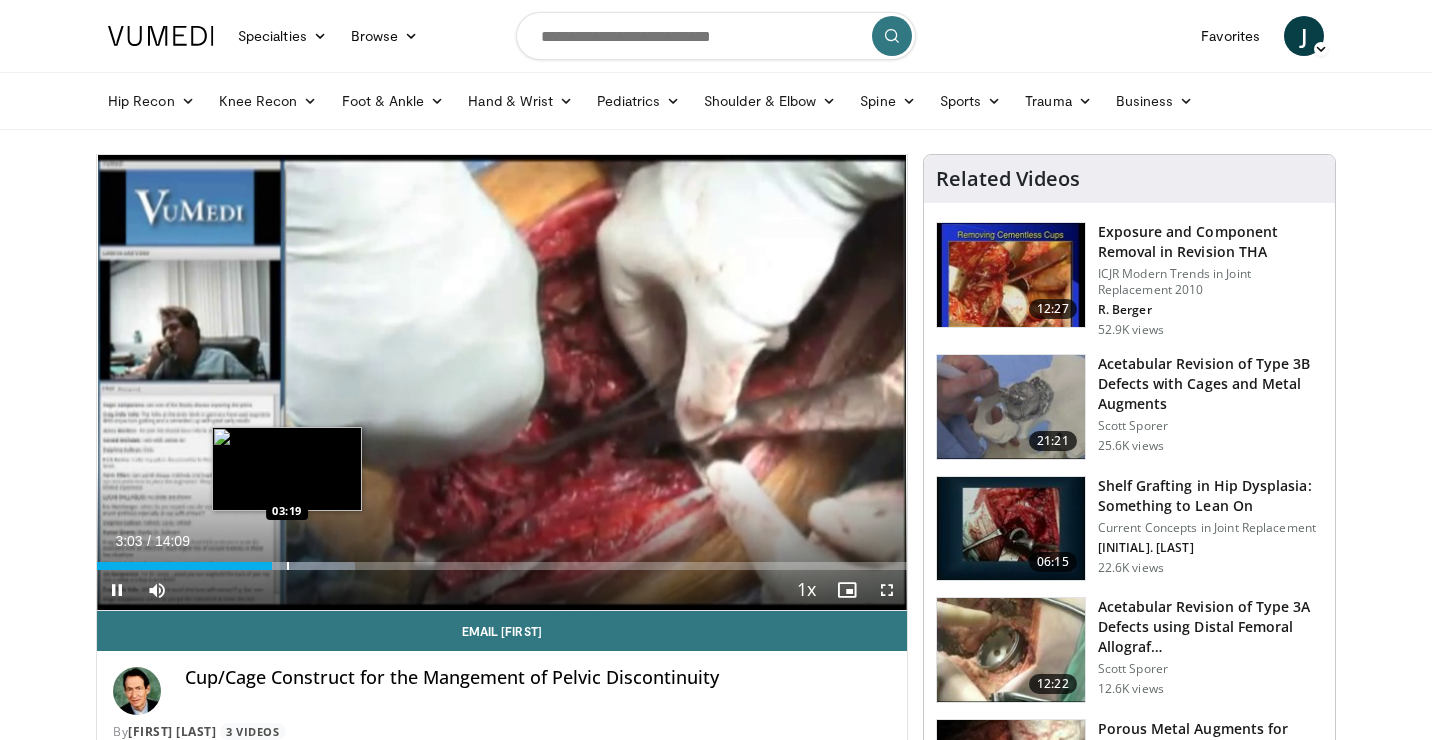 click at bounding box center [288, 566] 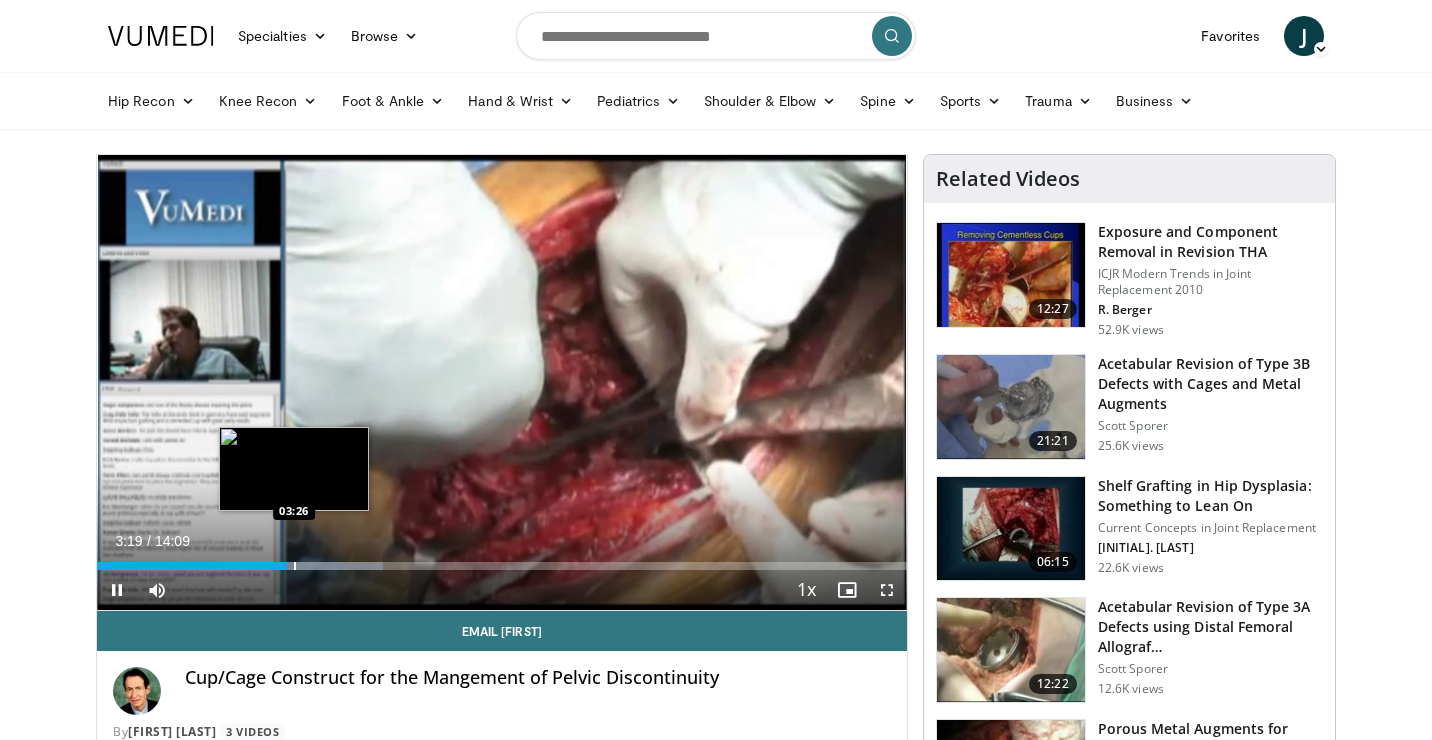 click at bounding box center (295, 566) 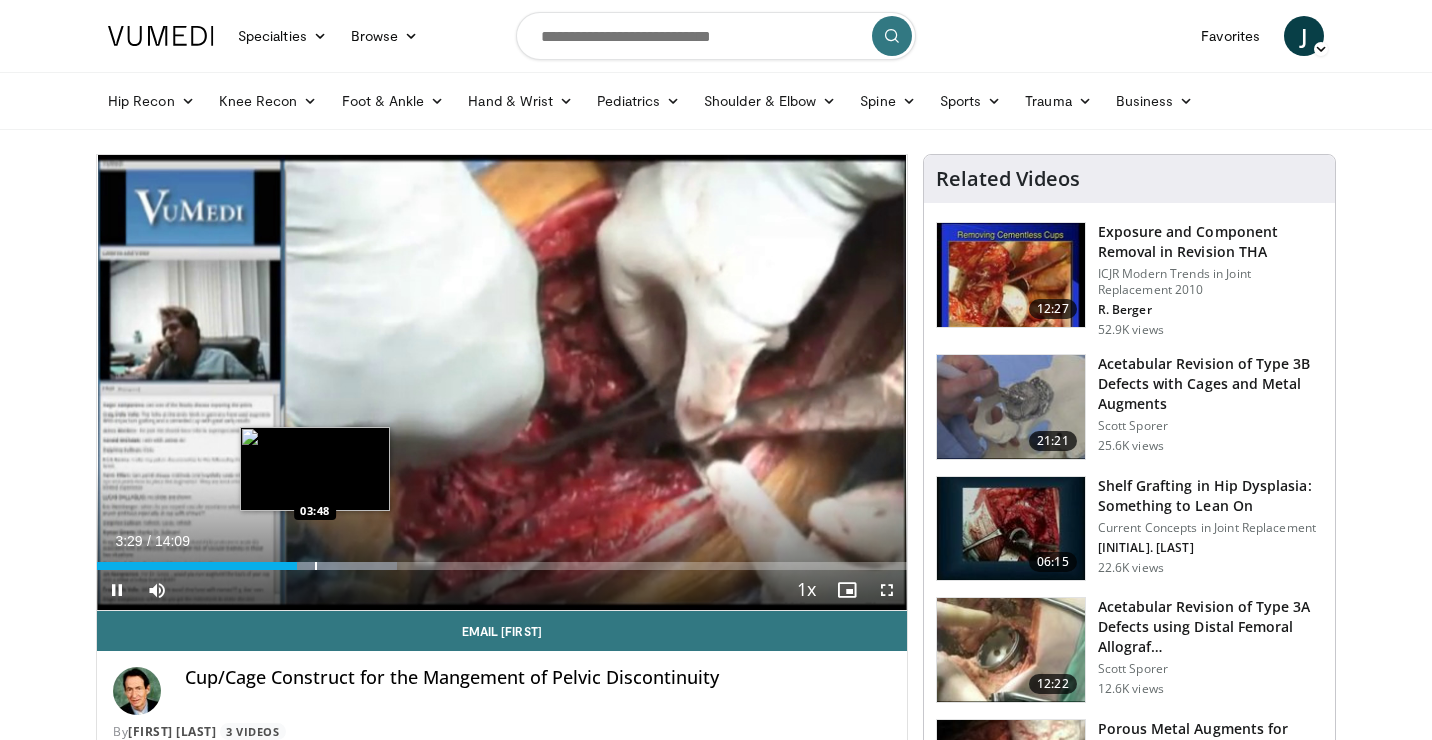 click at bounding box center (316, 566) 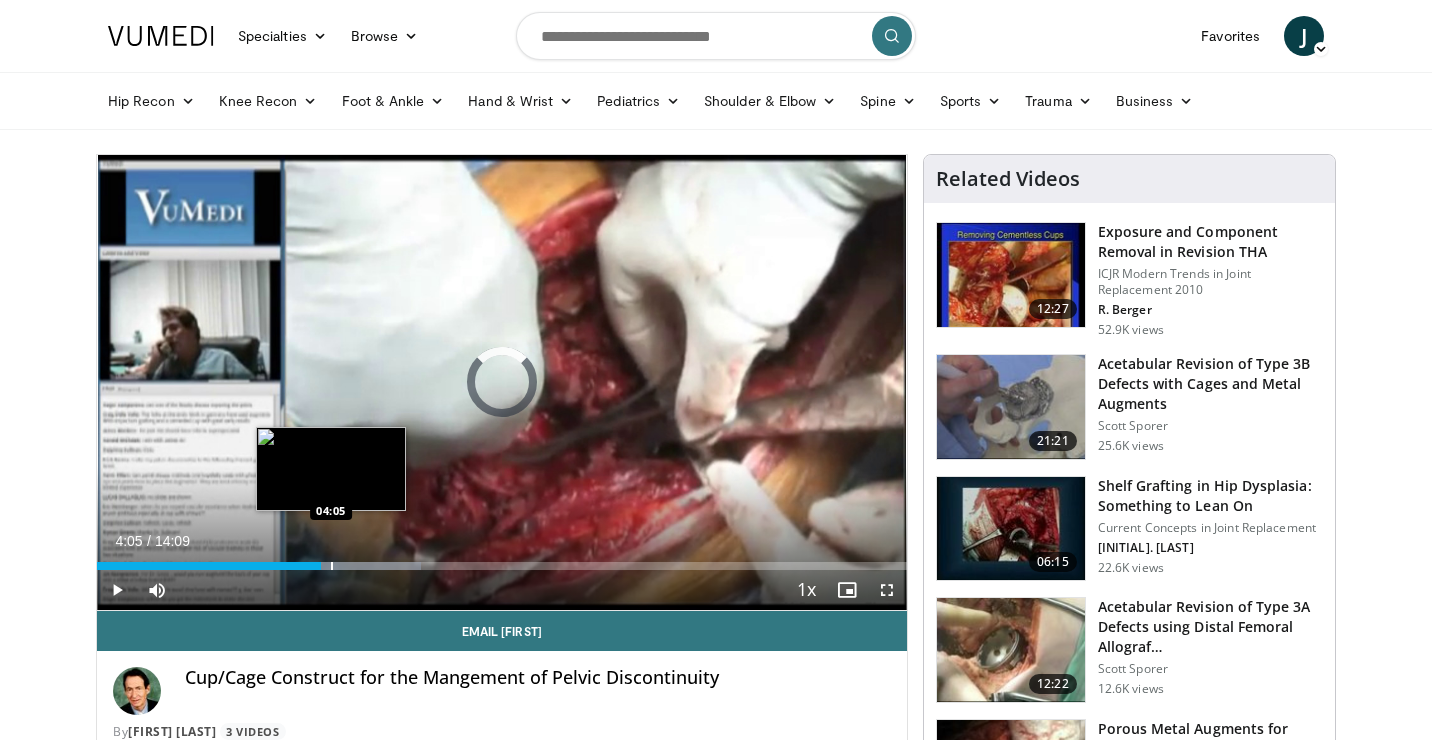 click at bounding box center [332, 566] 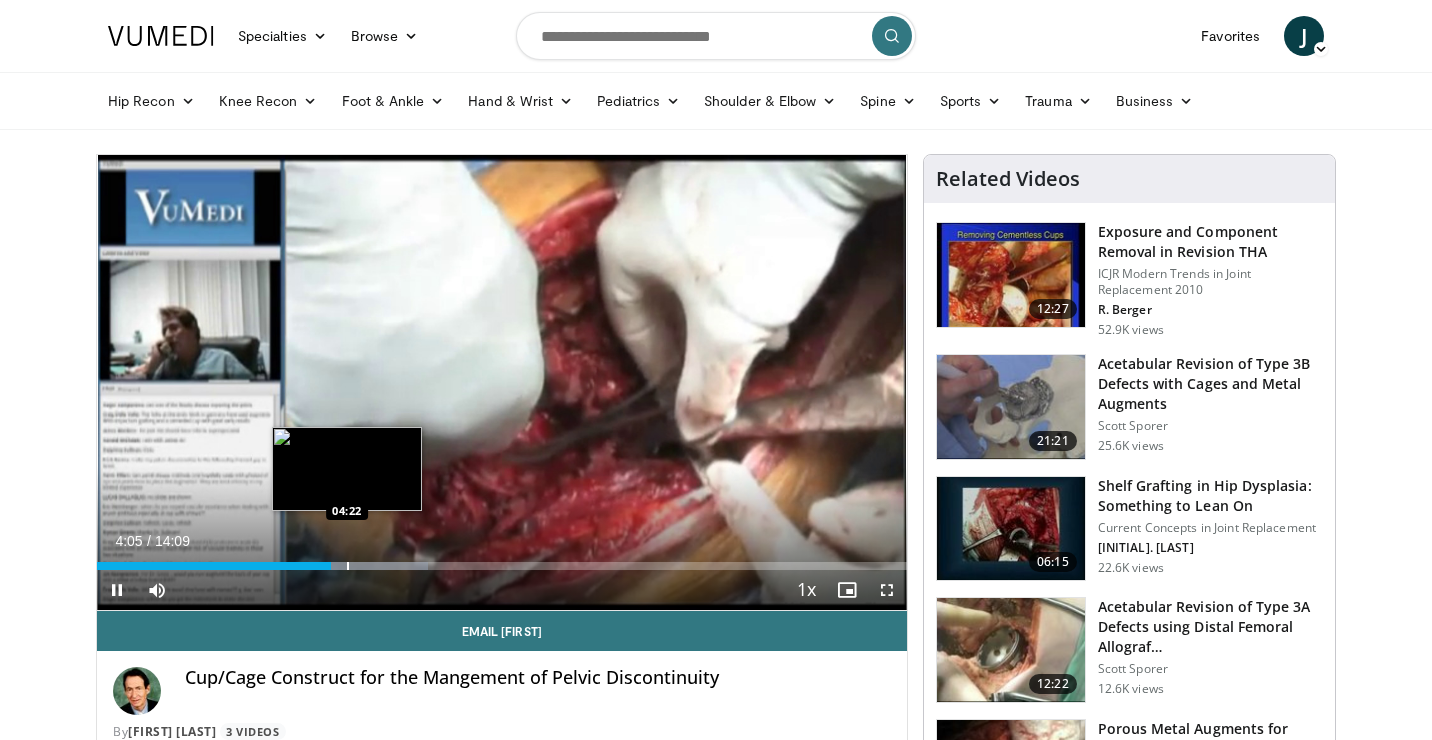 click at bounding box center [348, 566] 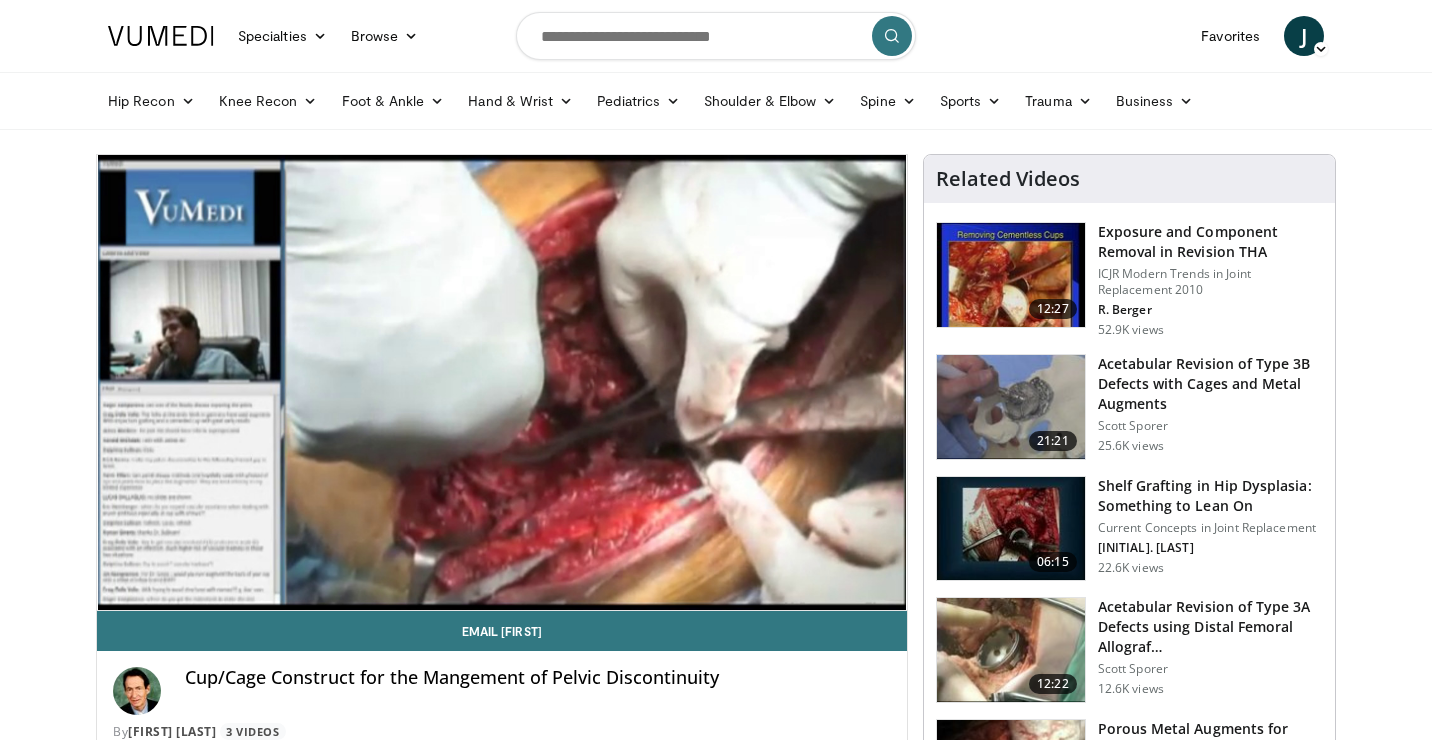 click on "10 seconds
Tap to unmute" at bounding box center [502, 382] 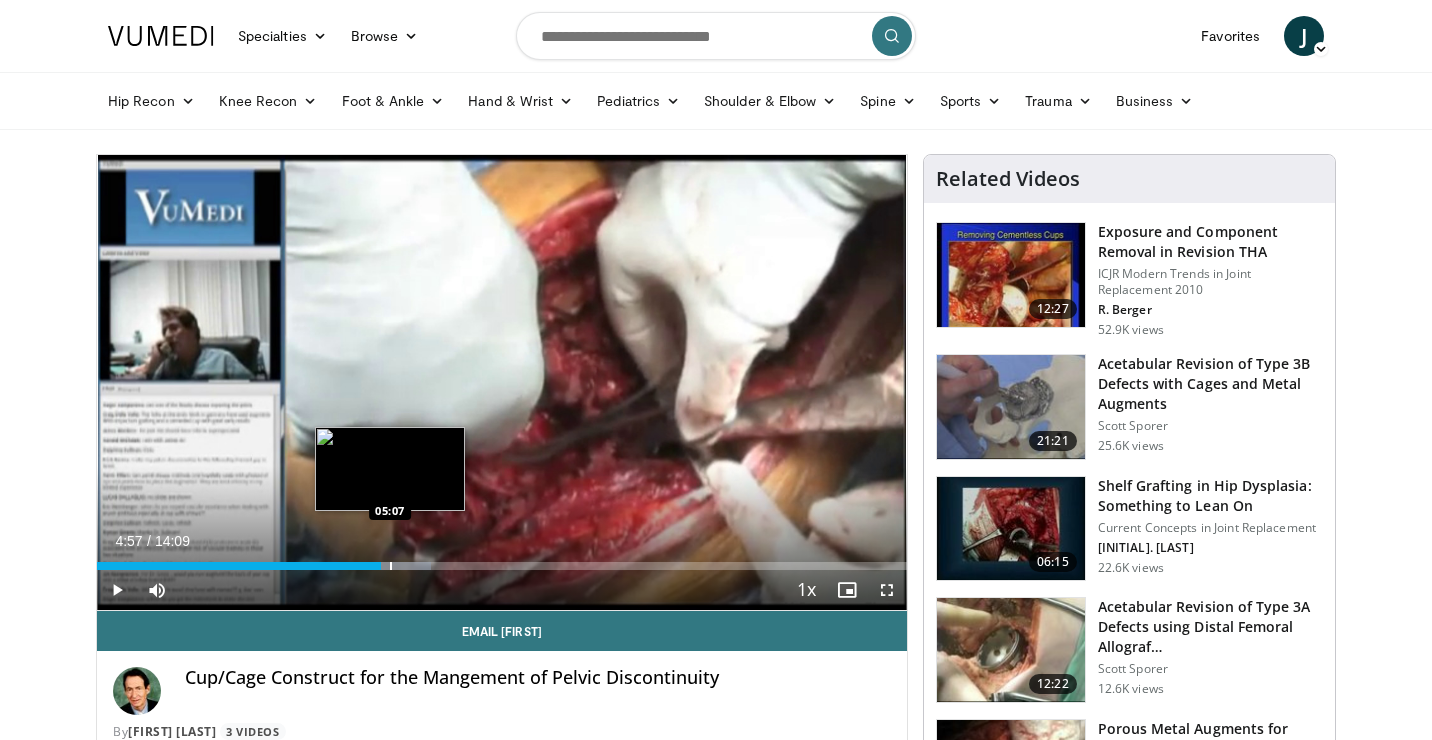 click at bounding box center (391, 566) 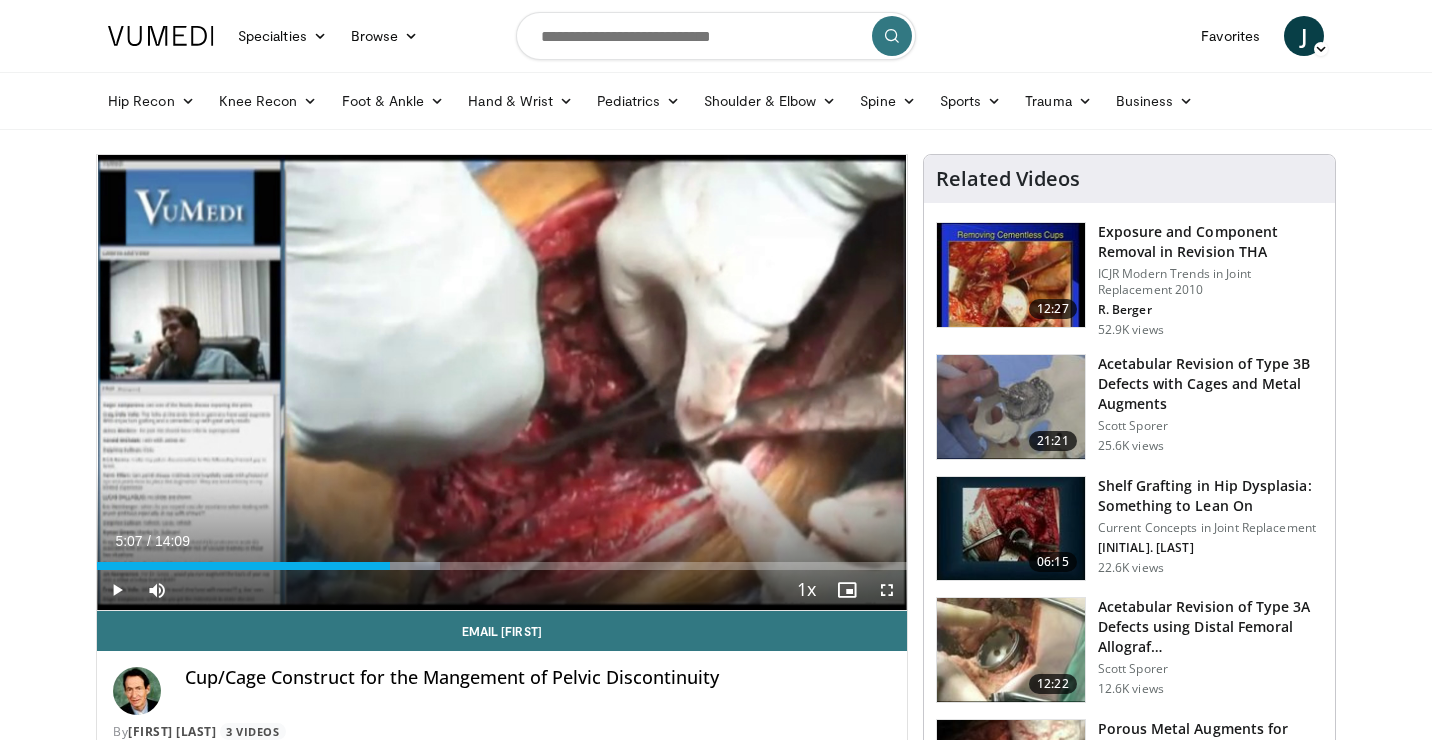 click at bounding box center [117, 590] 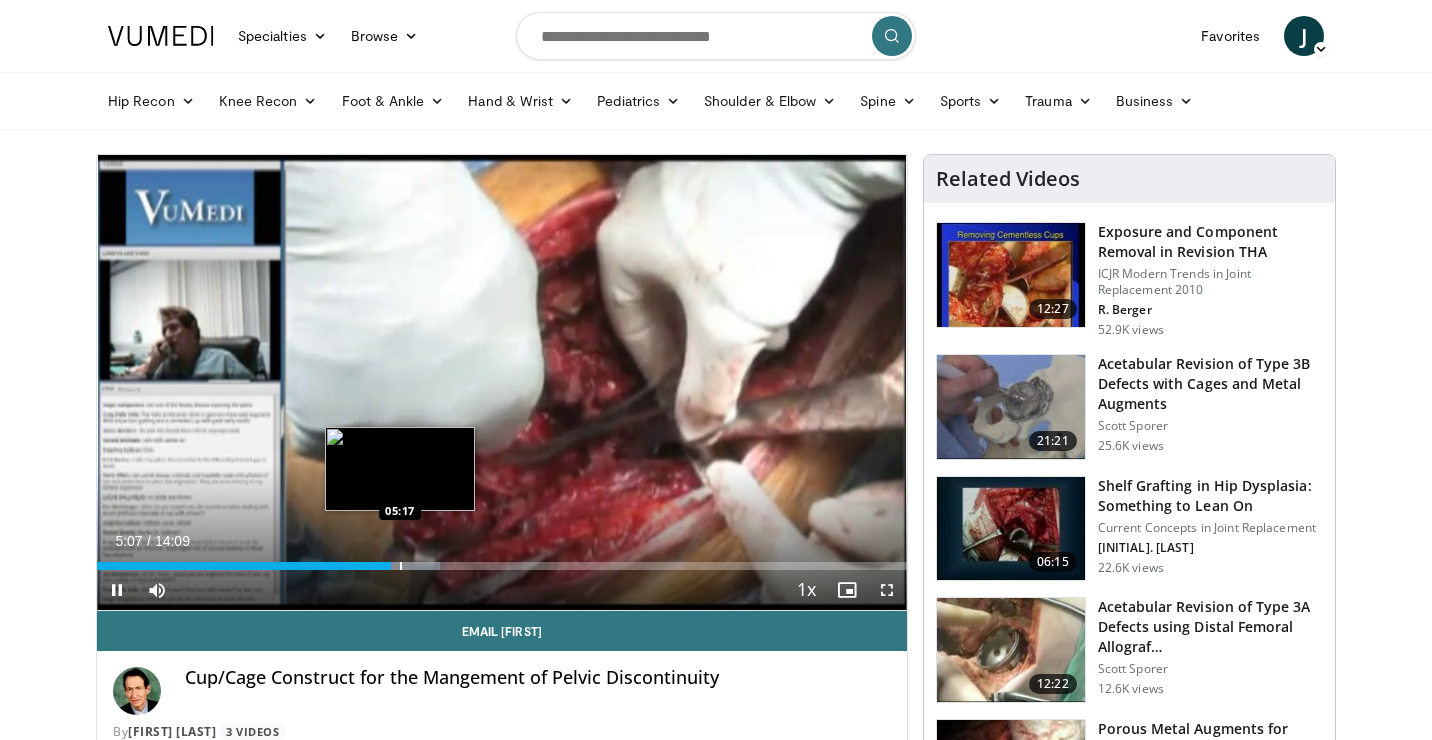 click at bounding box center (401, 566) 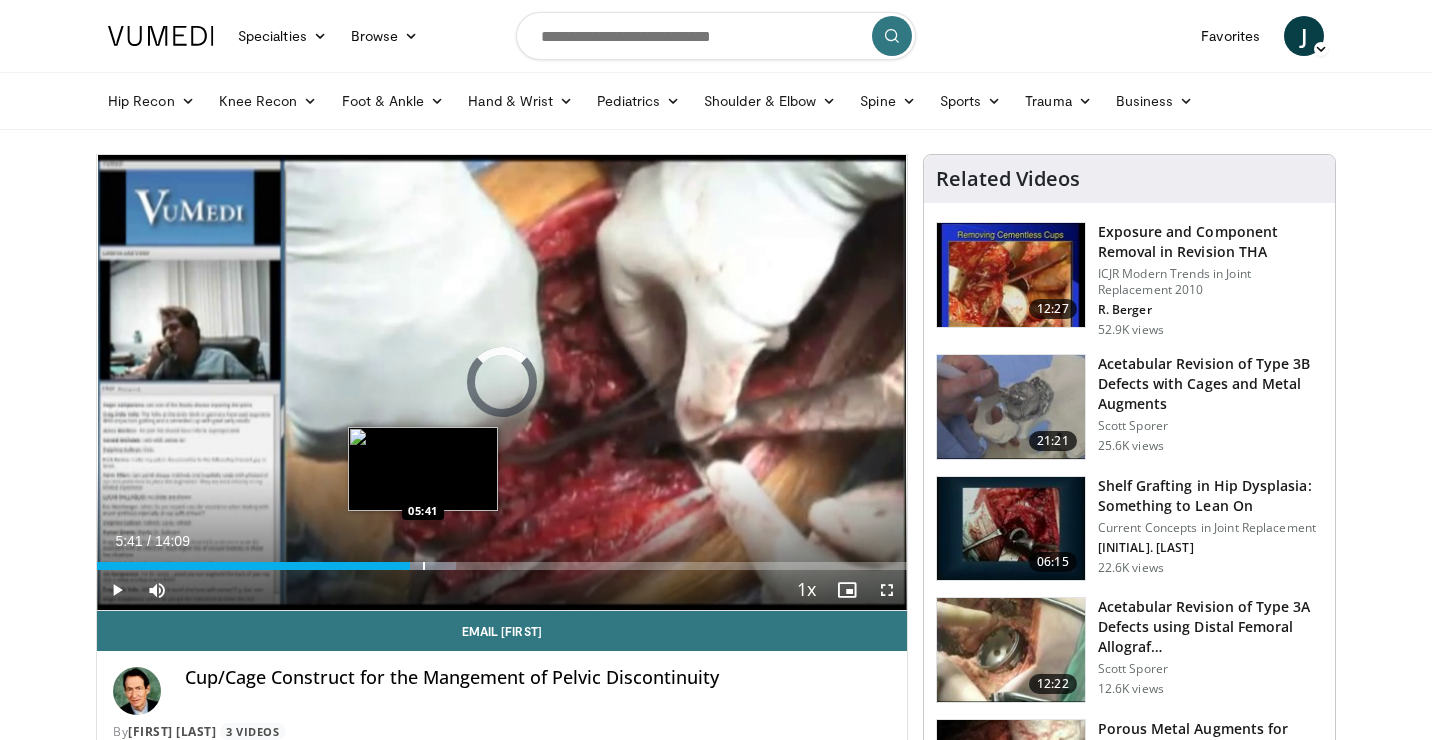 click at bounding box center (424, 566) 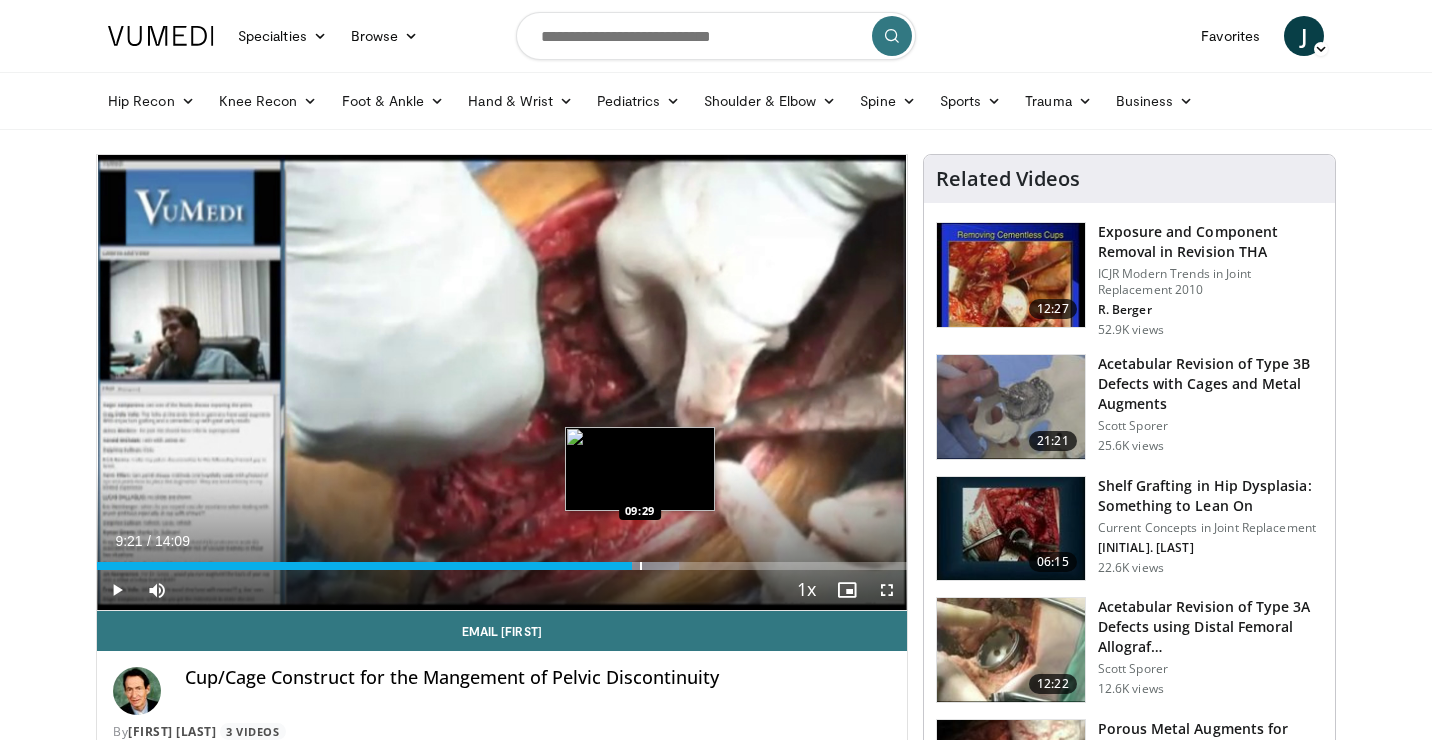 click at bounding box center (641, 566) 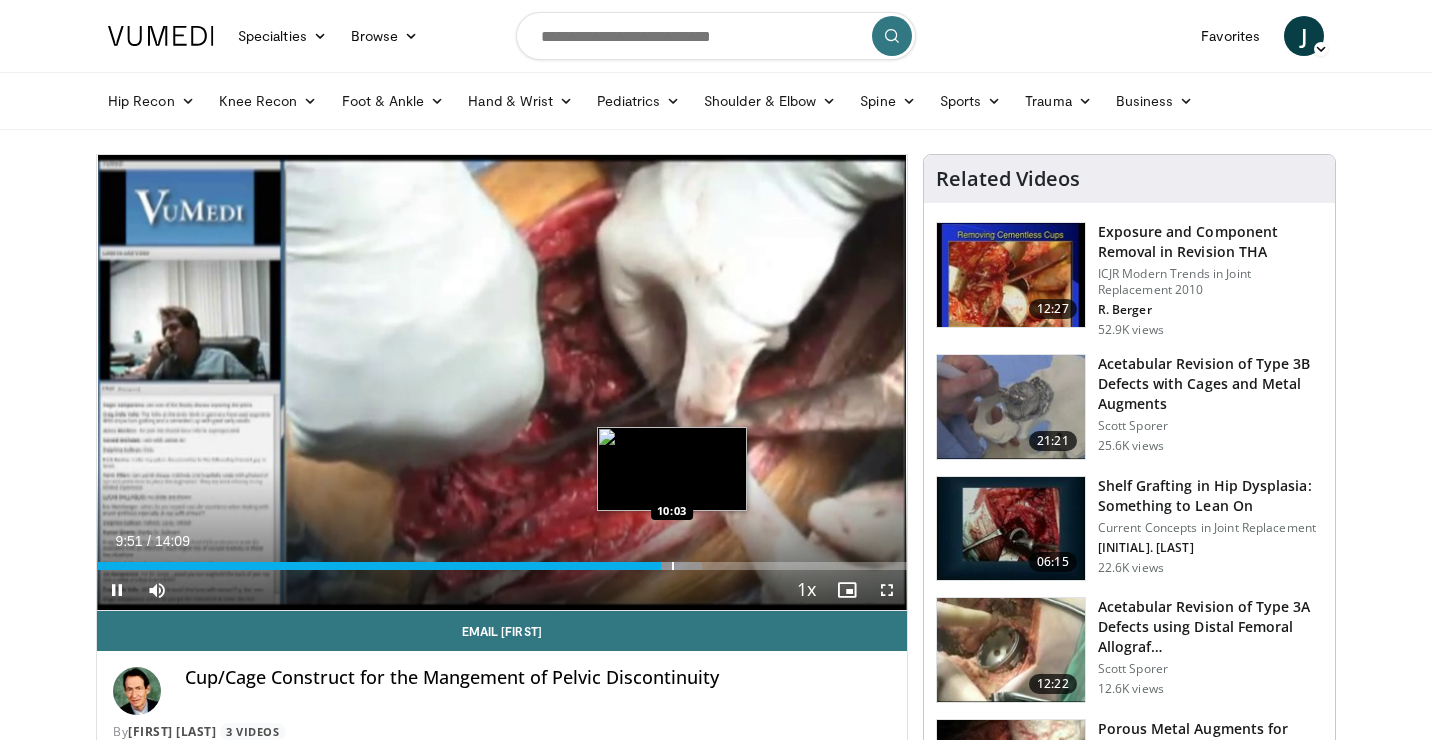 click at bounding box center (673, 566) 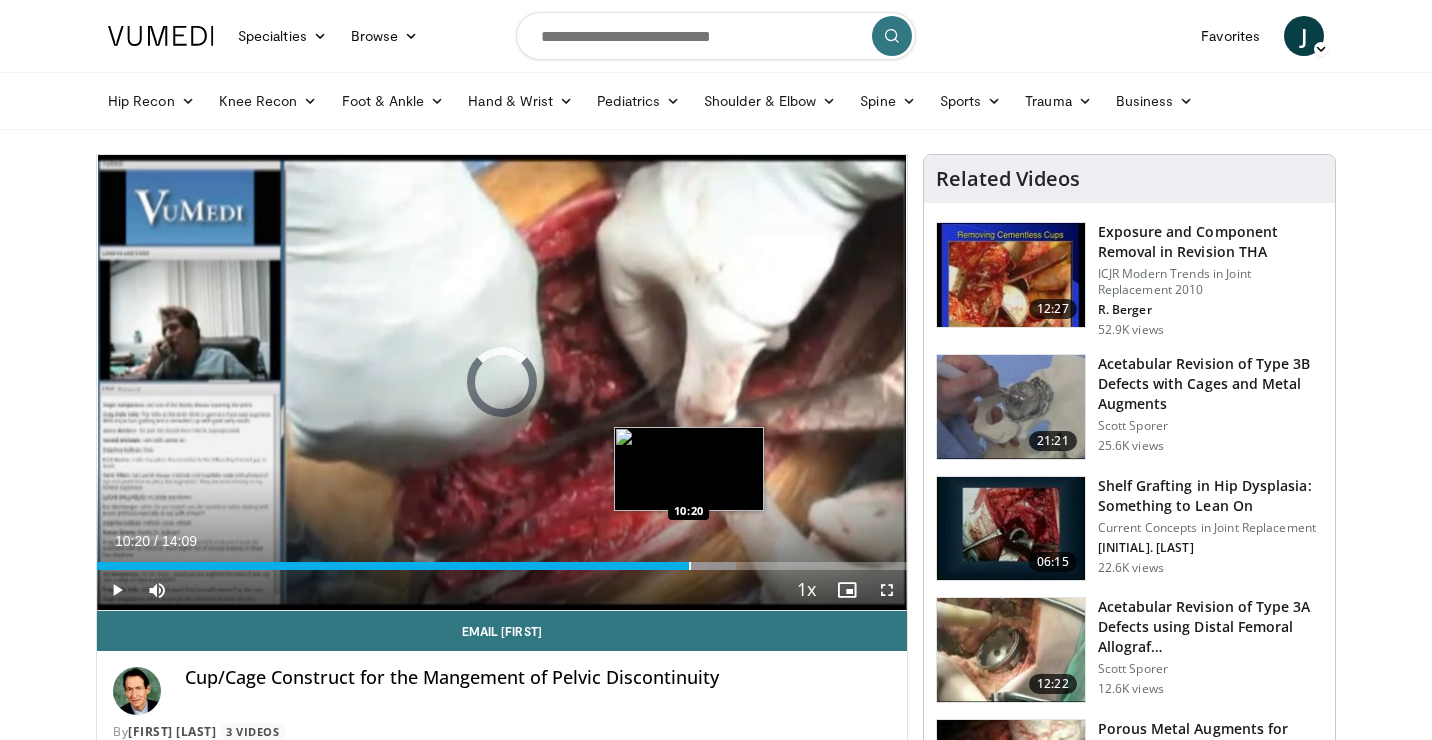 click at bounding box center (690, 566) 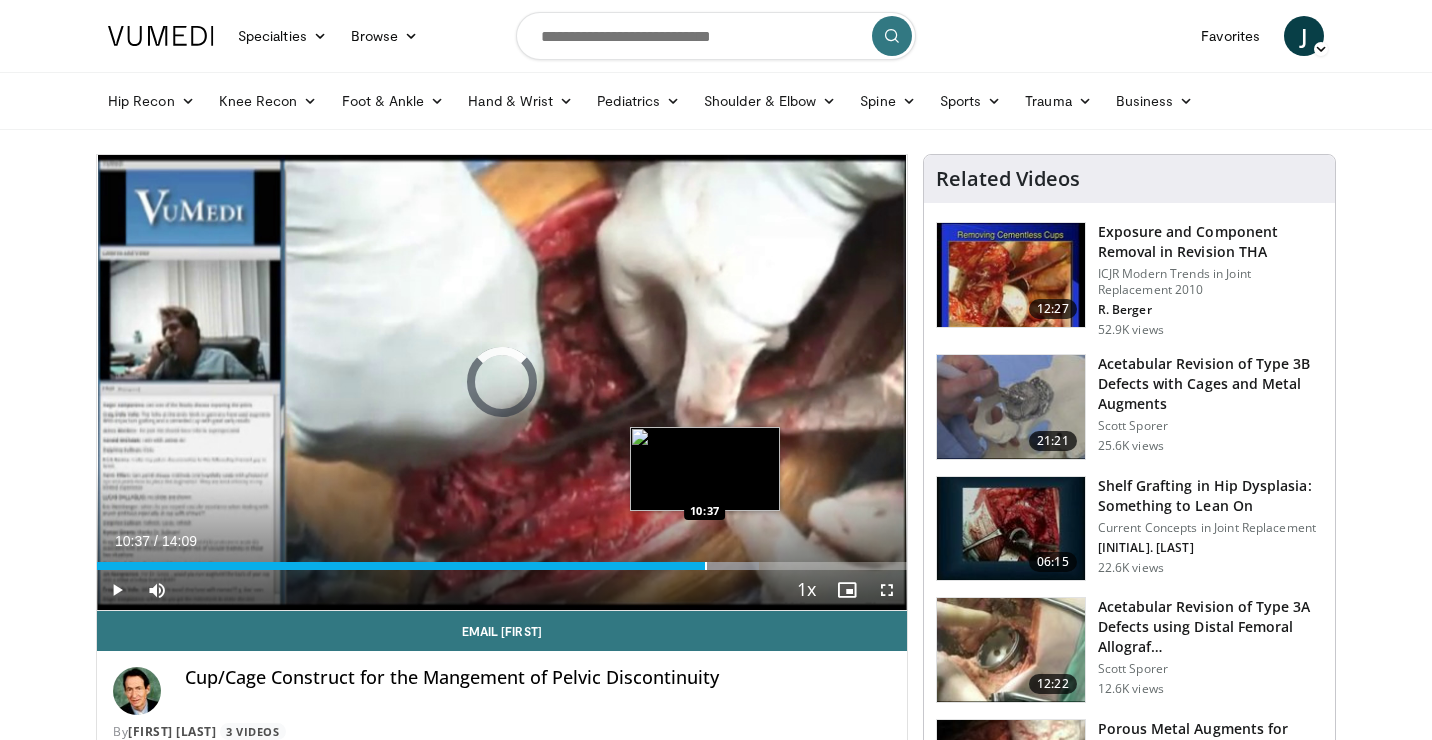click at bounding box center [706, 566] 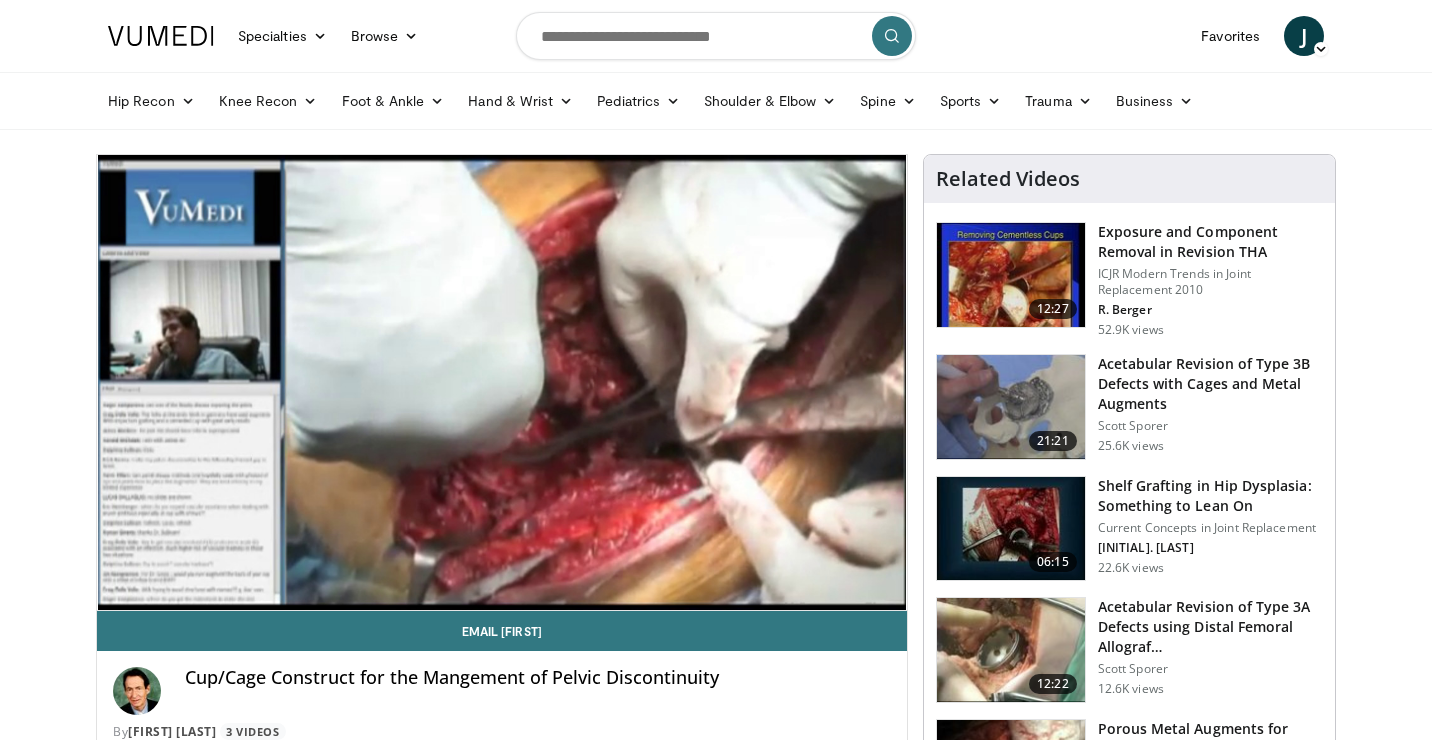 click on "Acetabular Revision of Type 3B Defects with Cages and Metal Augments" at bounding box center [1210, 384] 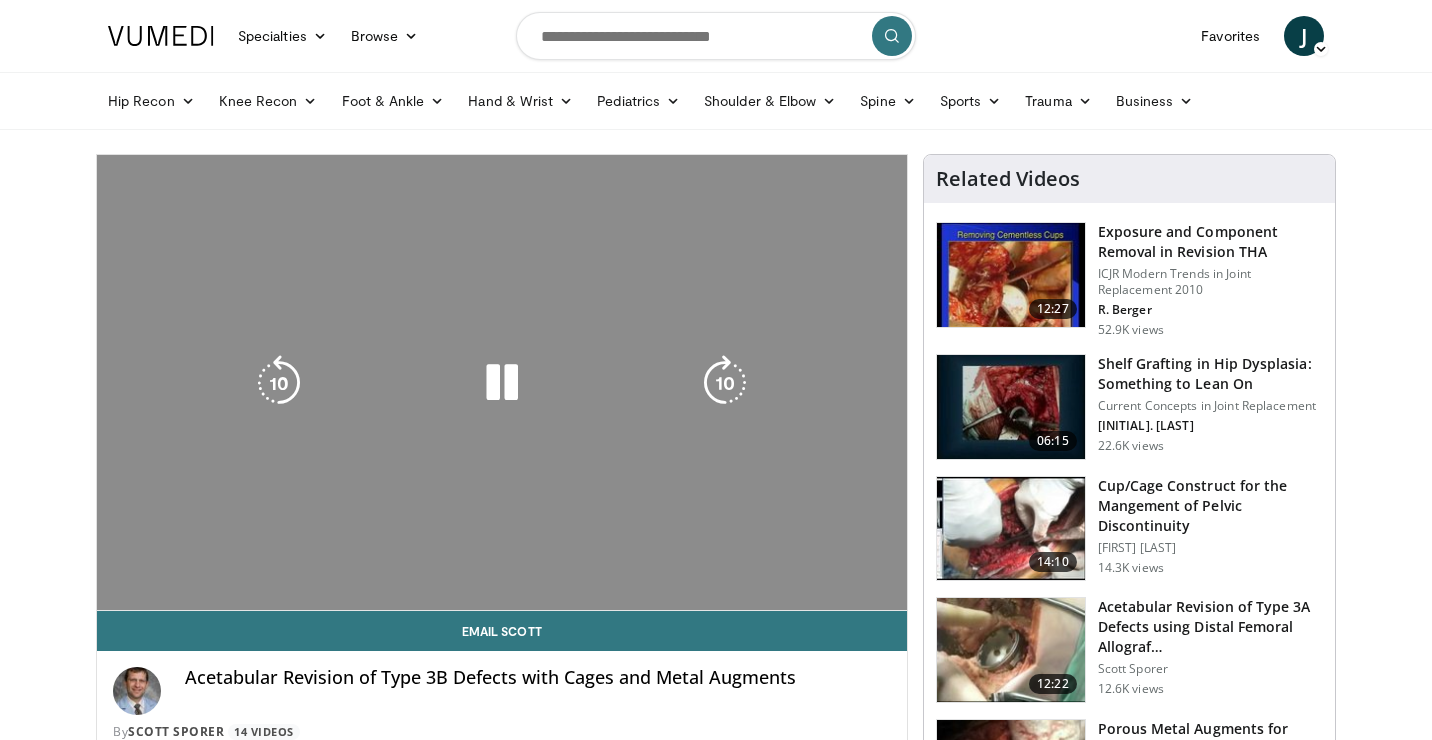 scroll, scrollTop: 0, scrollLeft: 0, axis: both 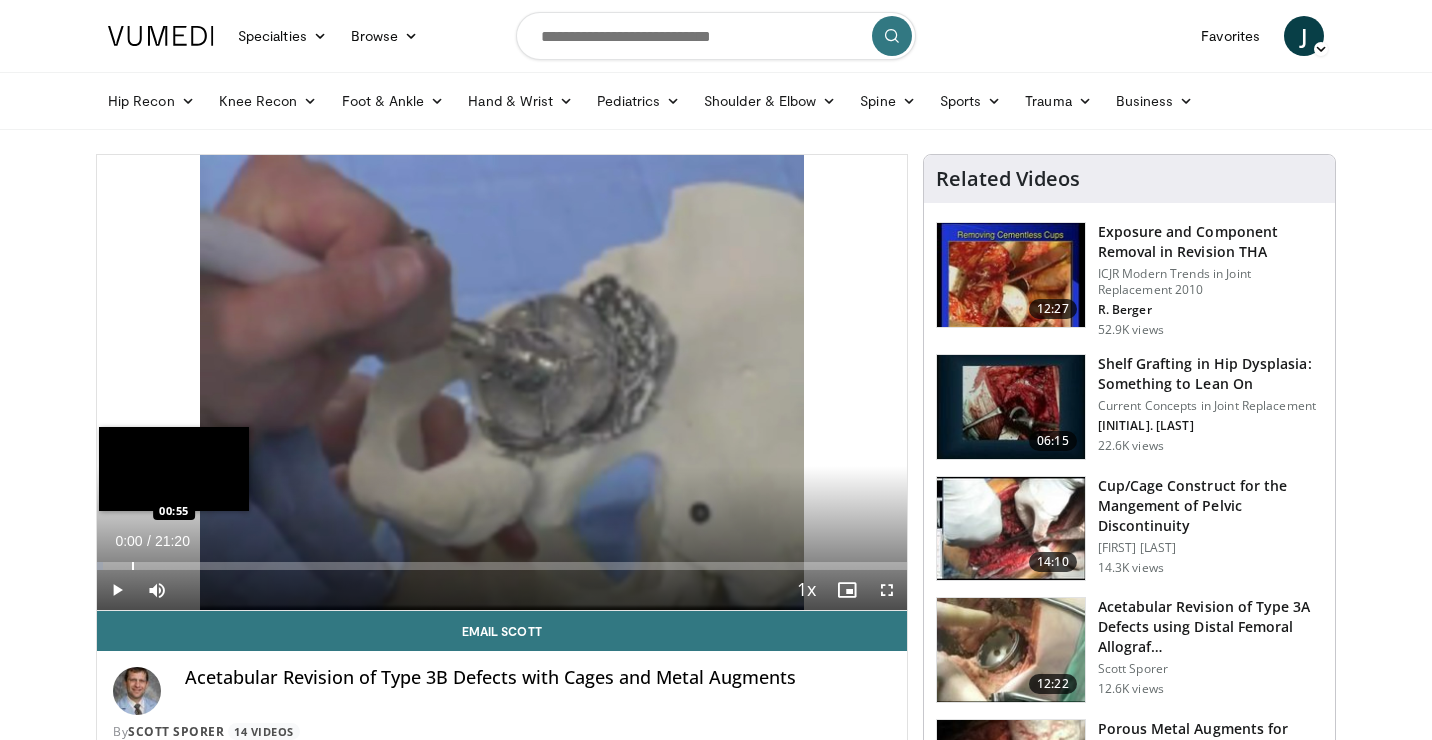 click at bounding box center (133, 566) 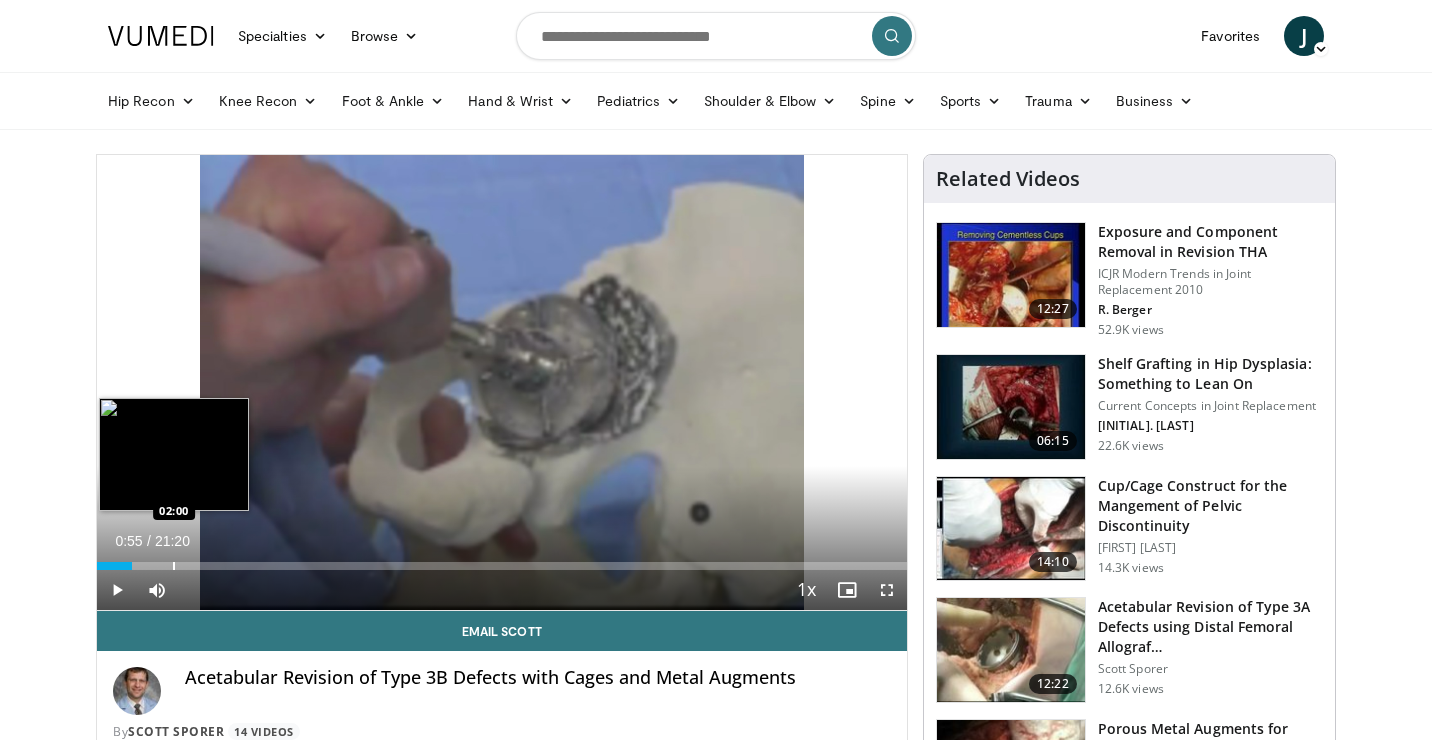 click at bounding box center (174, 566) 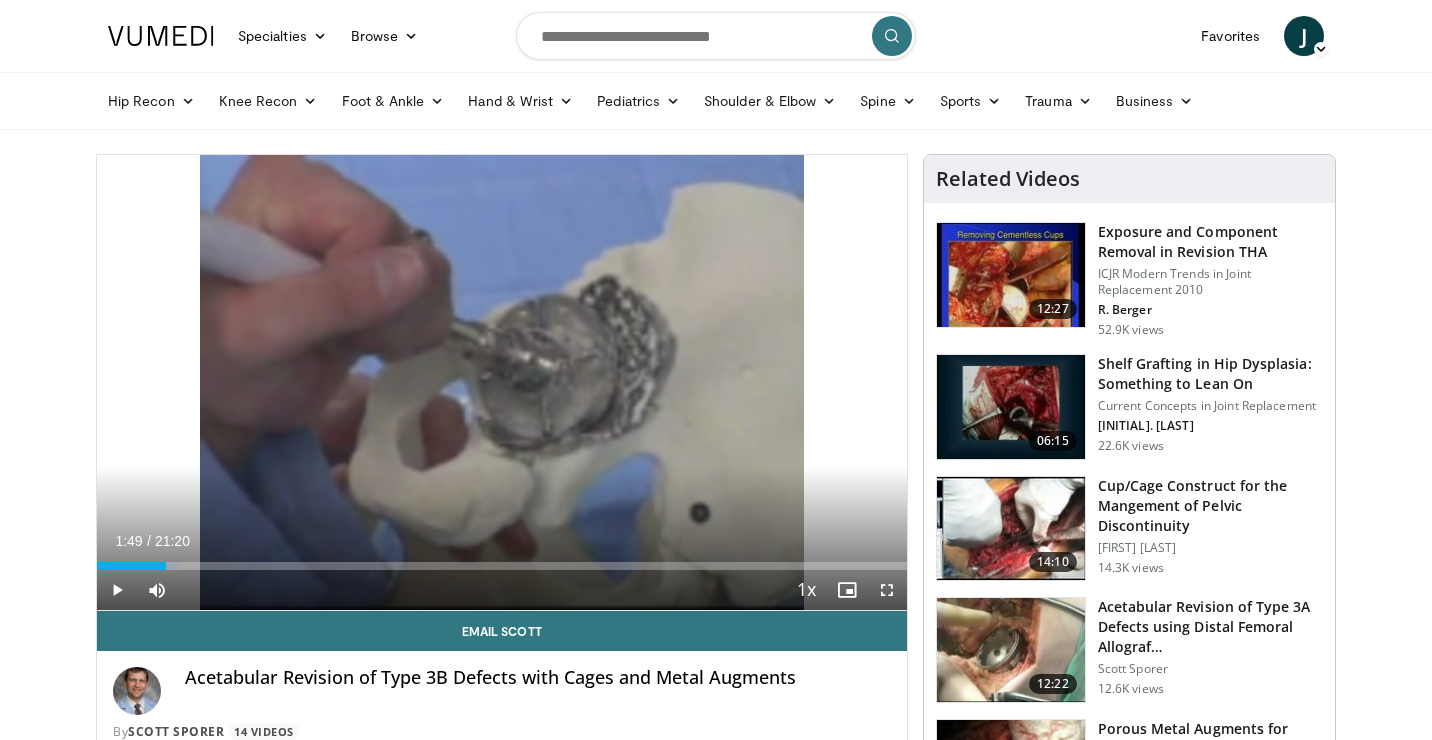 click at bounding box center (117, 590) 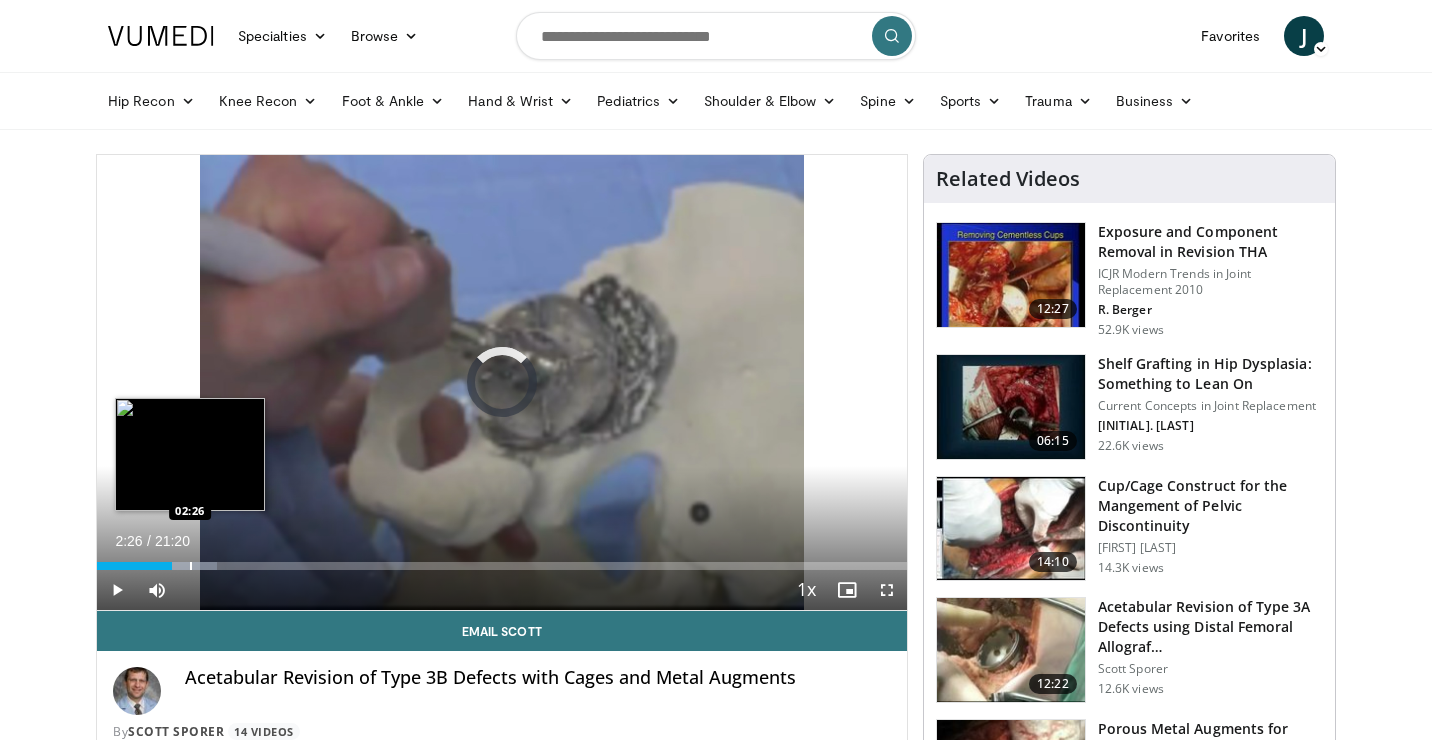 click at bounding box center [191, 566] 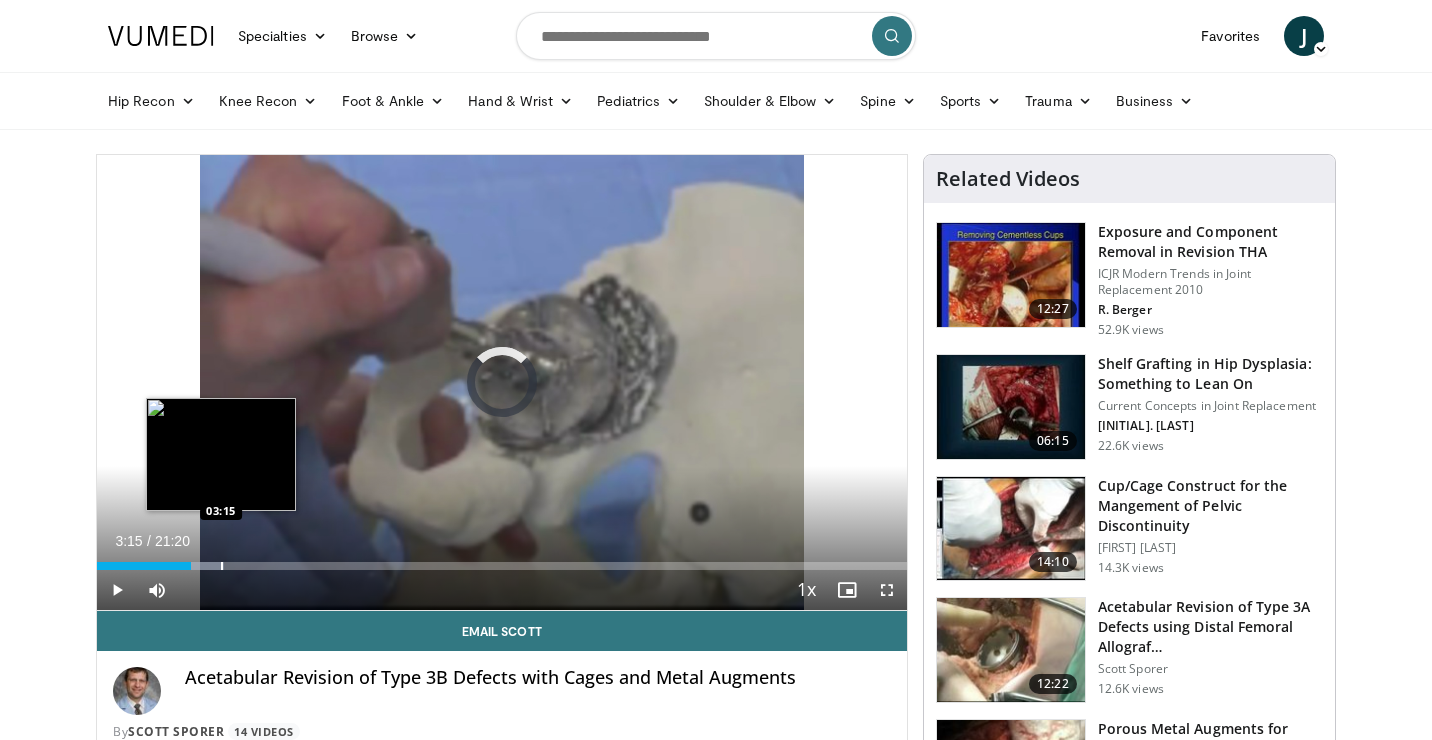 click at bounding box center (222, 566) 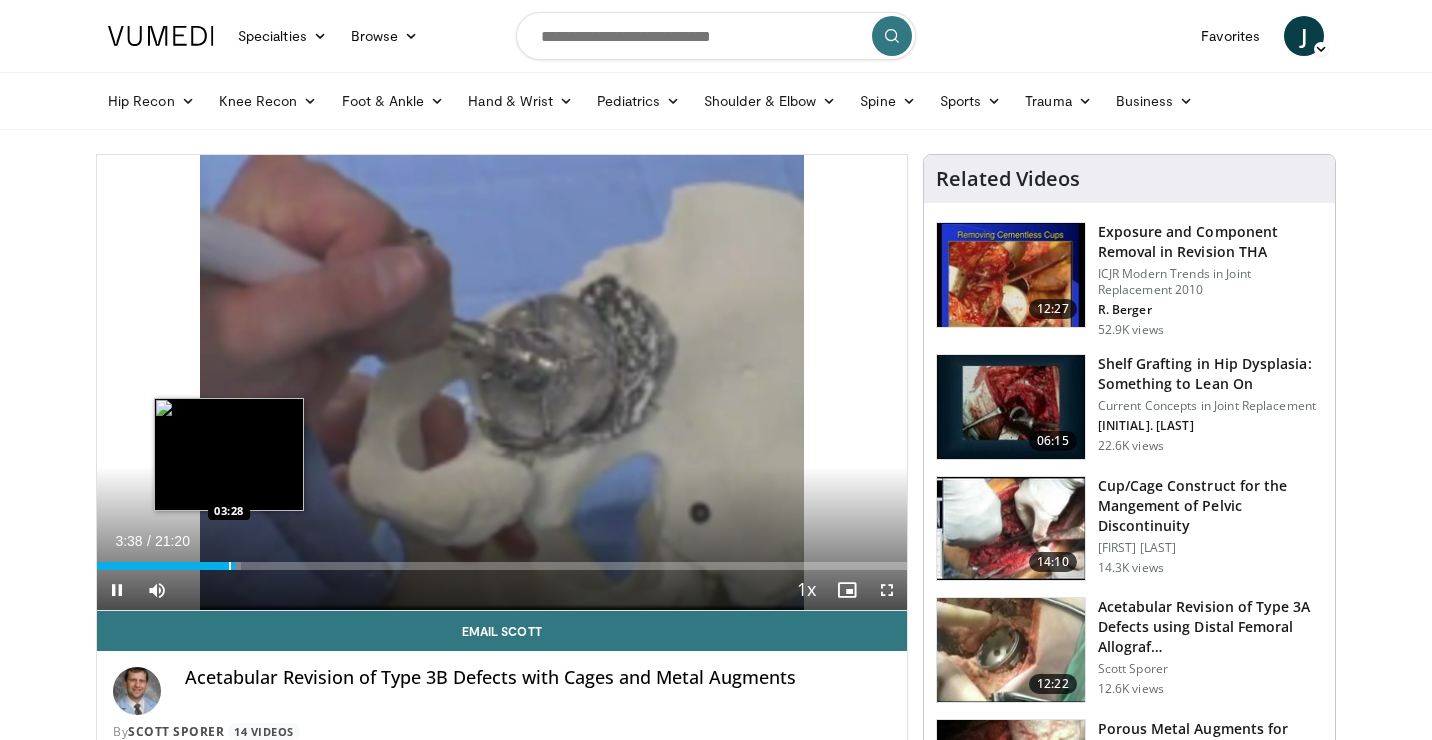 click at bounding box center (230, 566) 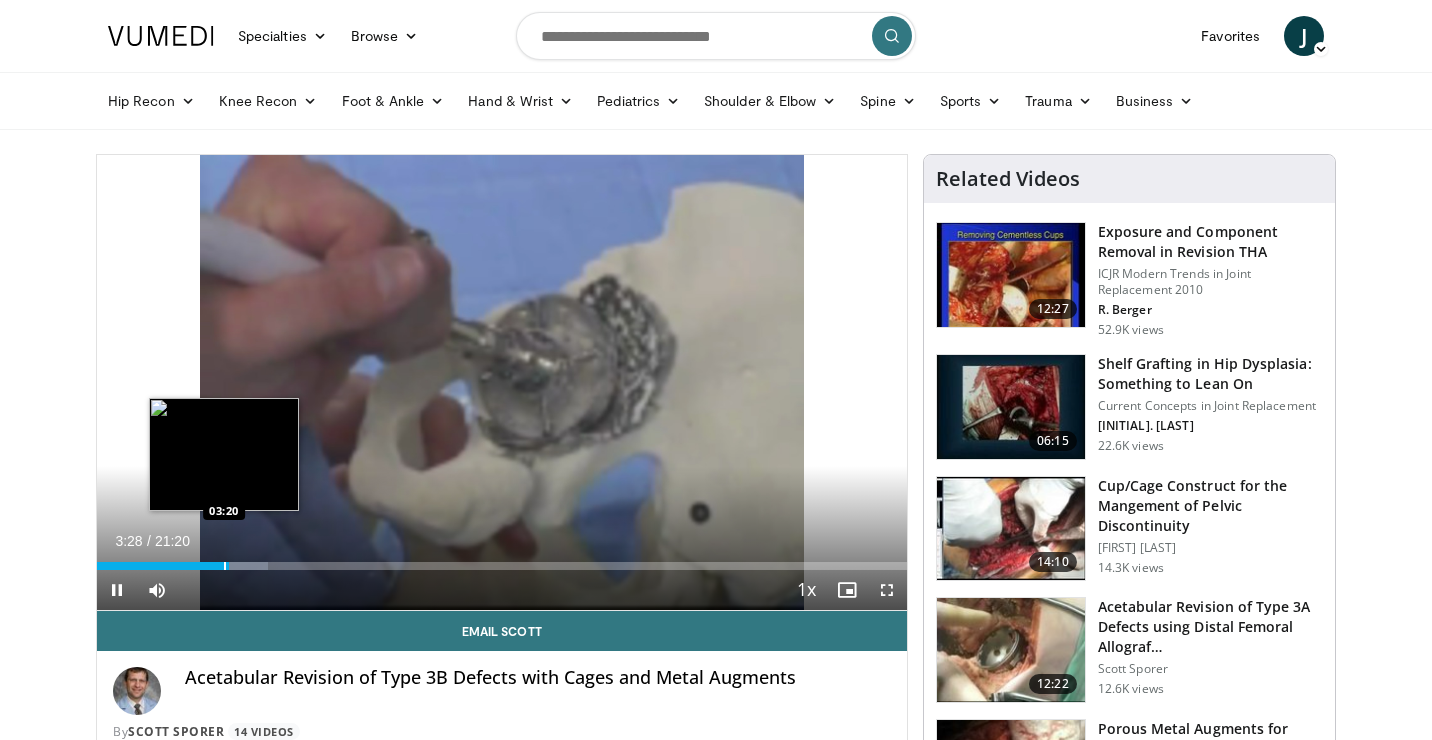 click at bounding box center [225, 566] 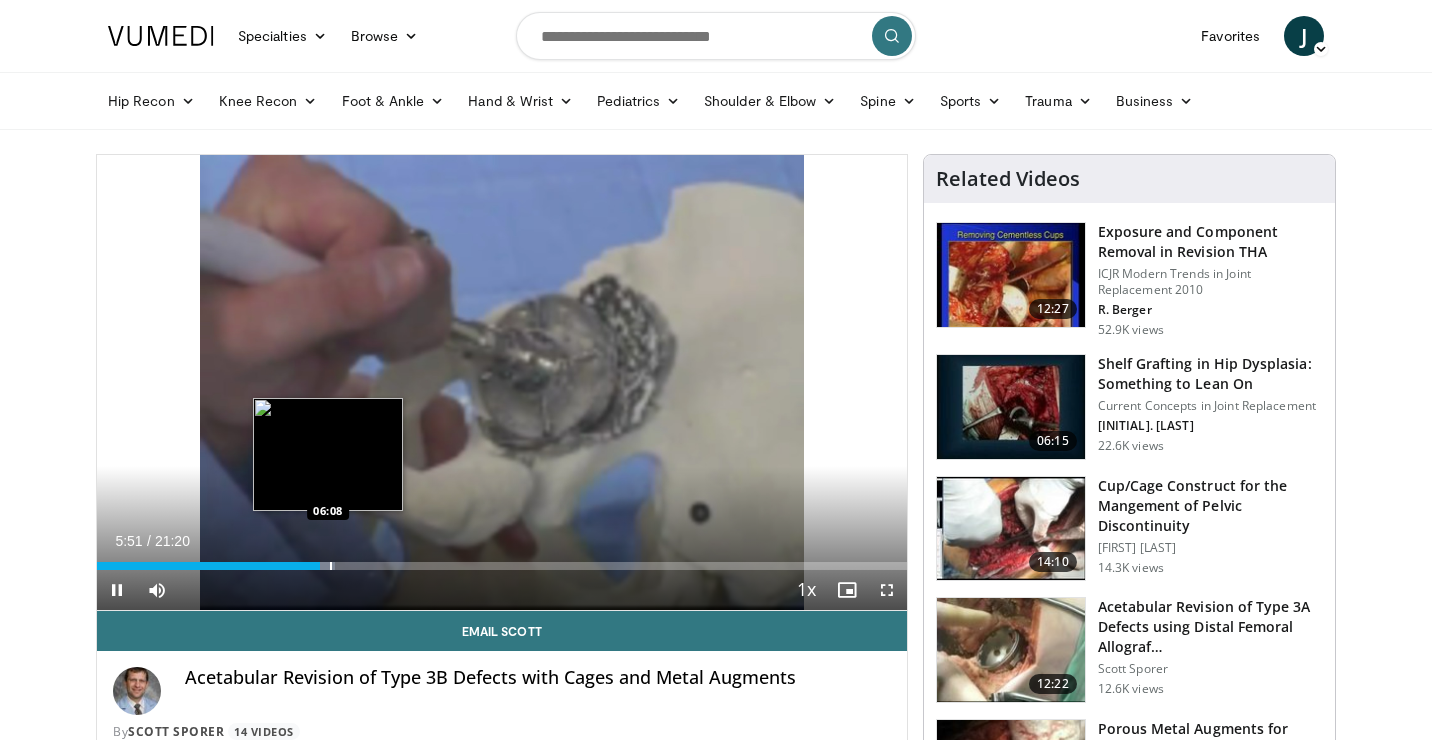 click at bounding box center (331, 566) 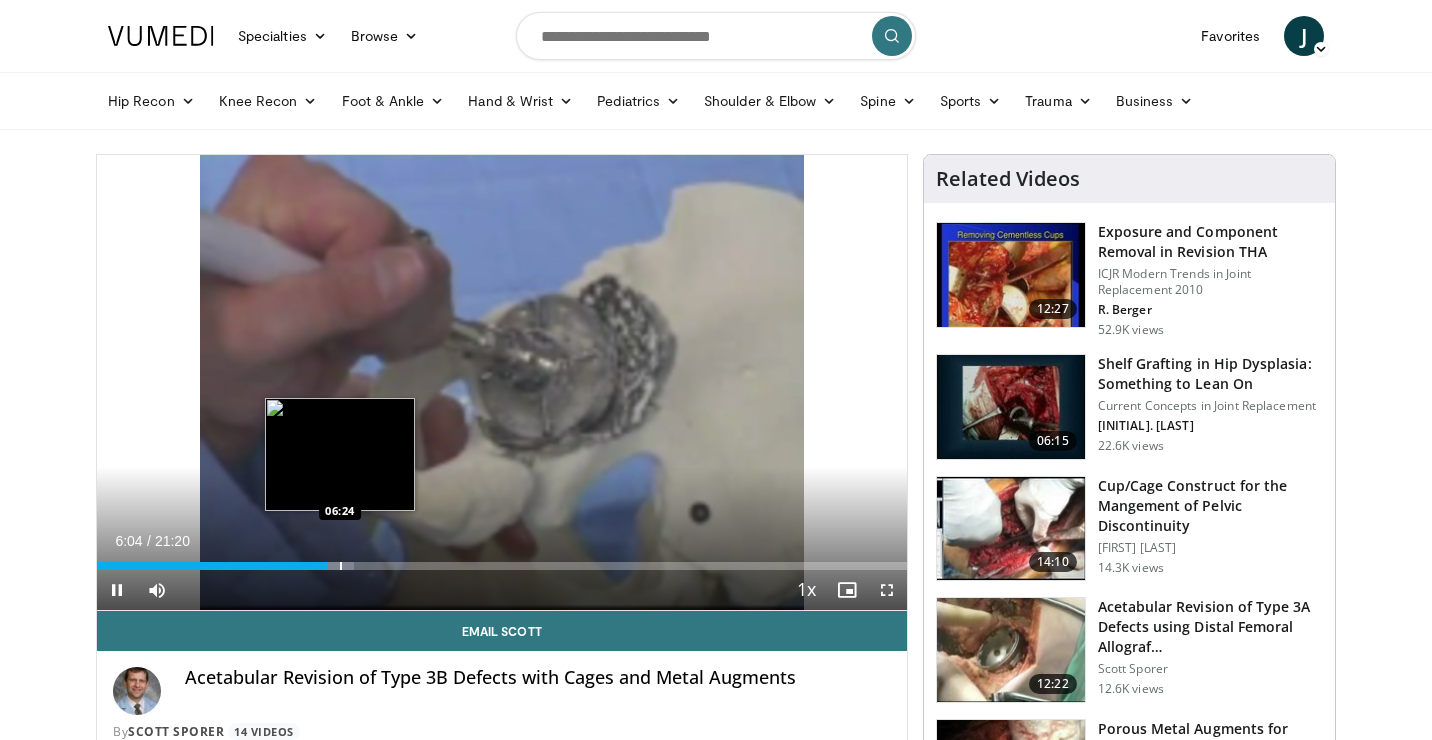 click at bounding box center [341, 566] 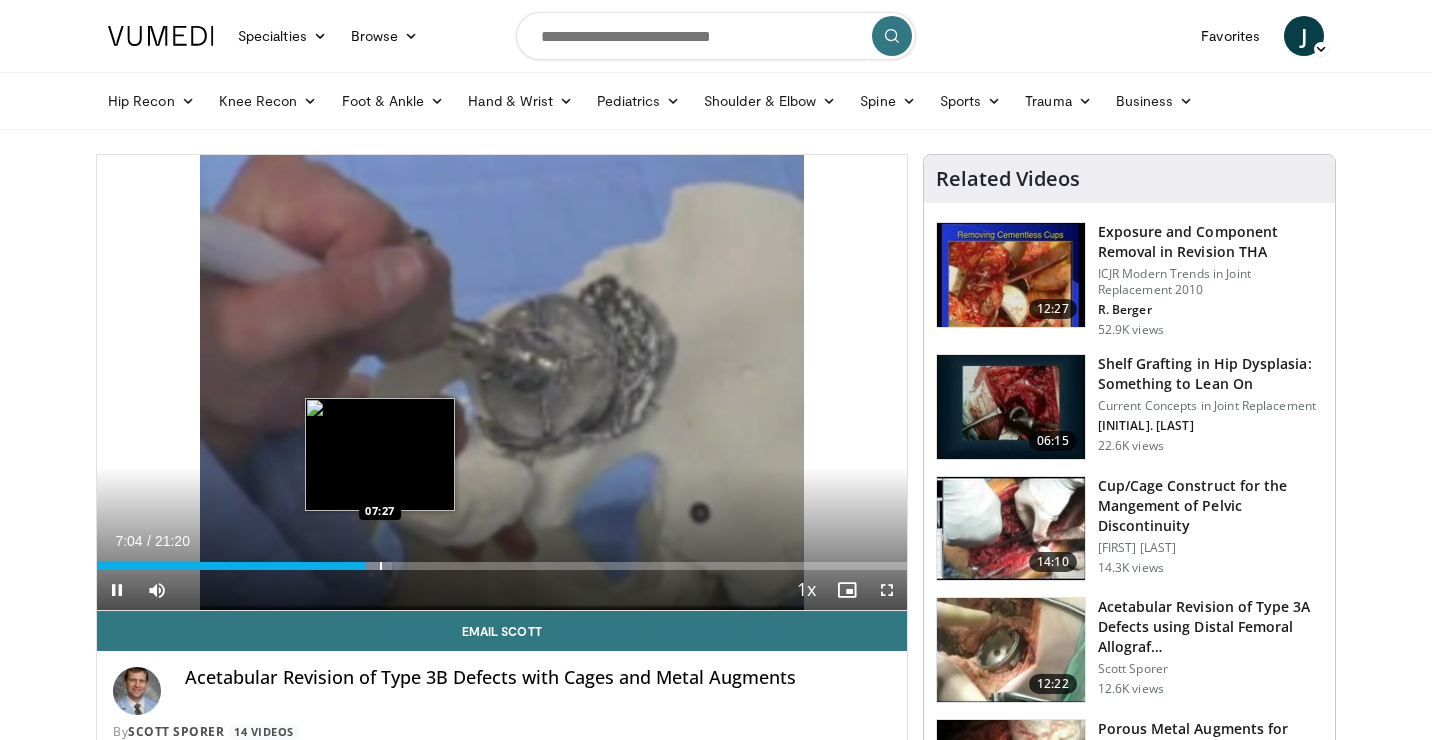 click at bounding box center (381, 566) 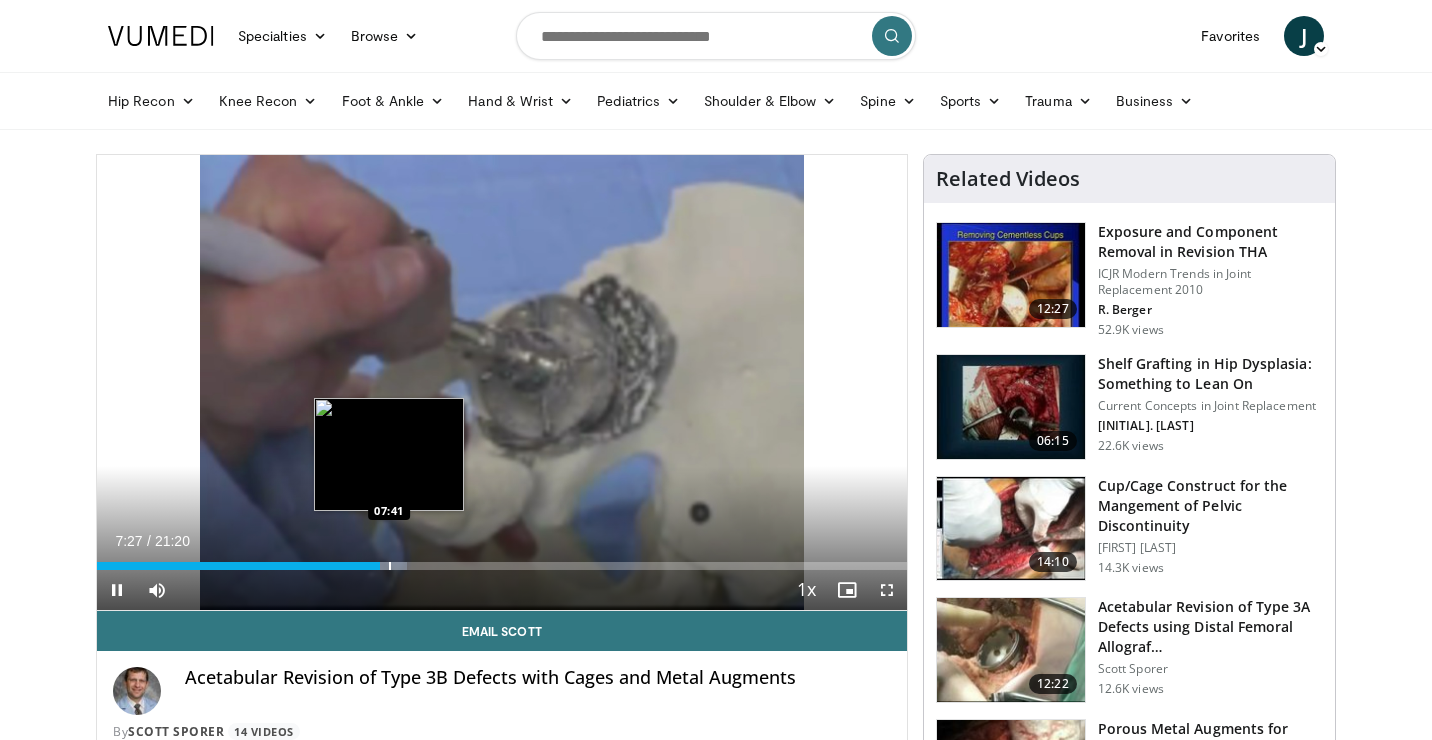 click at bounding box center (390, 566) 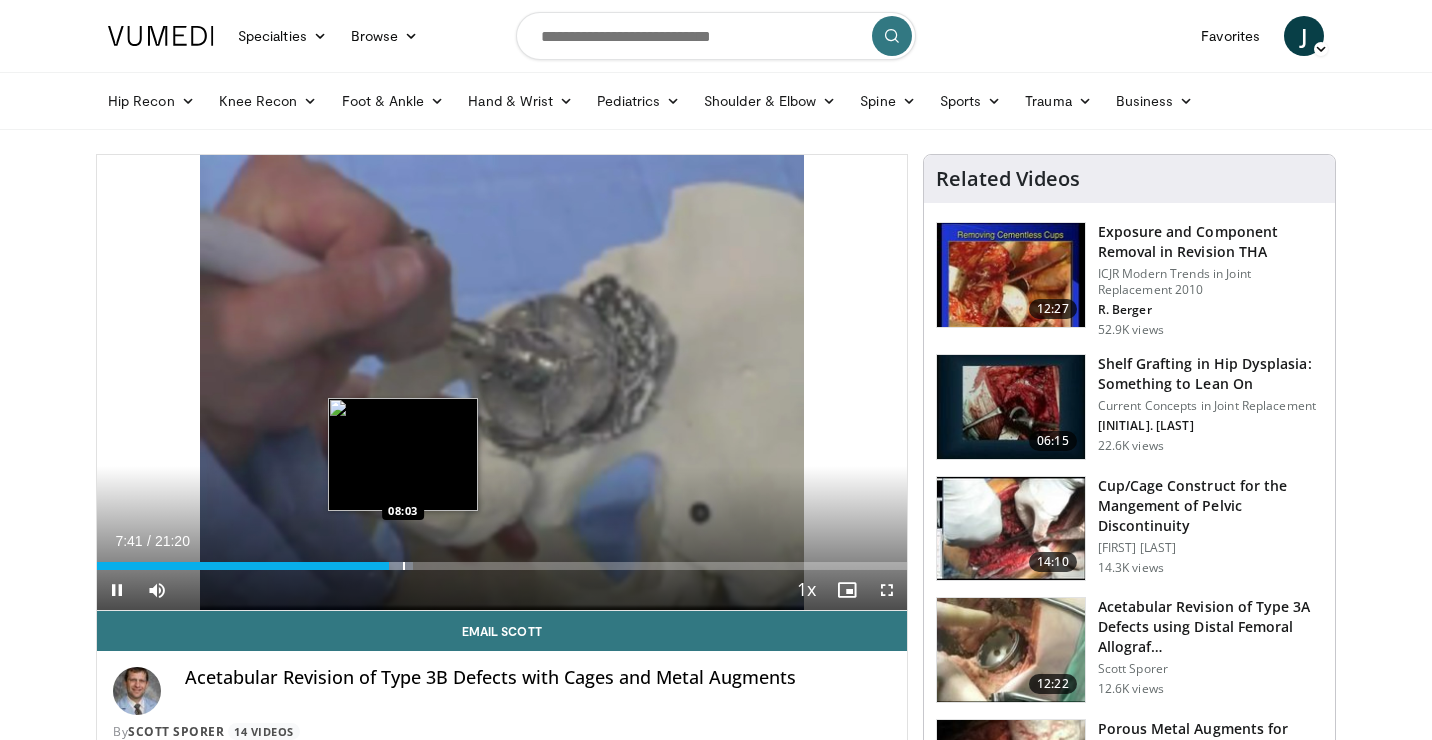 click at bounding box center [404, 566] 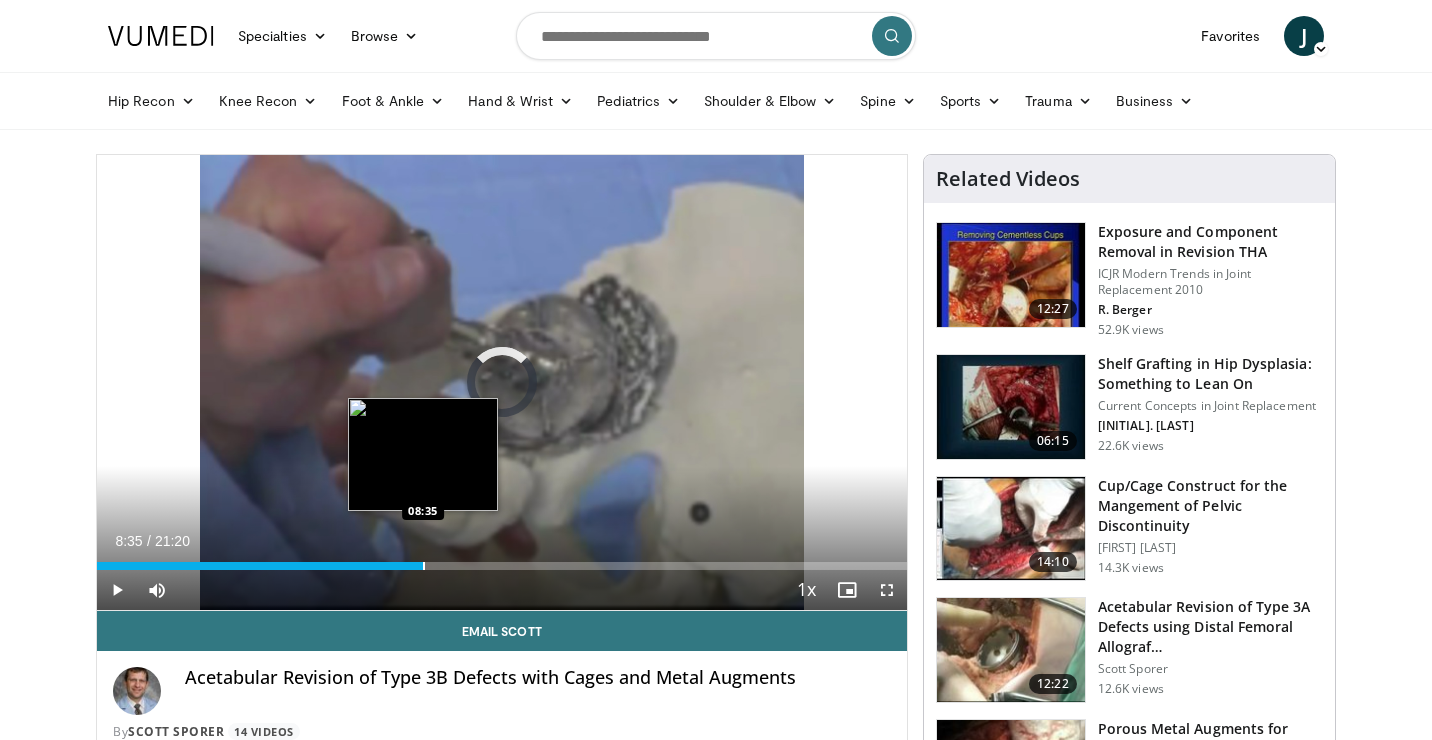 click at bounding box center (424, 566) 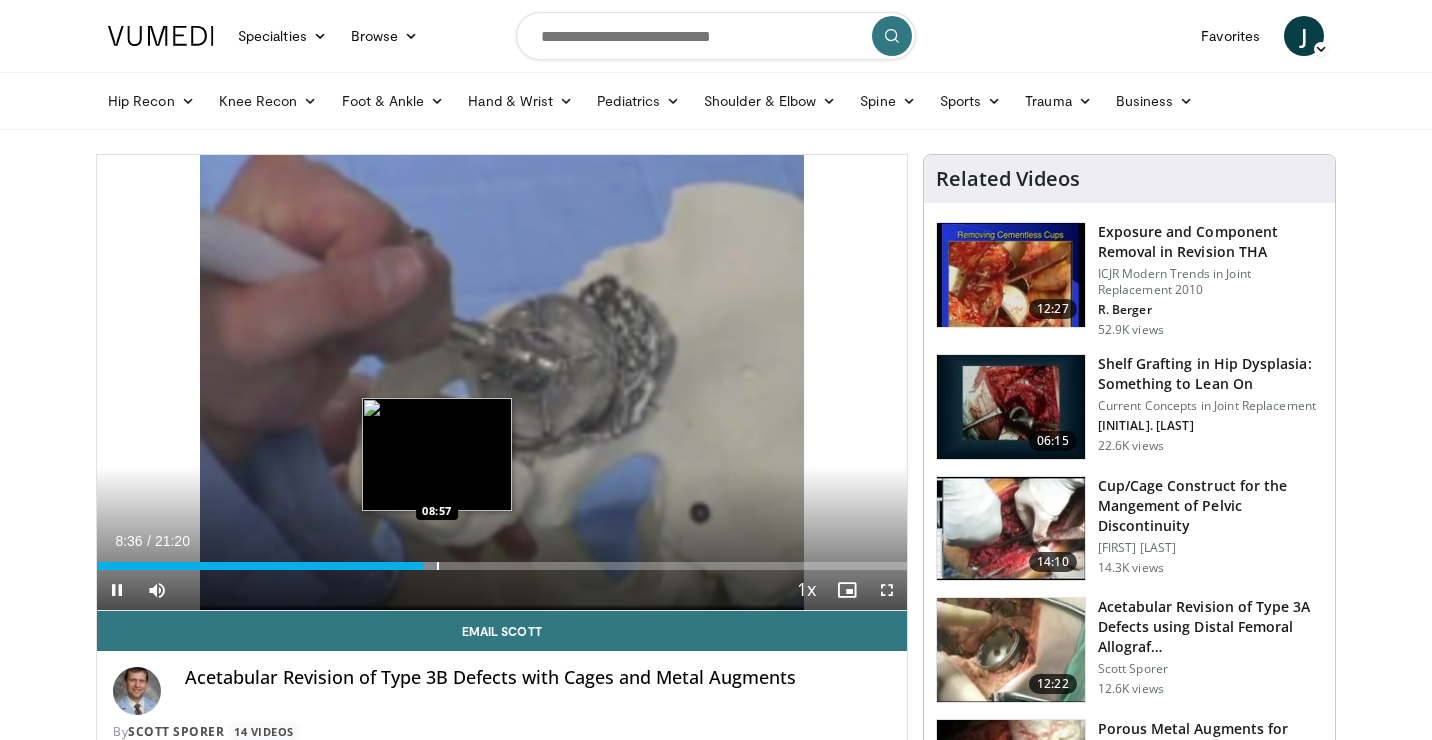 click at bounding box center (438, 566) 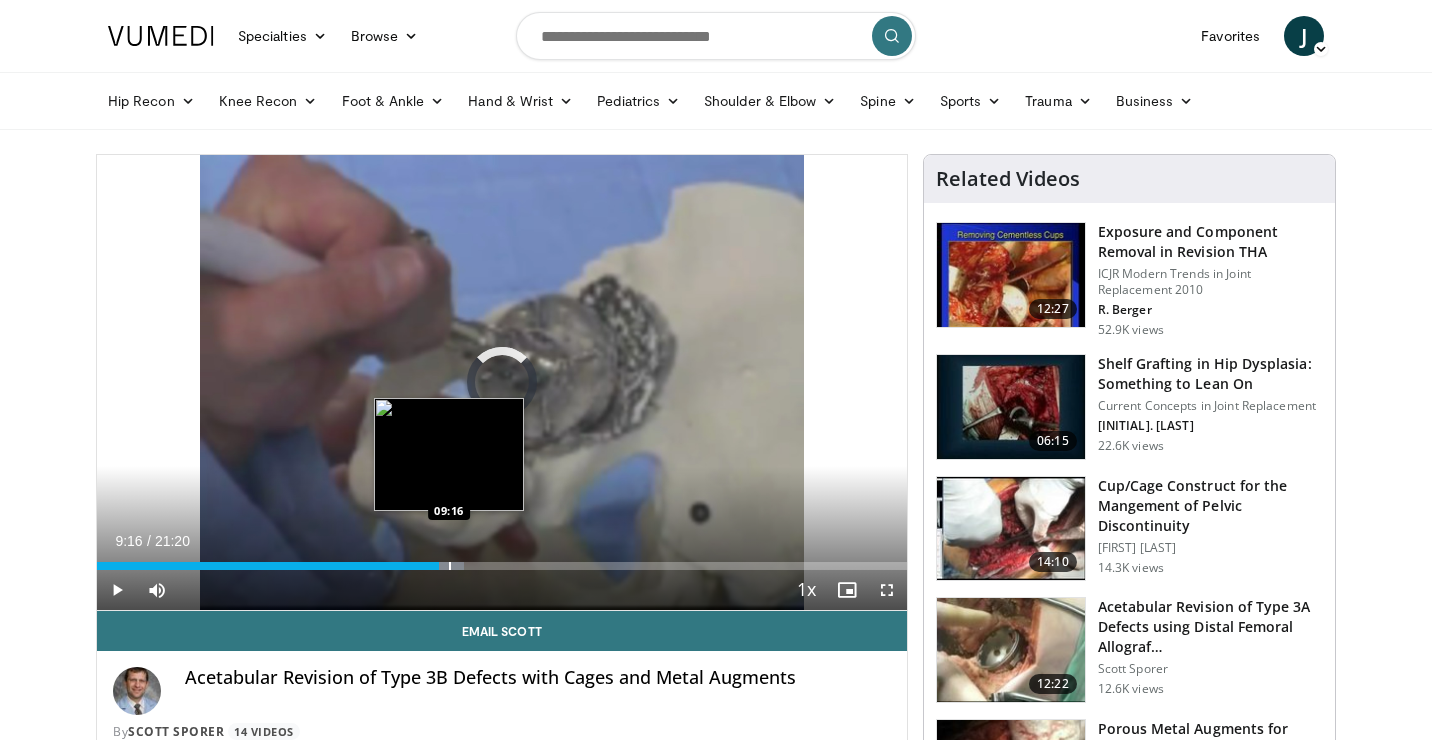 click at bounding box center (450, 566) 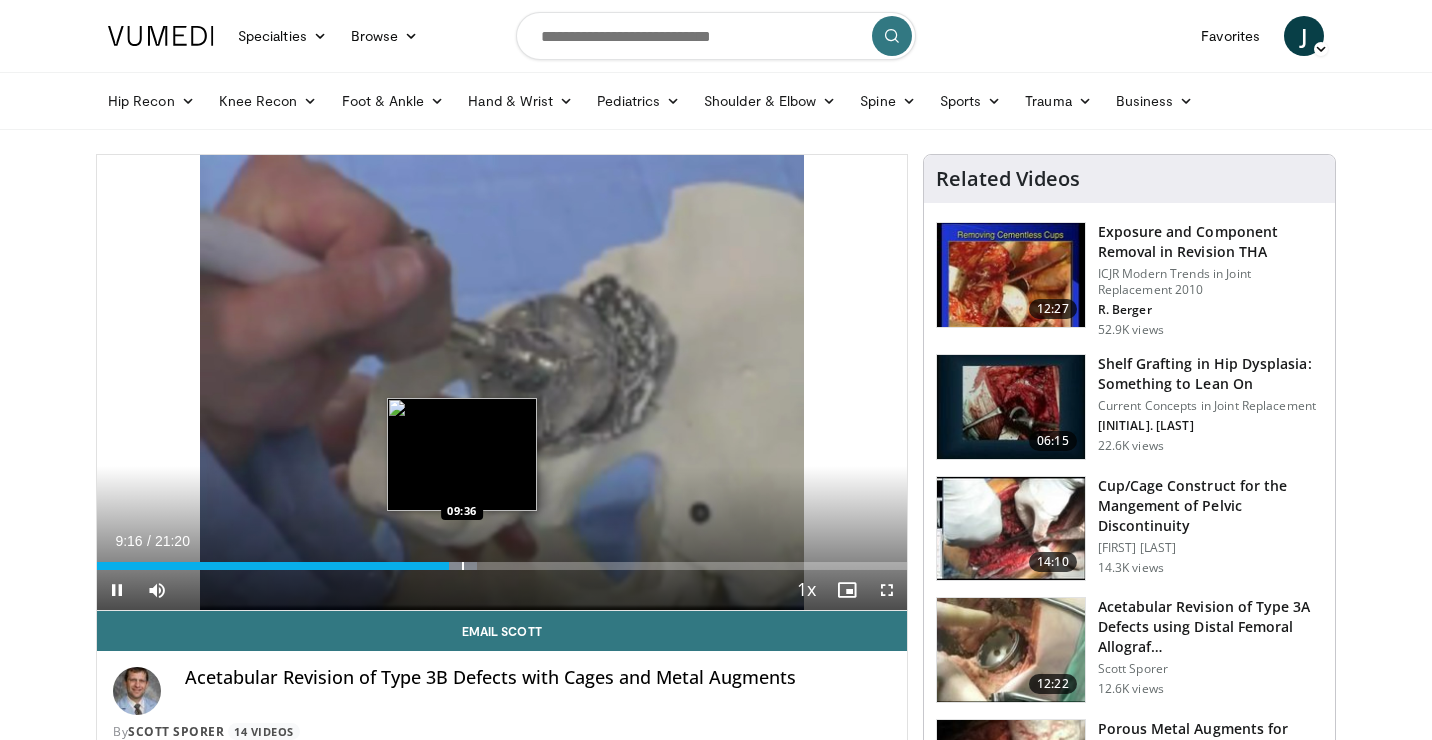 click at bounding box center (463, 566) 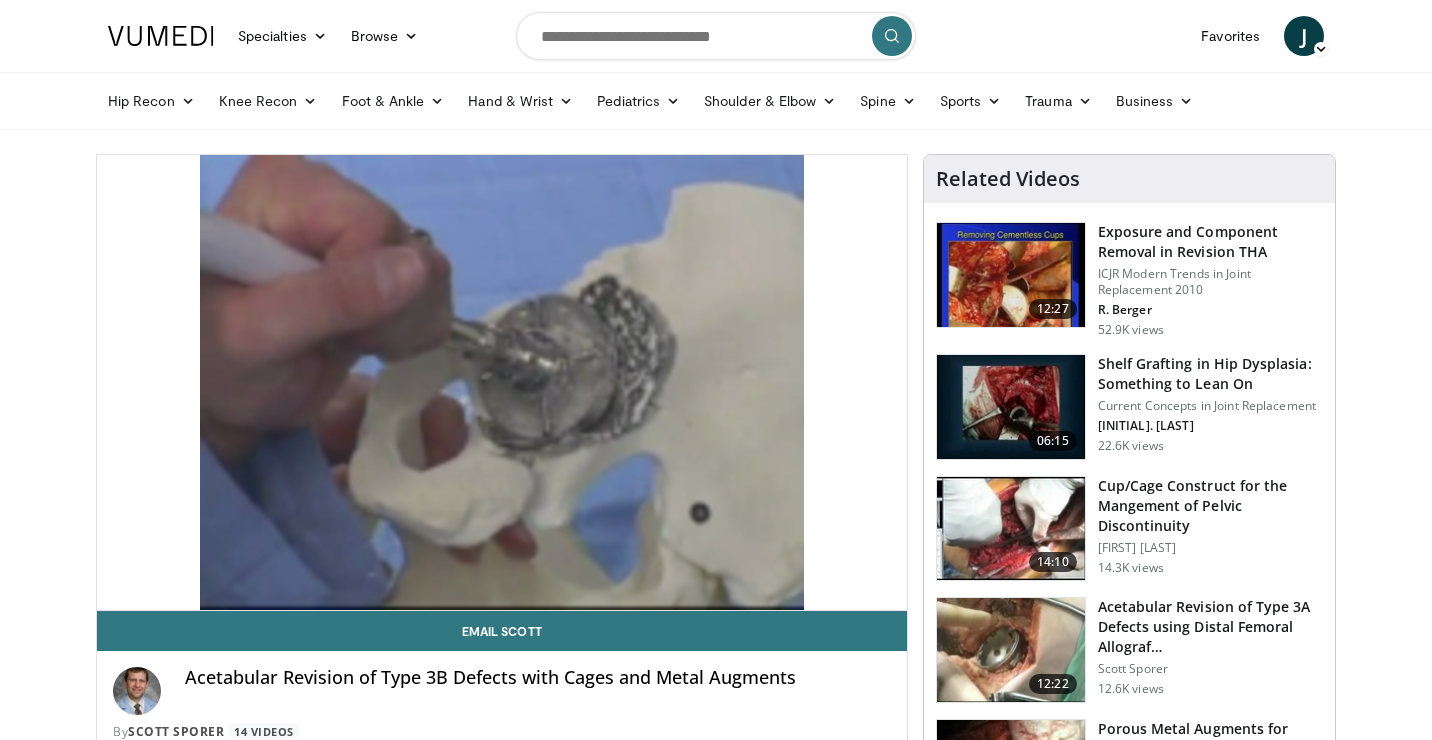 click on "**********" at bounding box center (502, 383) 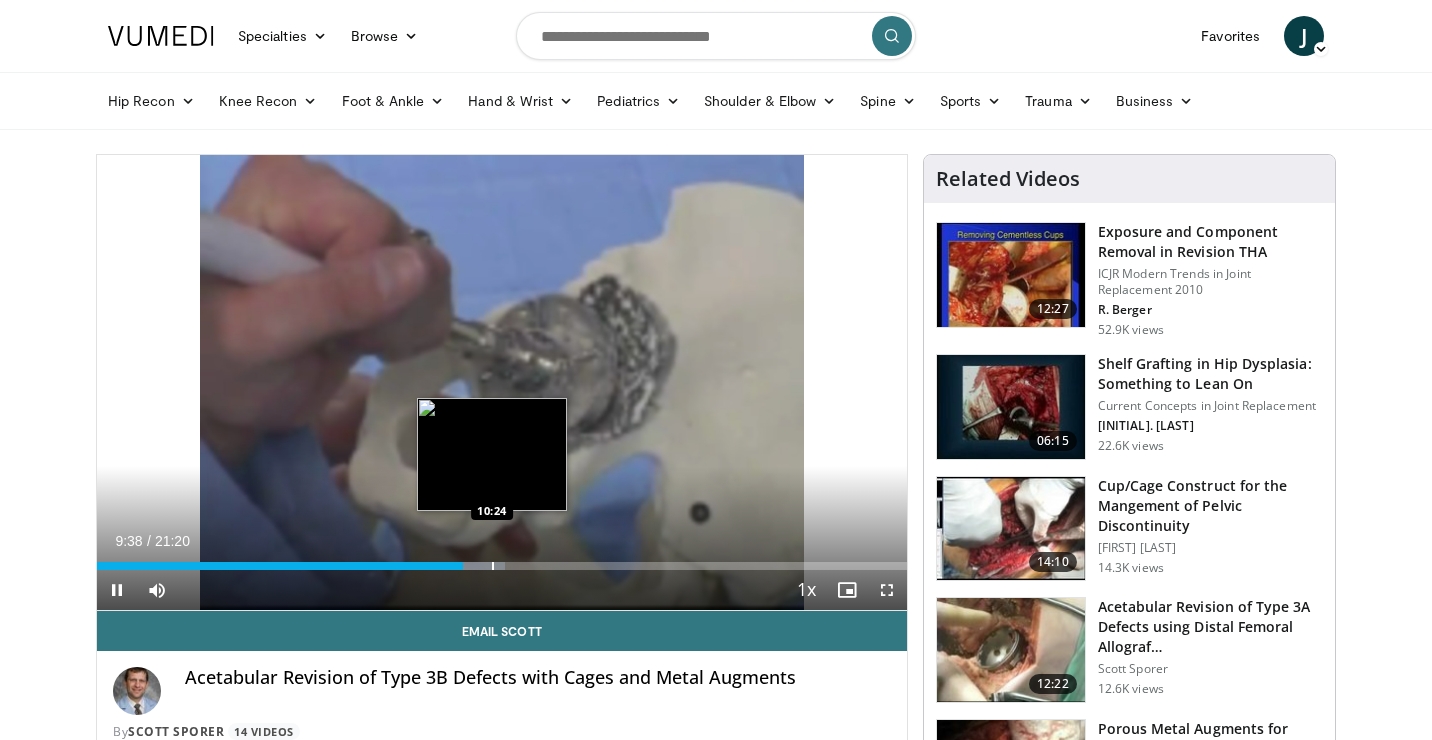 click at bounding box center [493, 566] 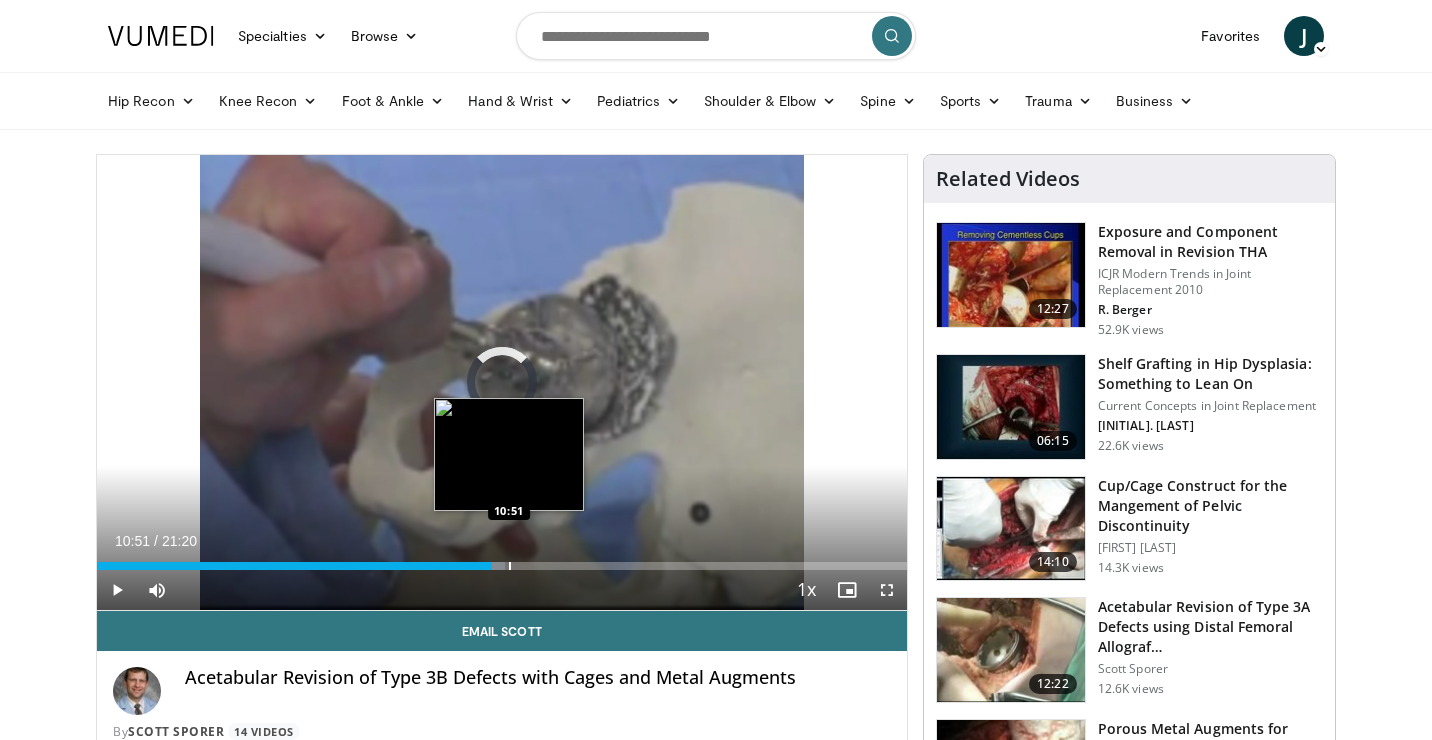 click at bounding box center [510, 566] 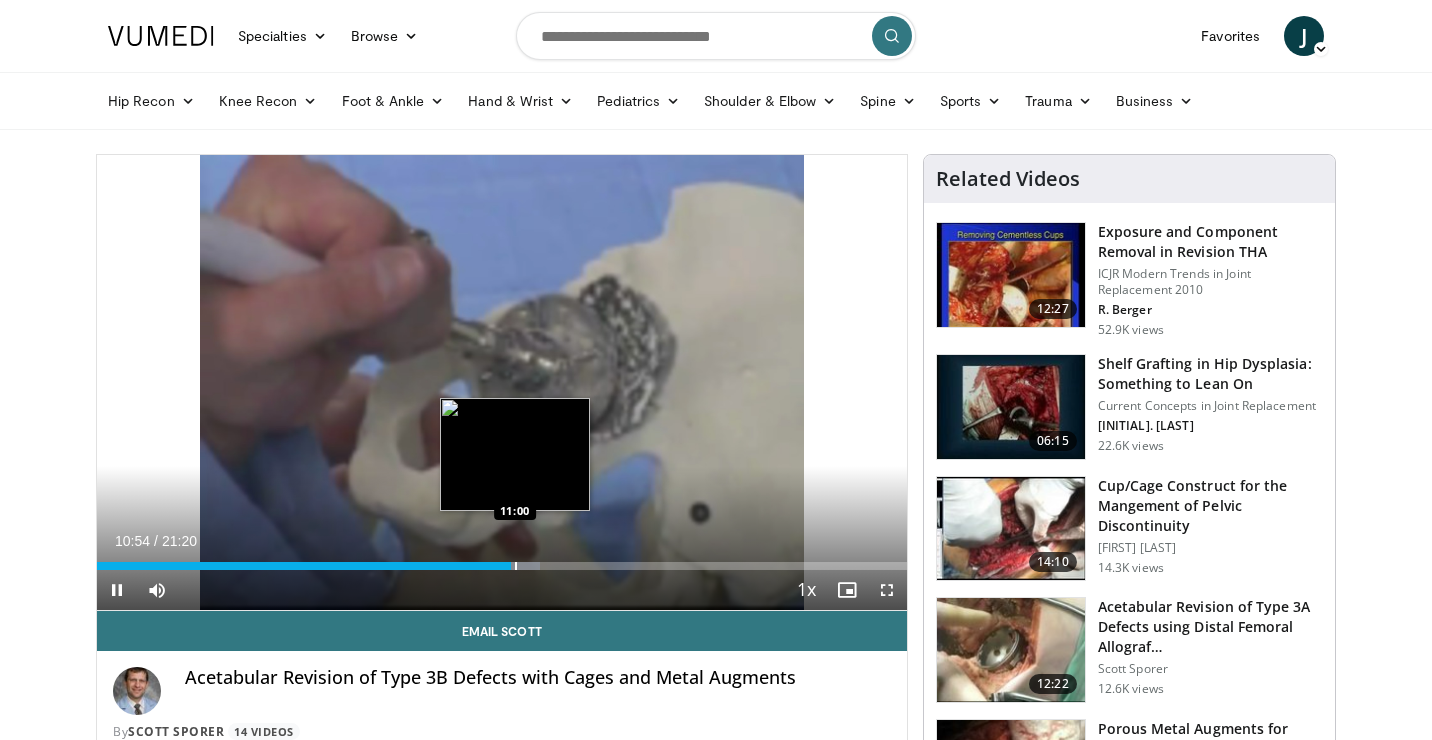 click at bounding box center (516, 566) 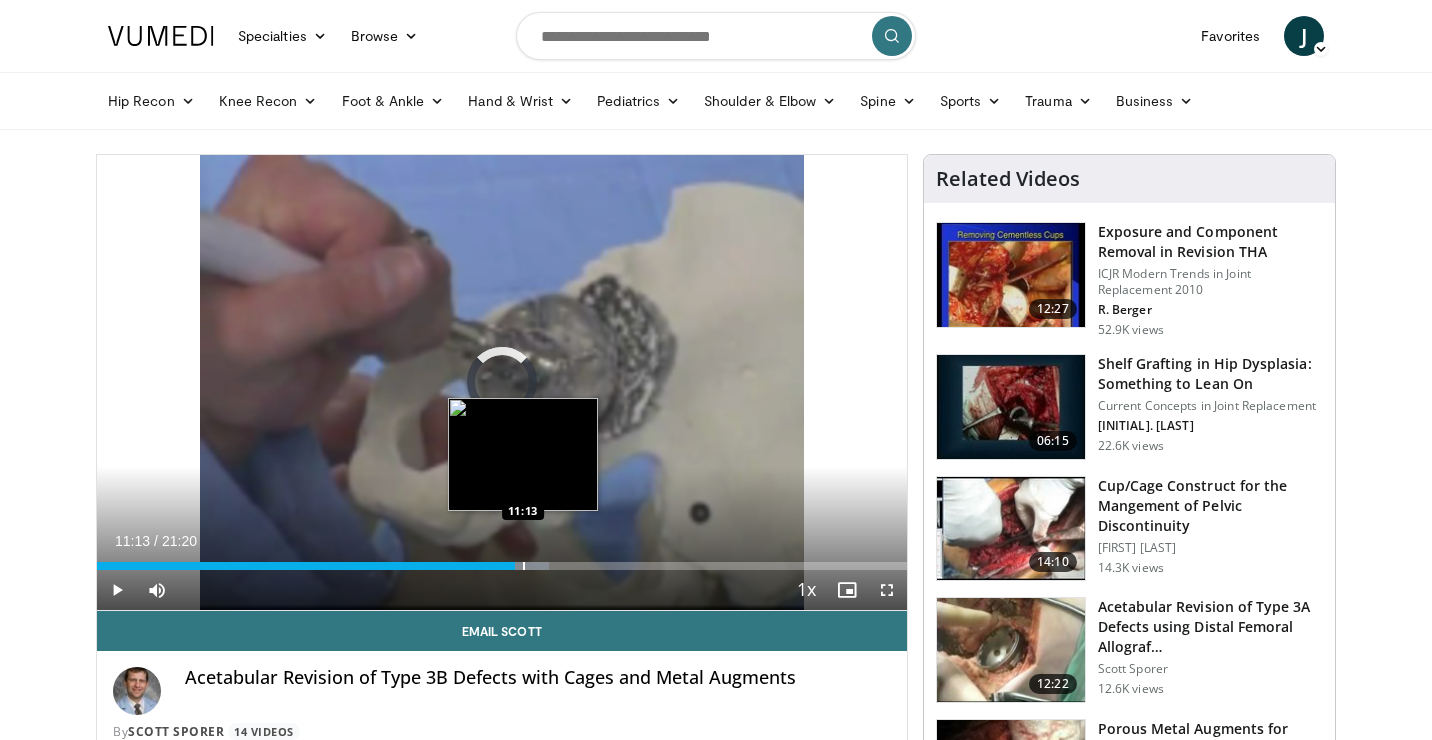click at bounding box center [524, 566] 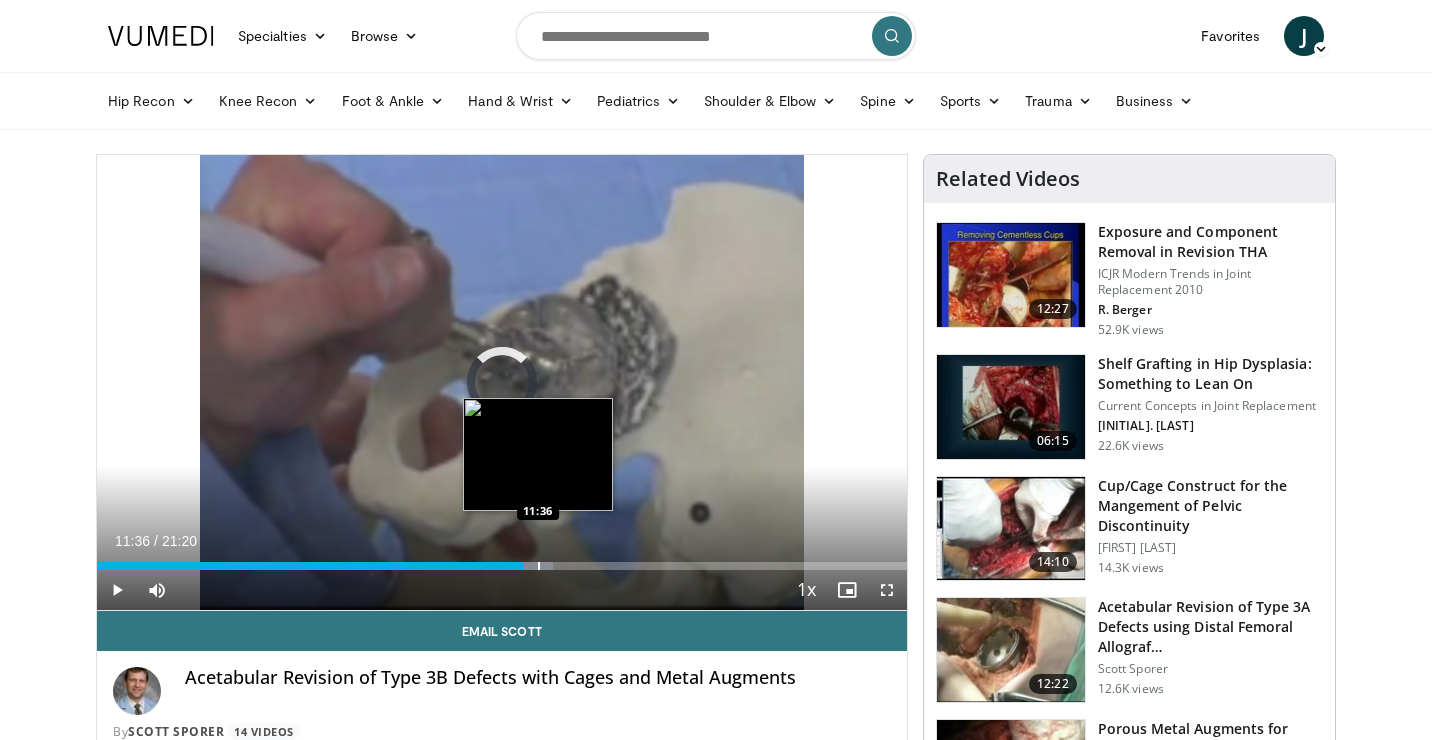 click at bounding box center (539, 566) 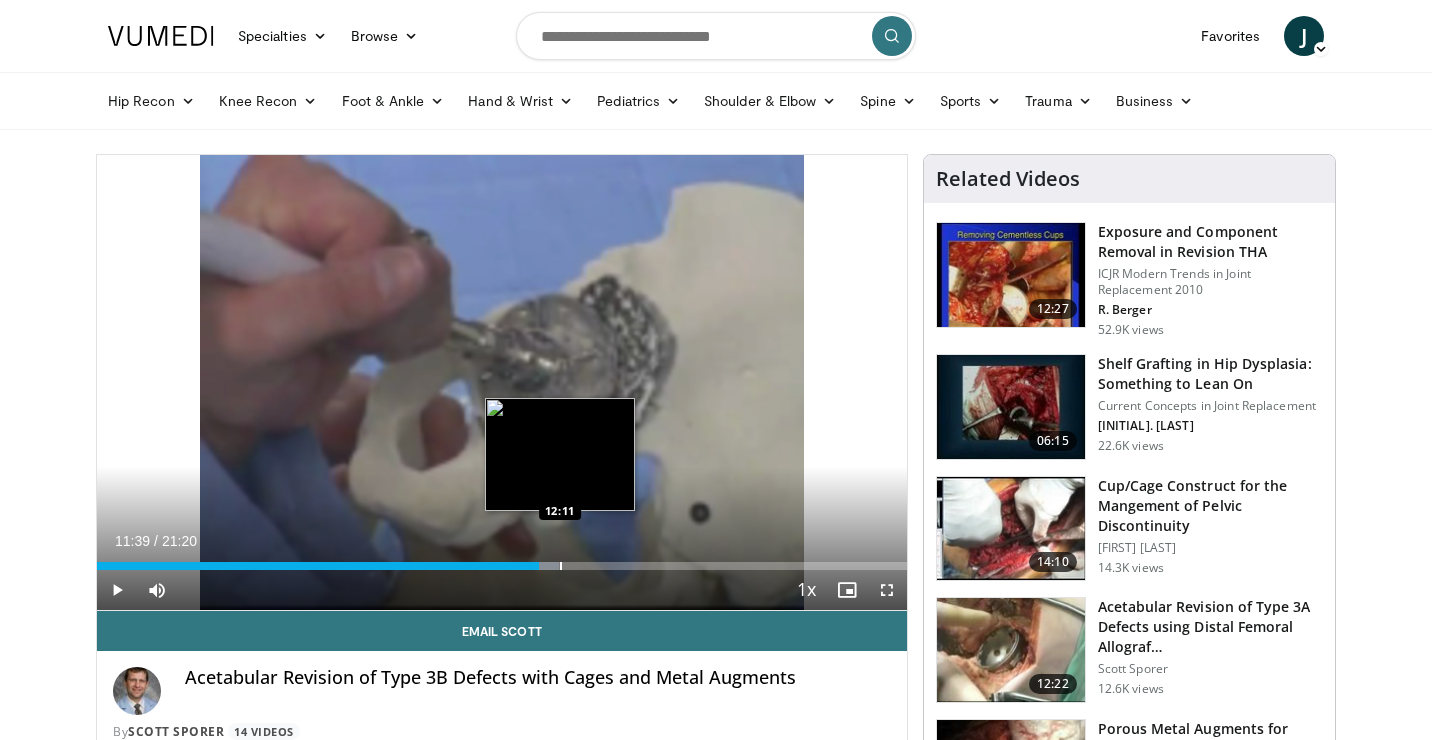 click at bounding box center [561, 566] 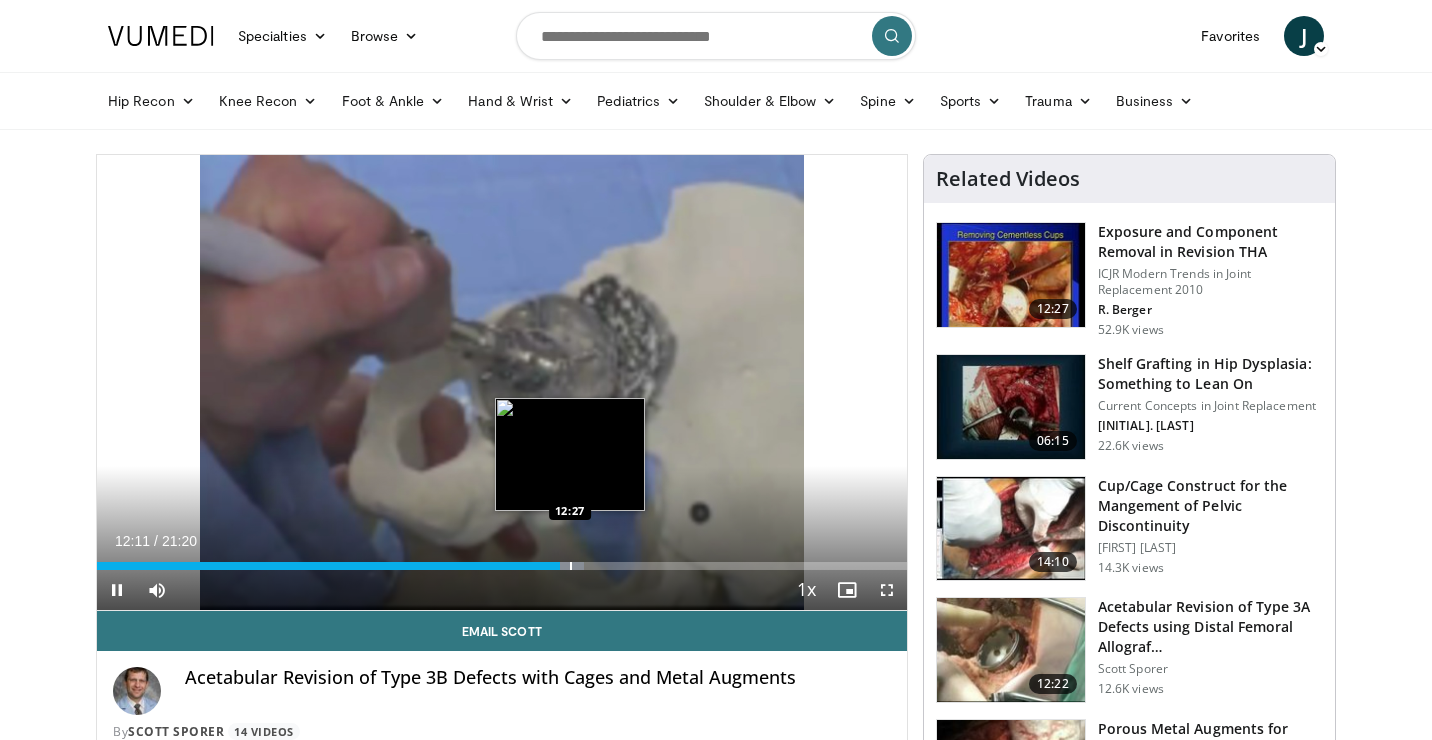 click at bounding box center [571, 566] 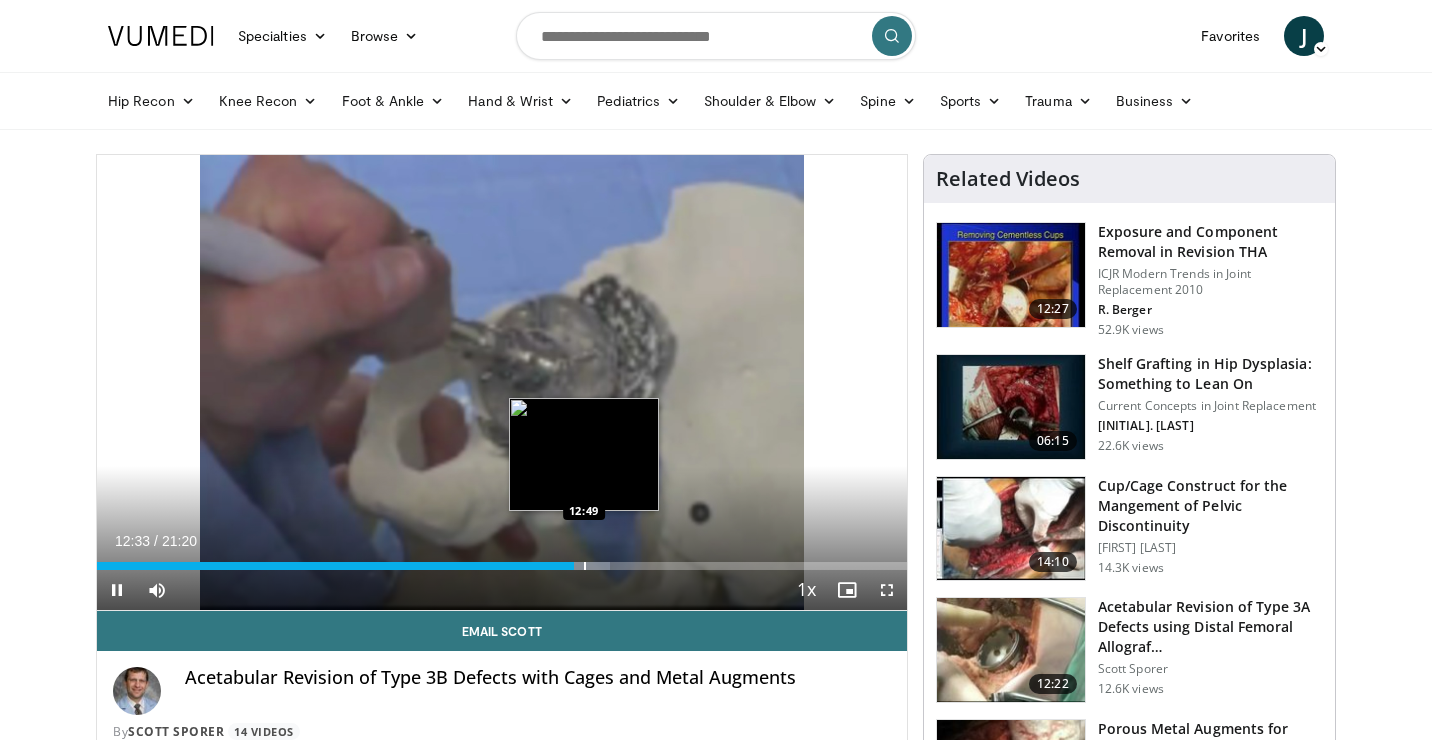 click at bounding box center (585, 566) 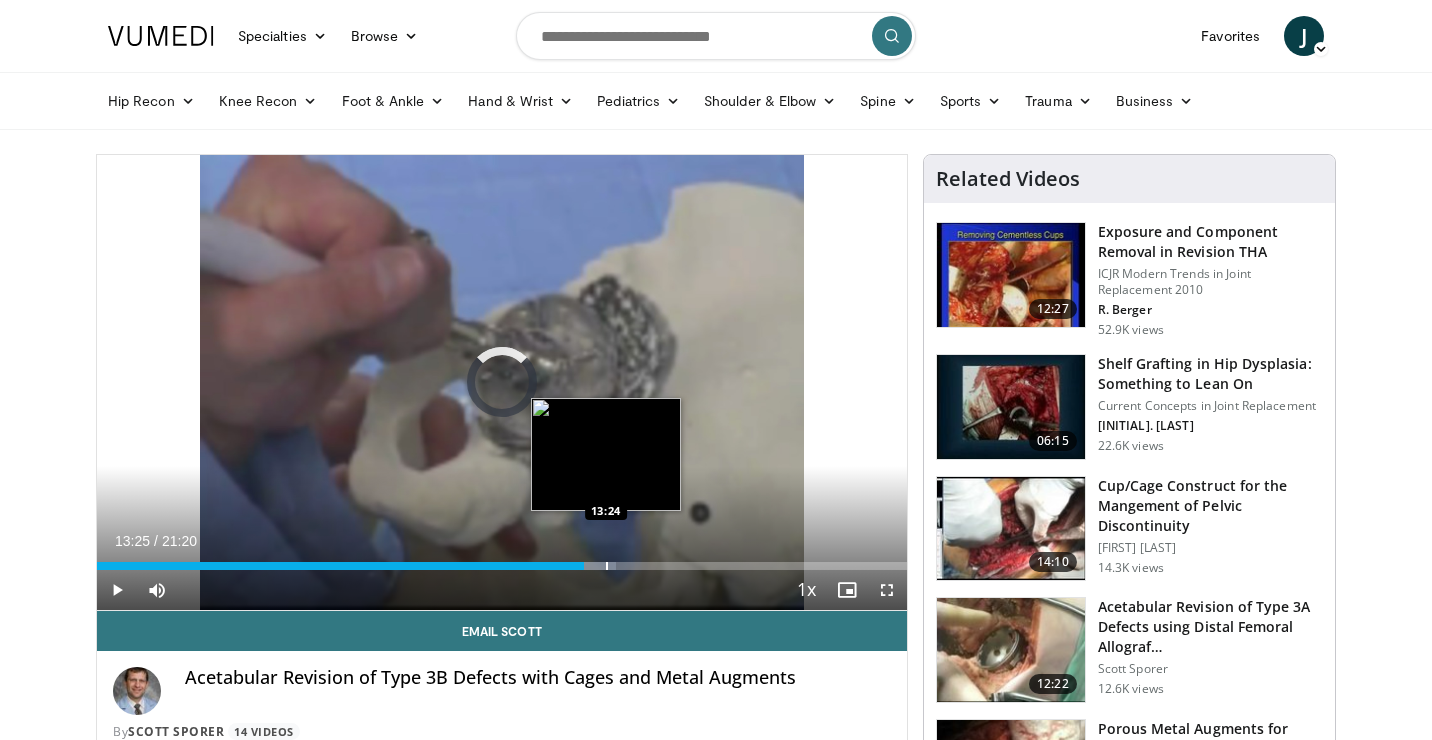 click at bounding box center (607, 566) 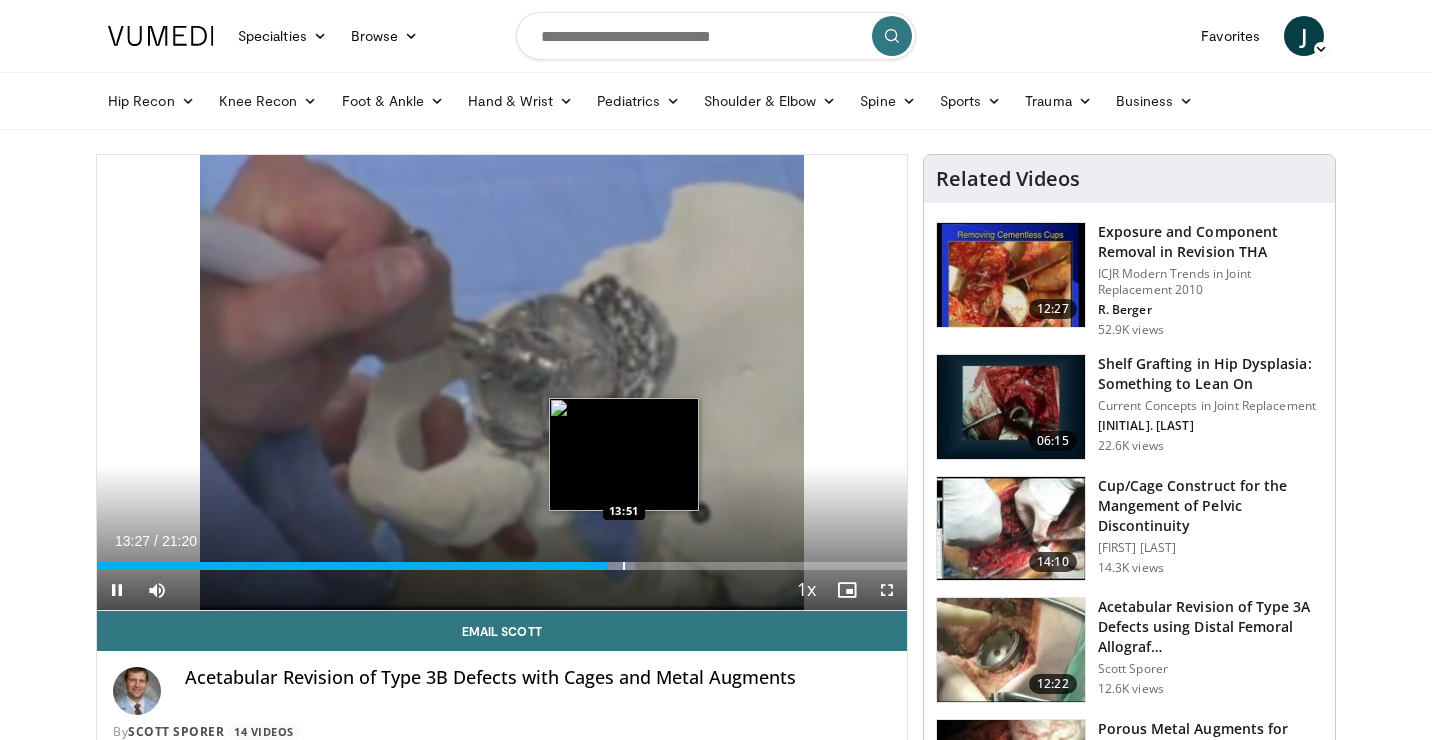 click at bounding box center [624, 566] 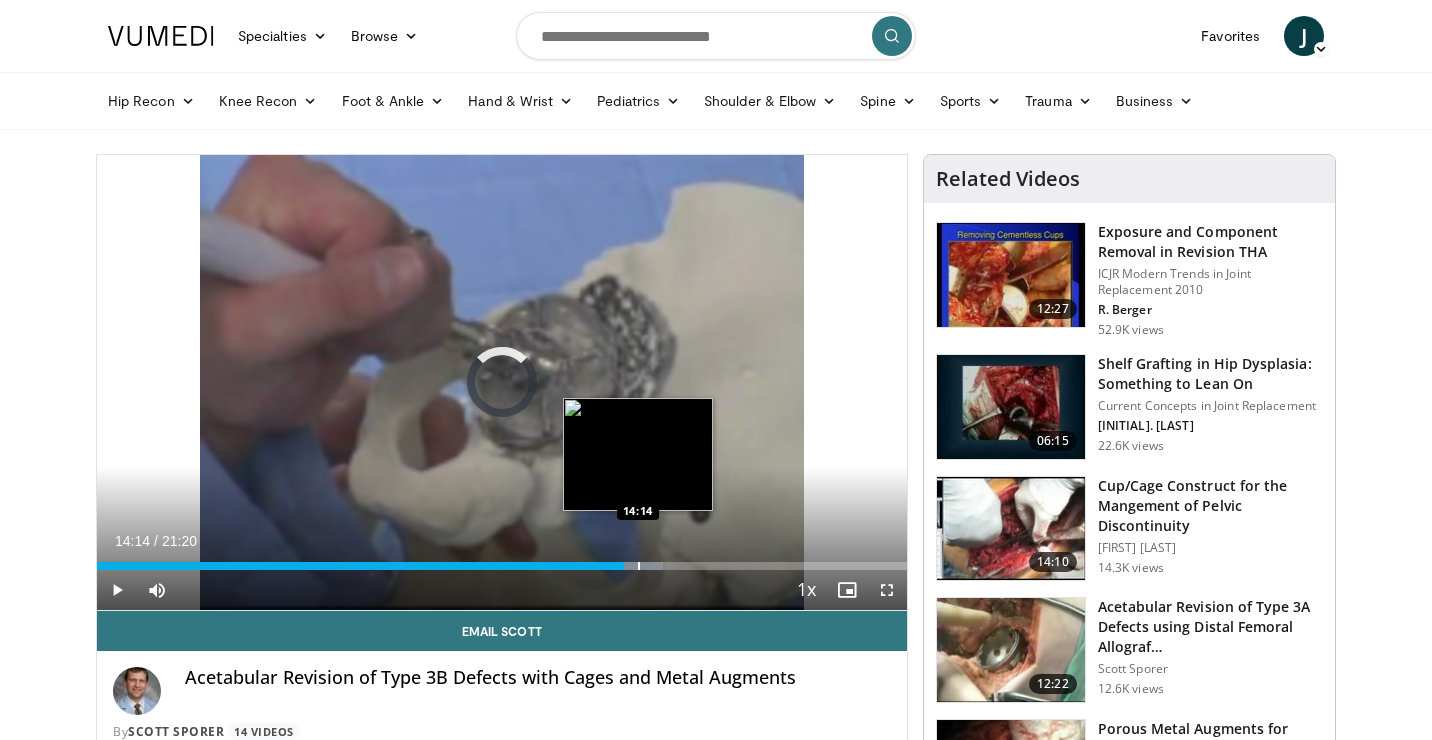 click at bounding box center [639, 566] 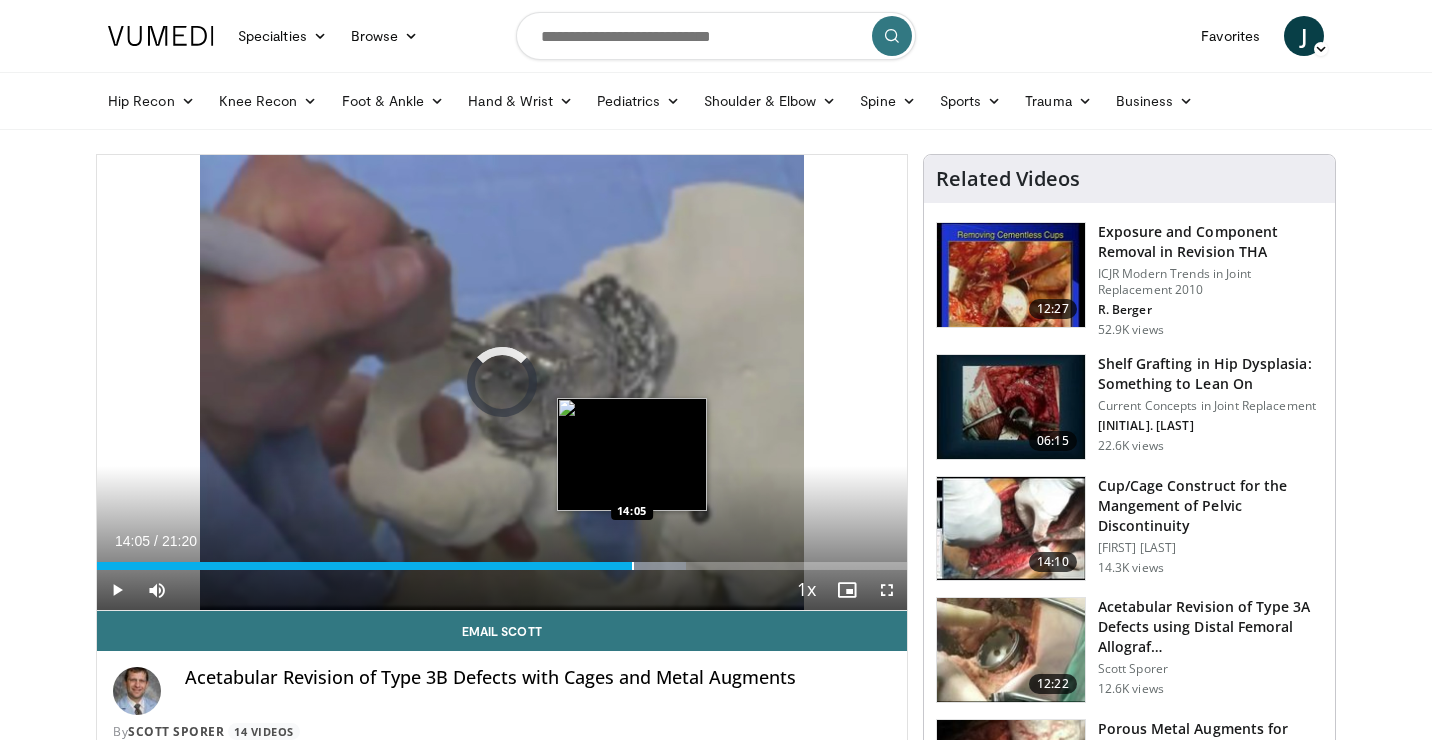 click at bounding box center [633, 566] 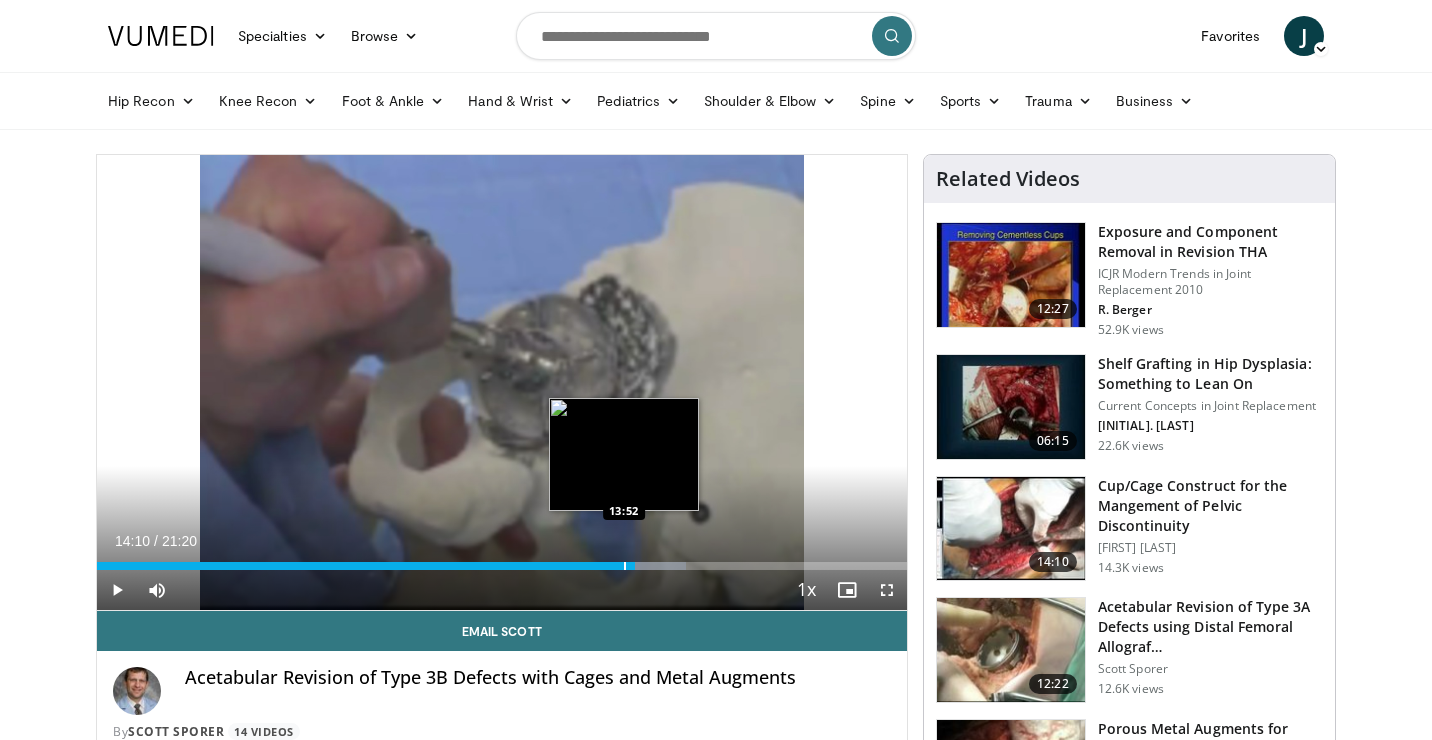 click on "Loaded :  72.72% 14:10 13:52" at bounding box center [502, 560] 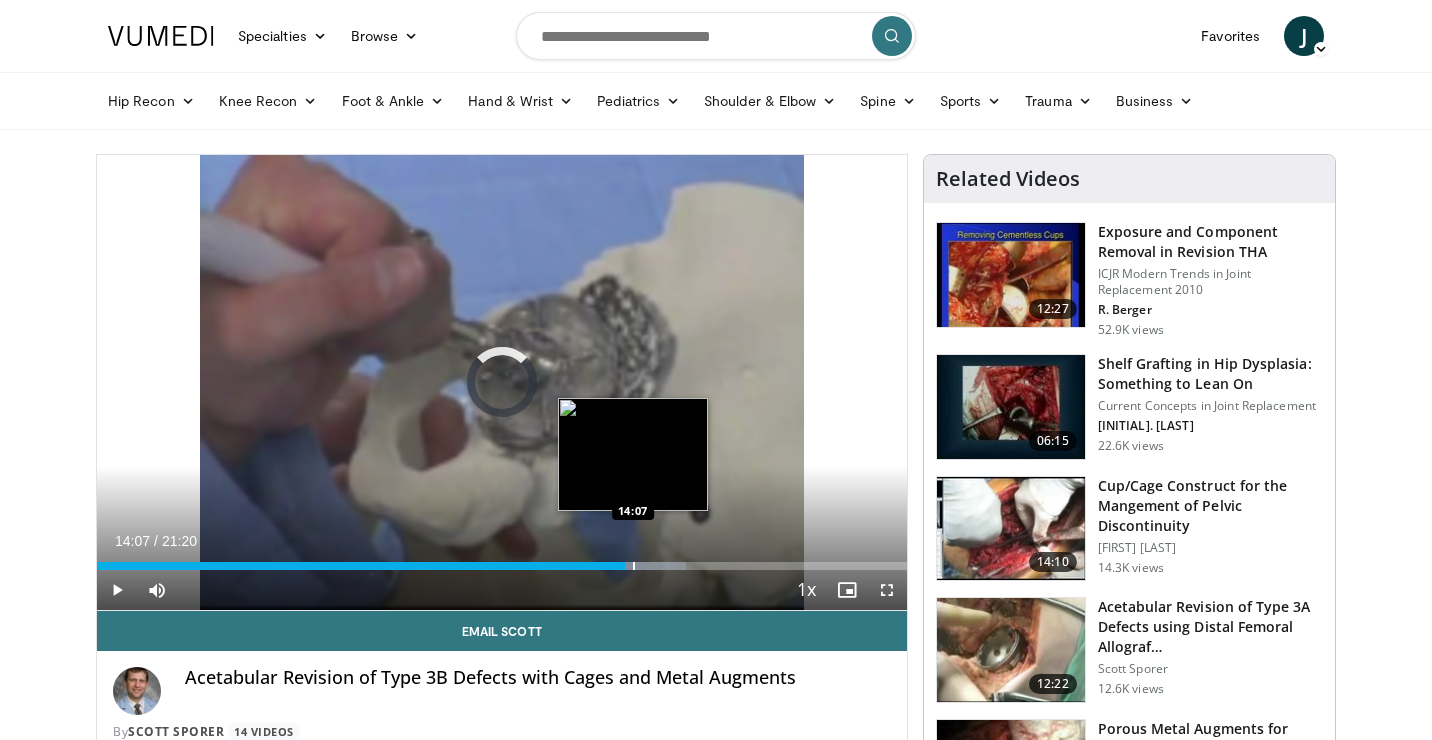 click at bounding box center (634, 566) 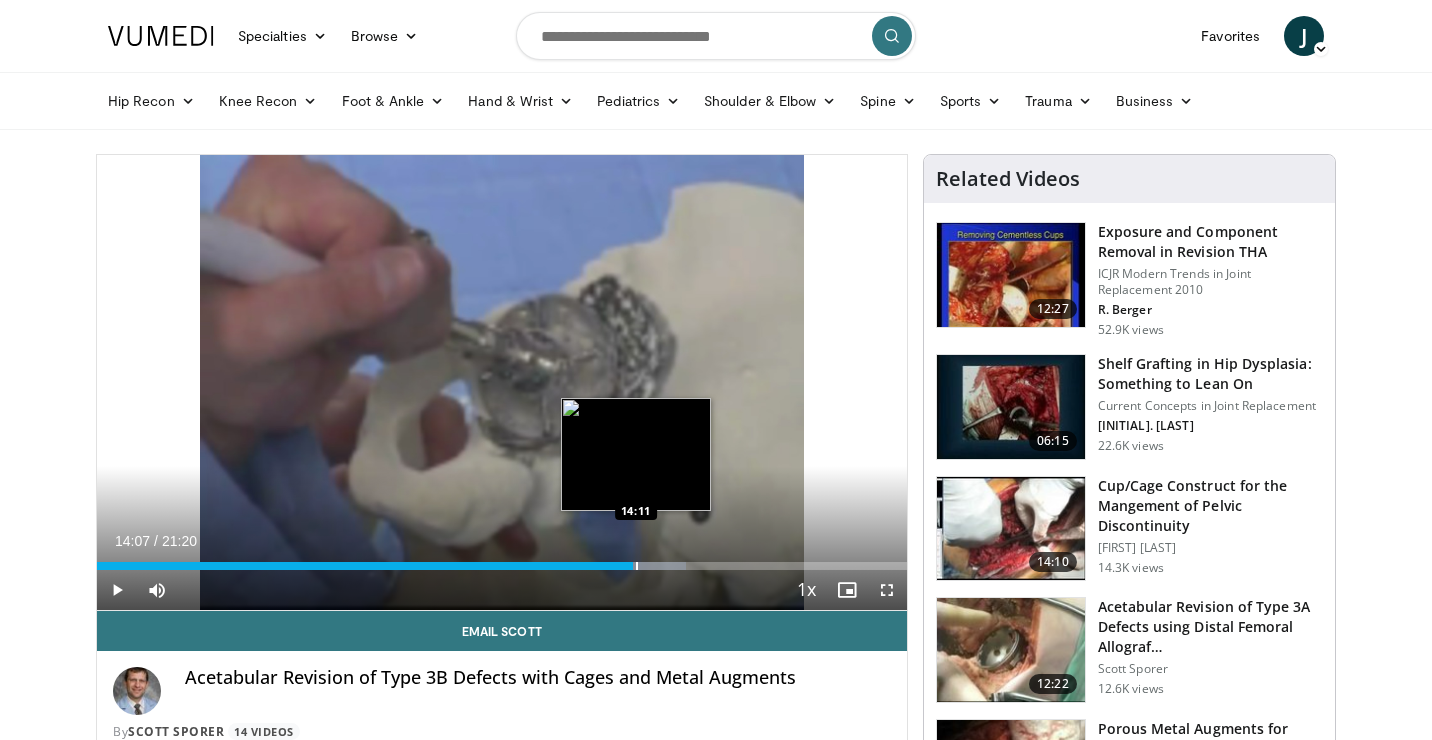 click at bounding box center [637, 566] 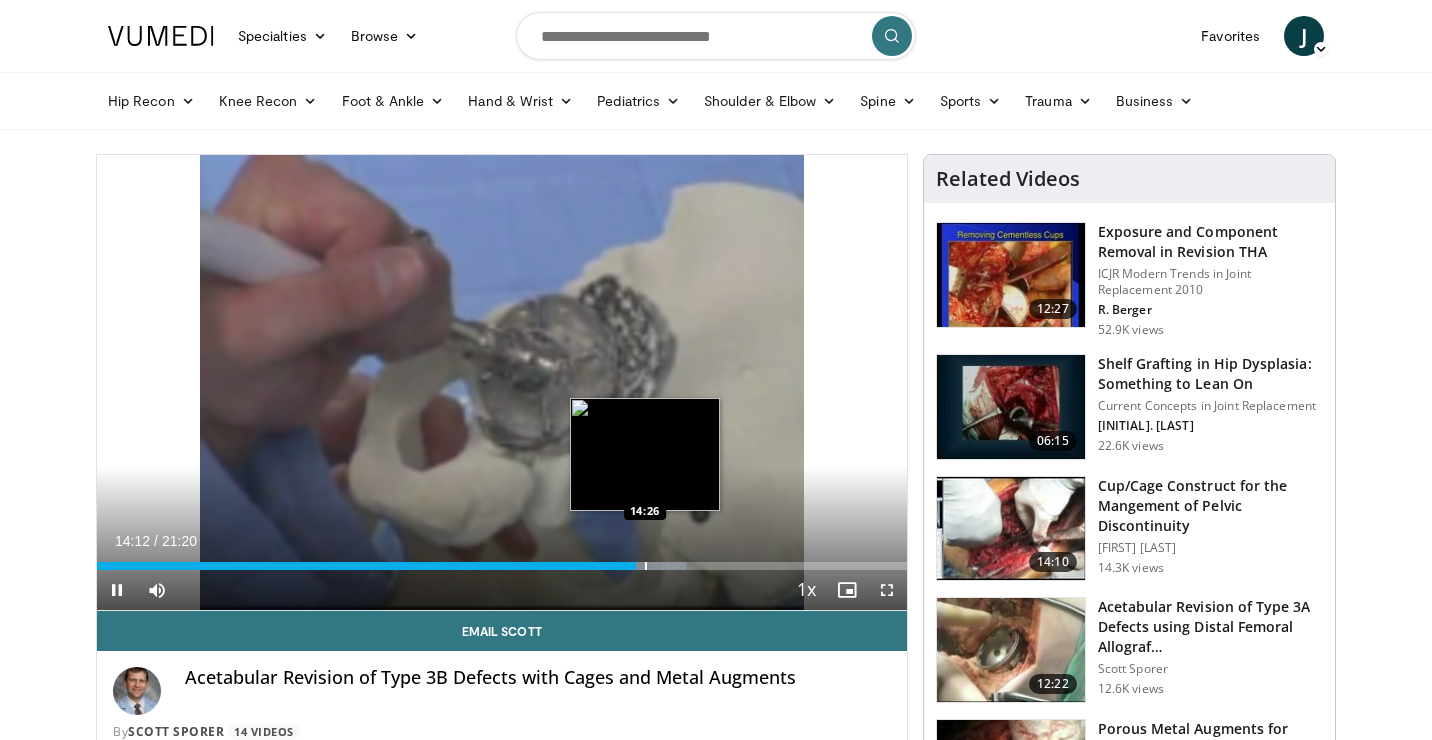 click at bounding box center (646, 566) 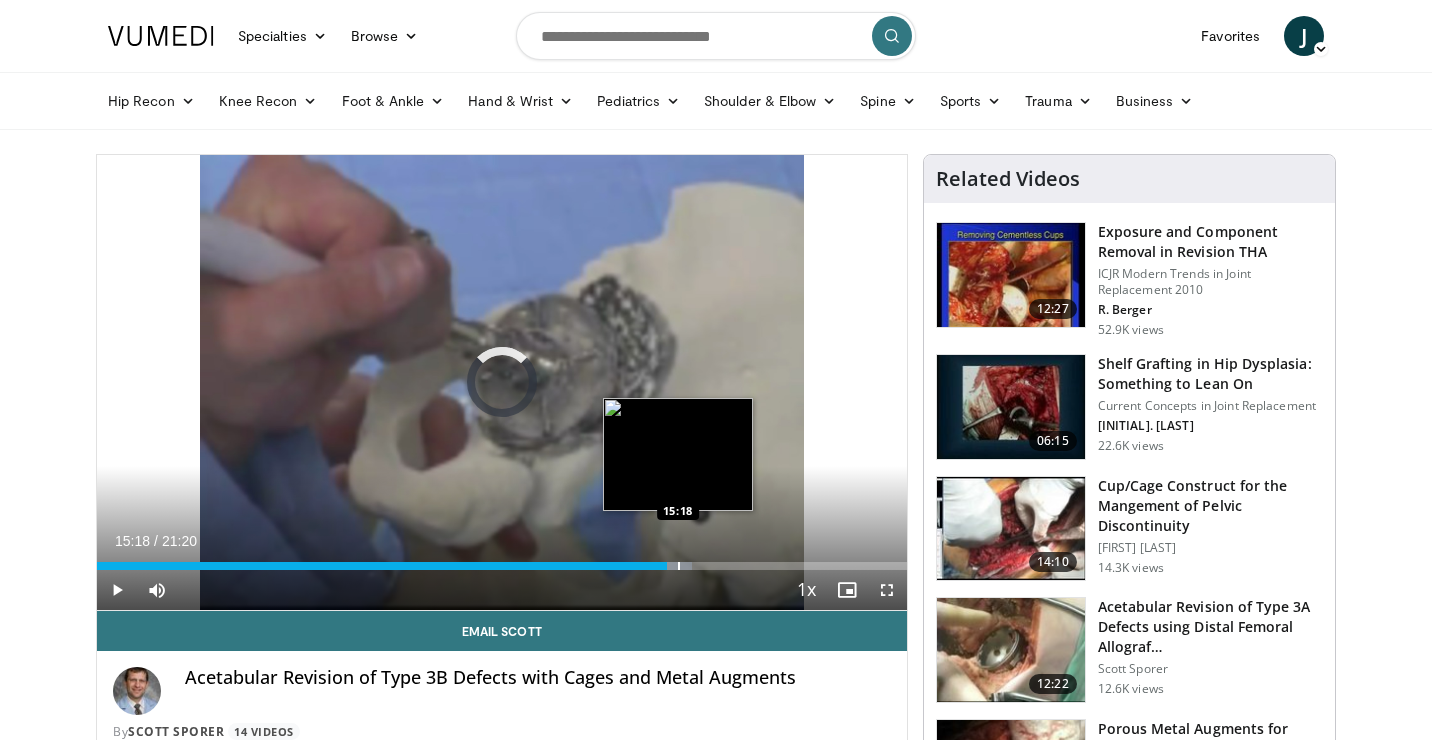 click at bounding box center (679, 566) 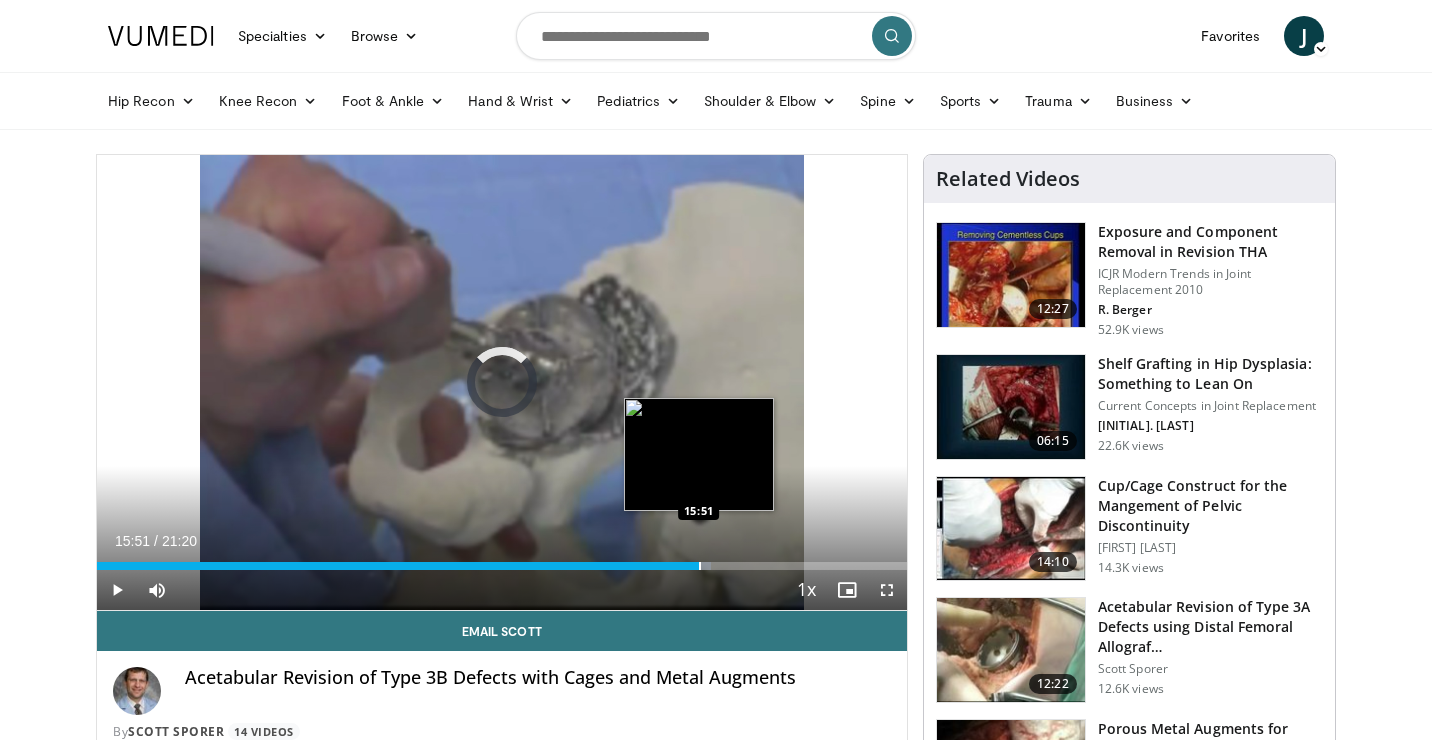 click on "Loaded :  75.85% 15:51 15:51" at bounding box center [502, 560] 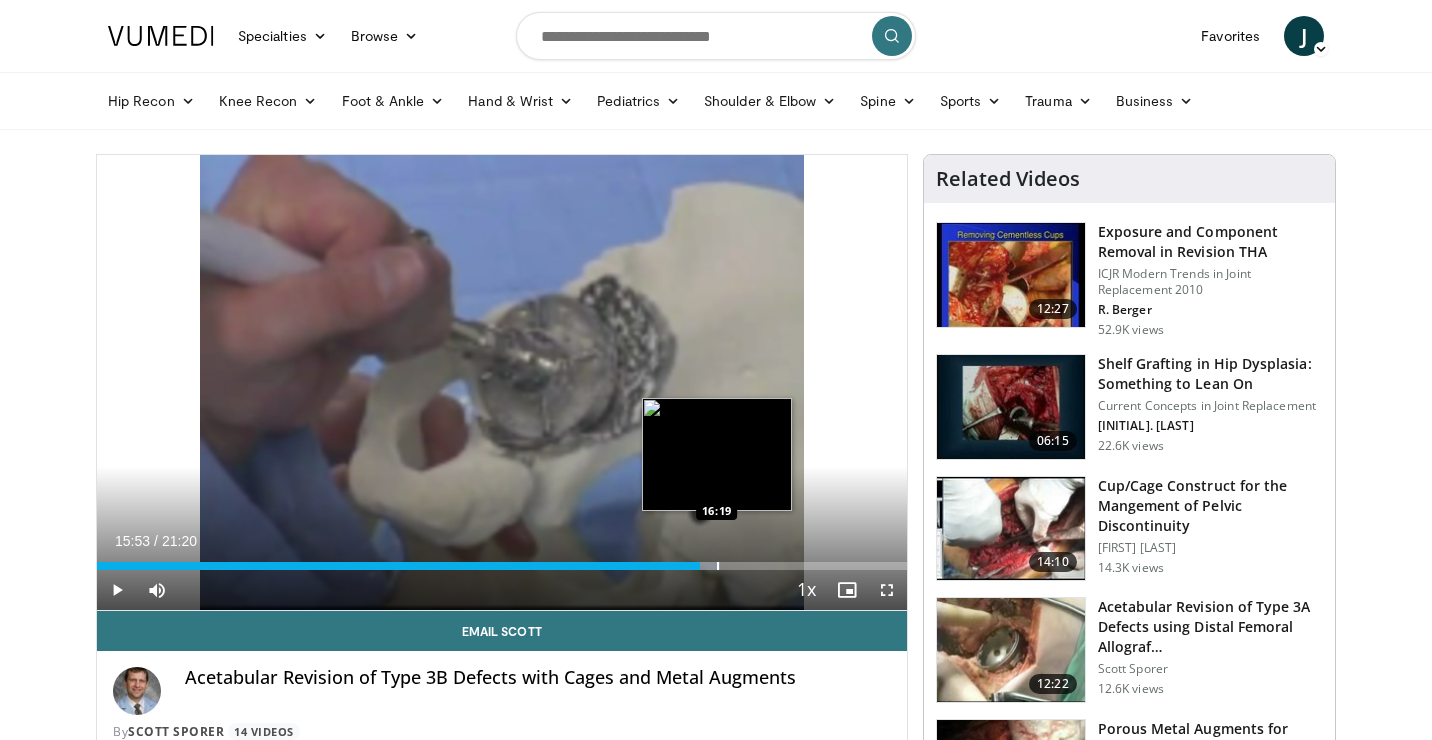 click on "Loaded :  76.96% 15:53 16:19" at bounding box center (502, 560) 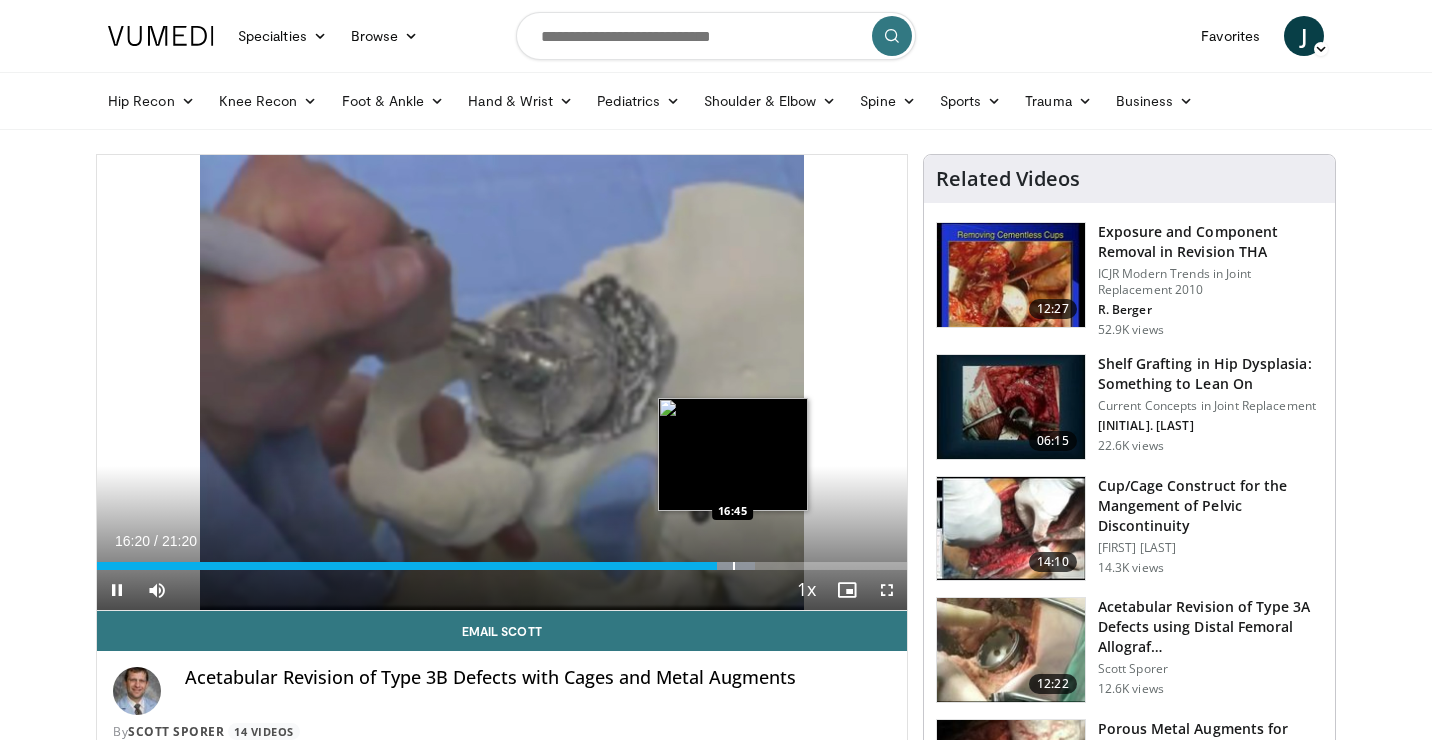 click at bounding box center [734, 566] 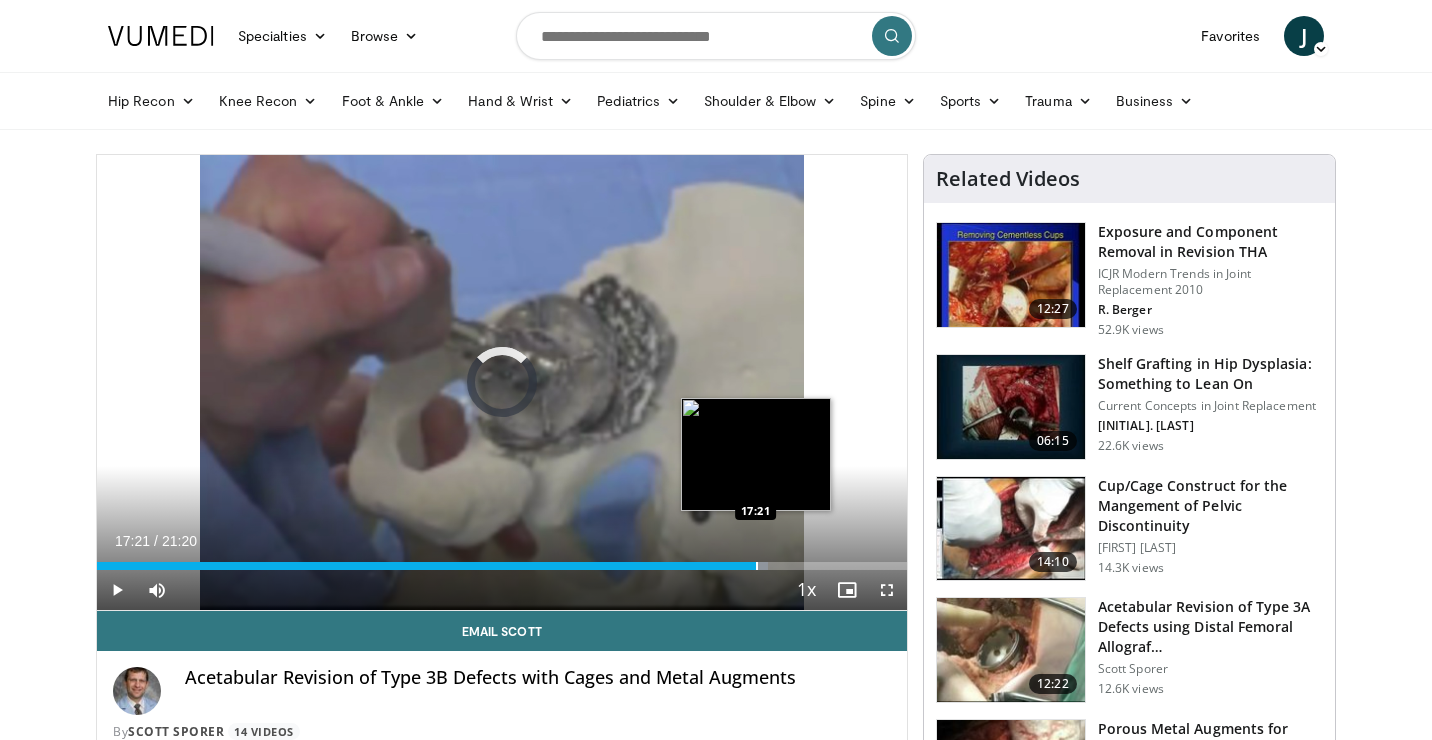 click at bounding box center [757, 566] 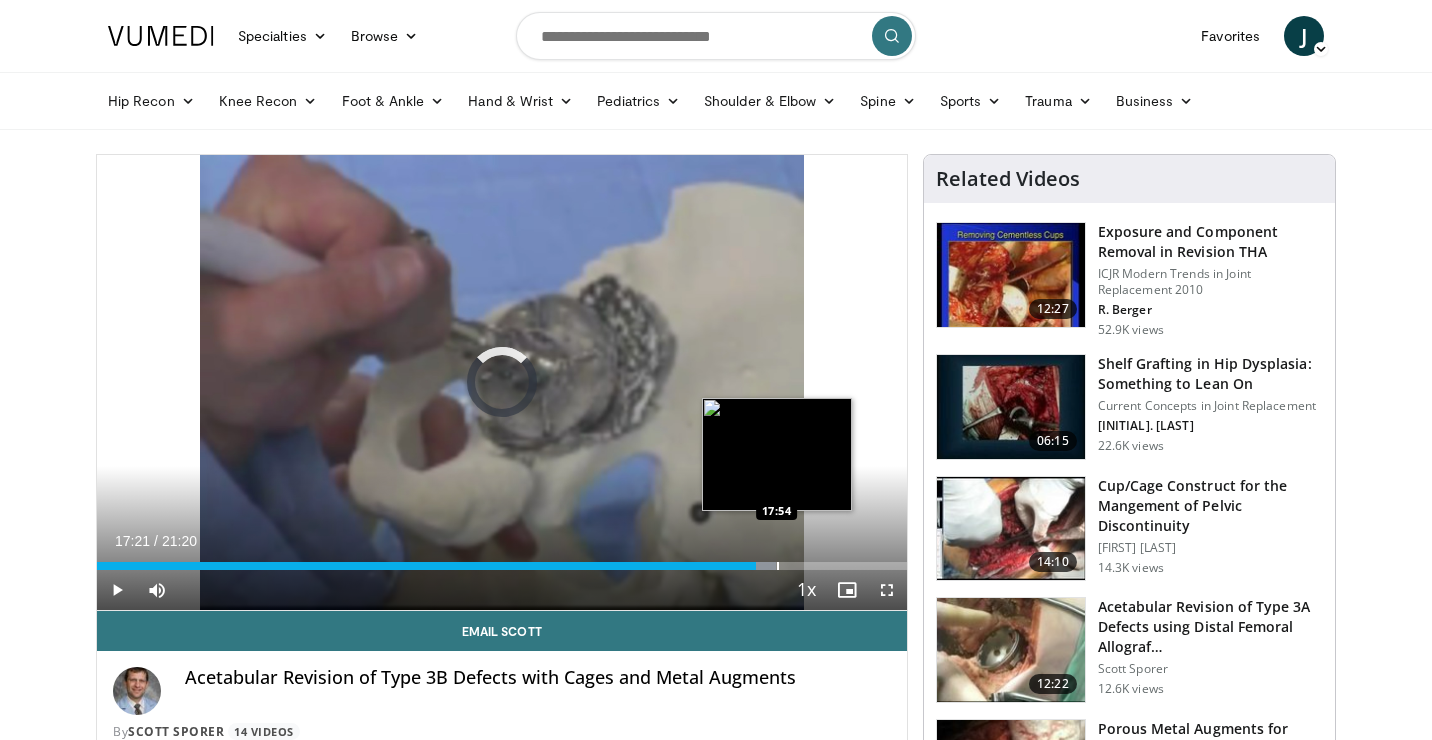 click at bounding box center (778, 566) 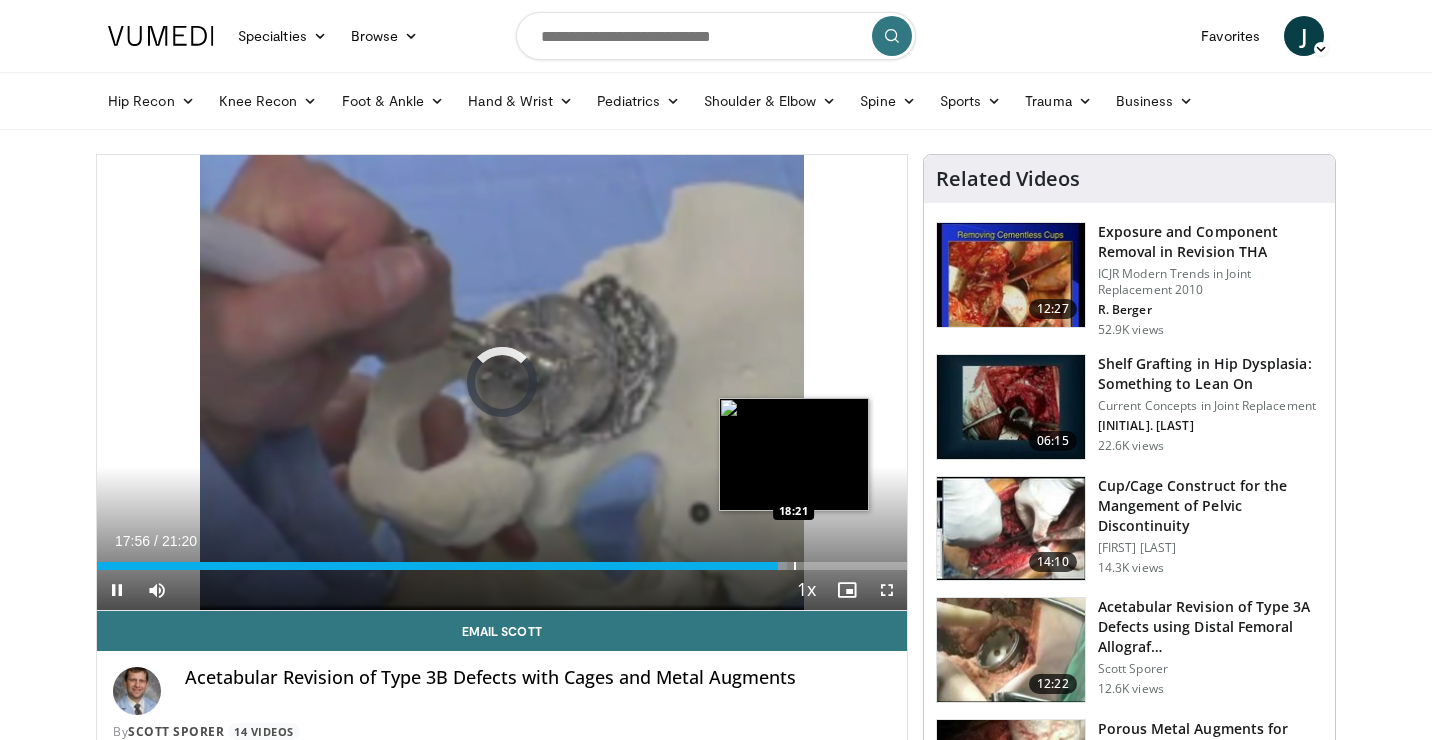 click at bounding box center [795, 566] 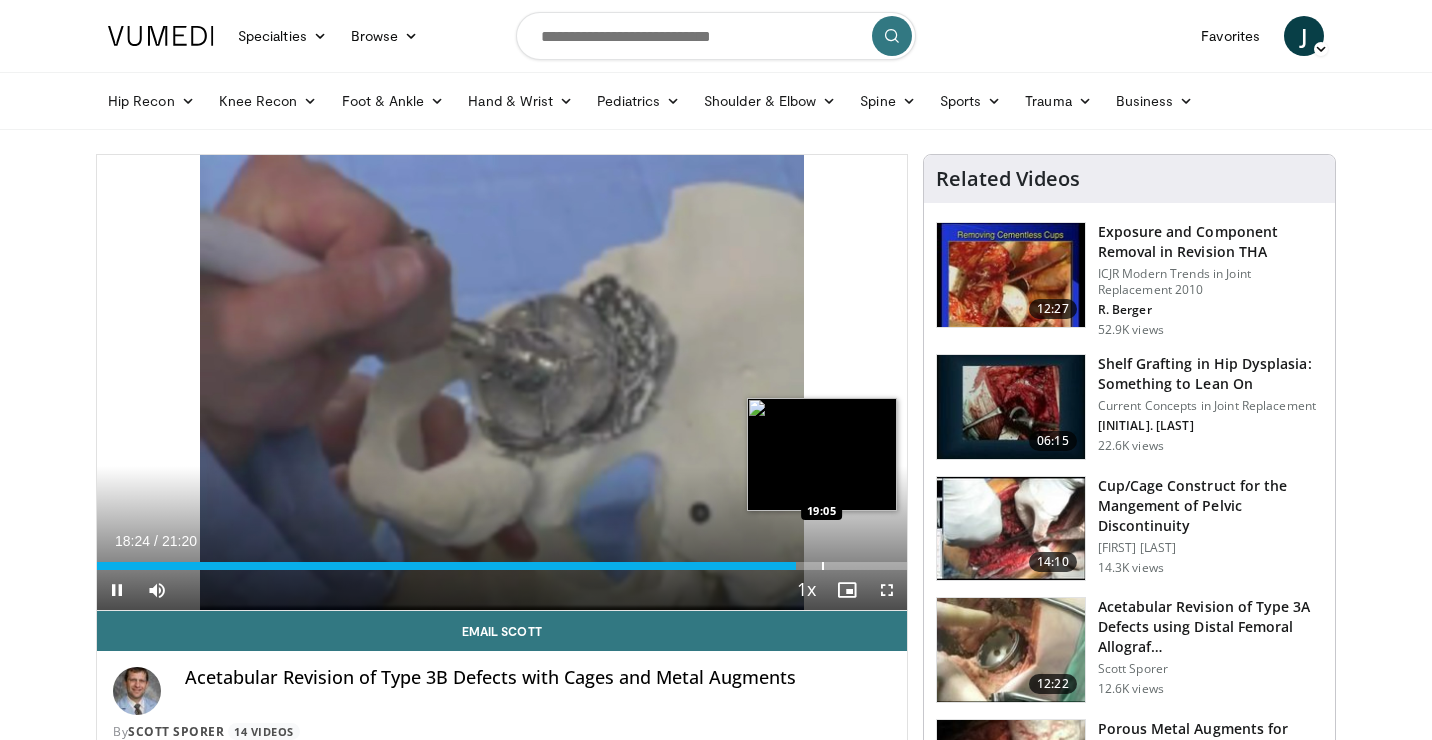 click at bounding box center (823, 566) 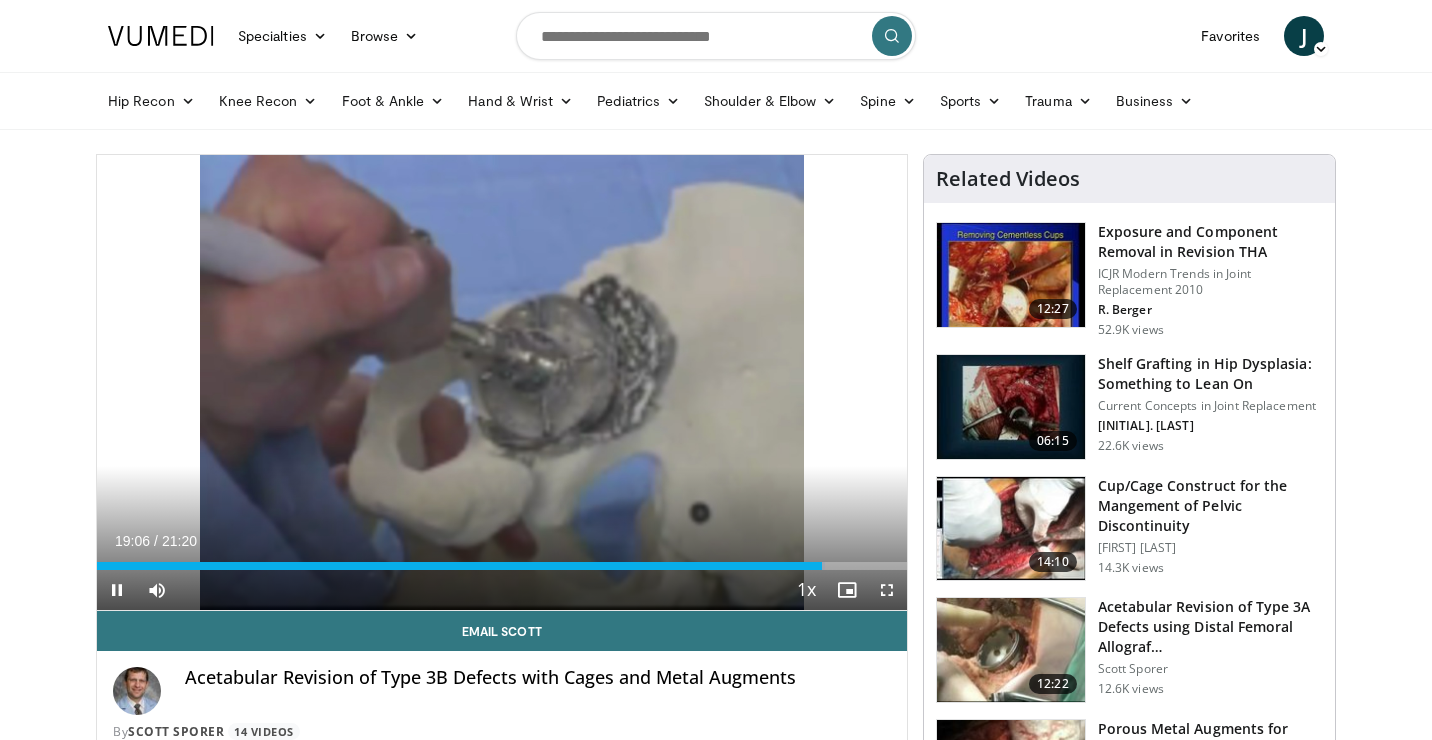 click at bounding box center [117, 590] 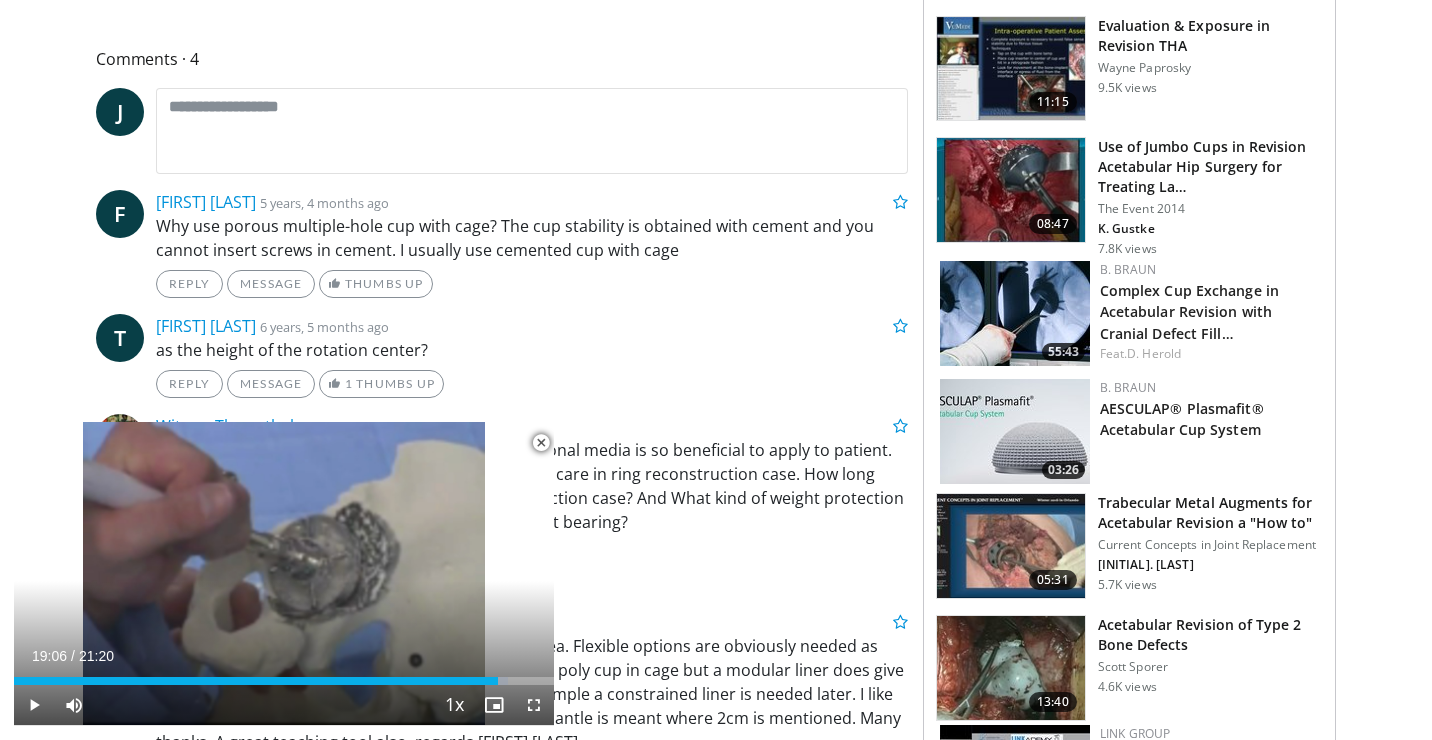 scroll, scrollTop: 958, scrollLeft: 0, axis: vertical 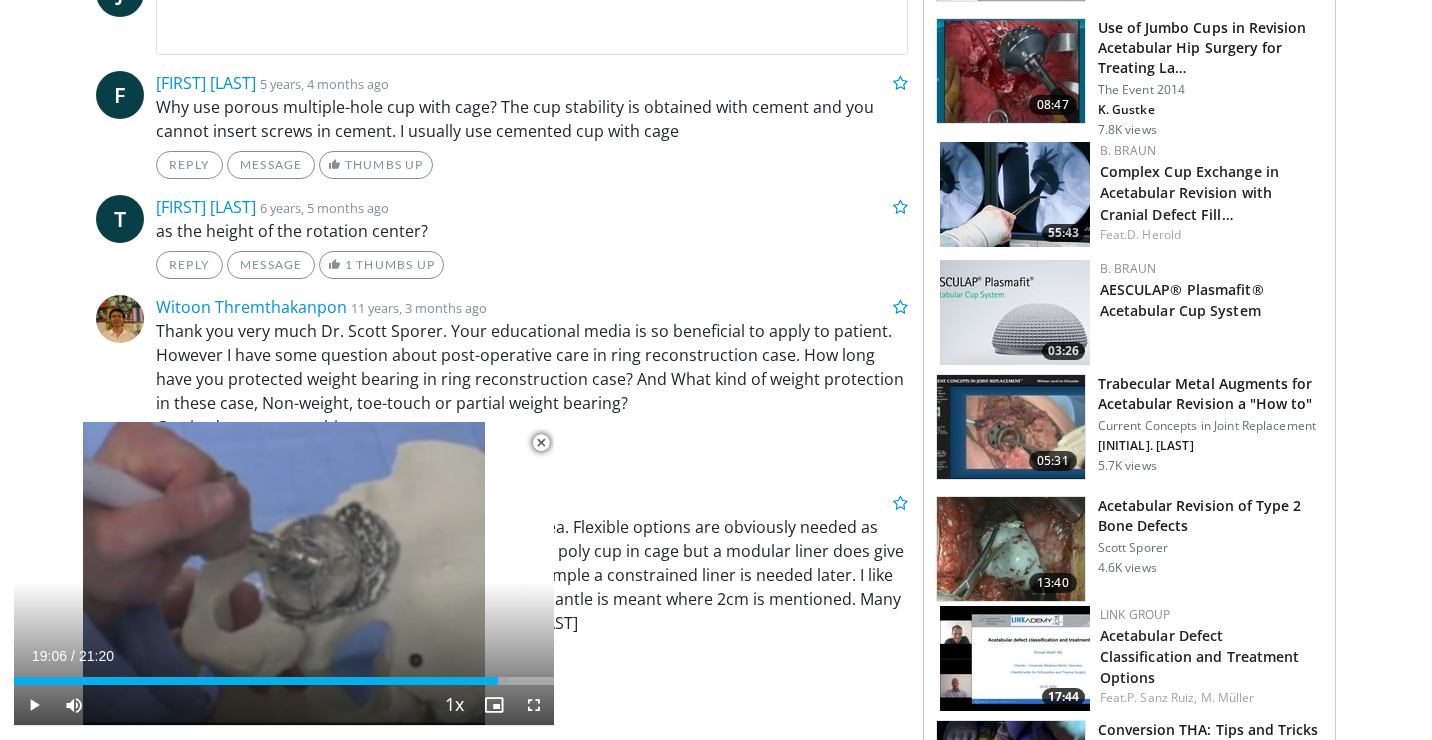 click on "Trabecular Metal Augments for Acetabular Revision a "How to"" at bounding box center [1210, 394] 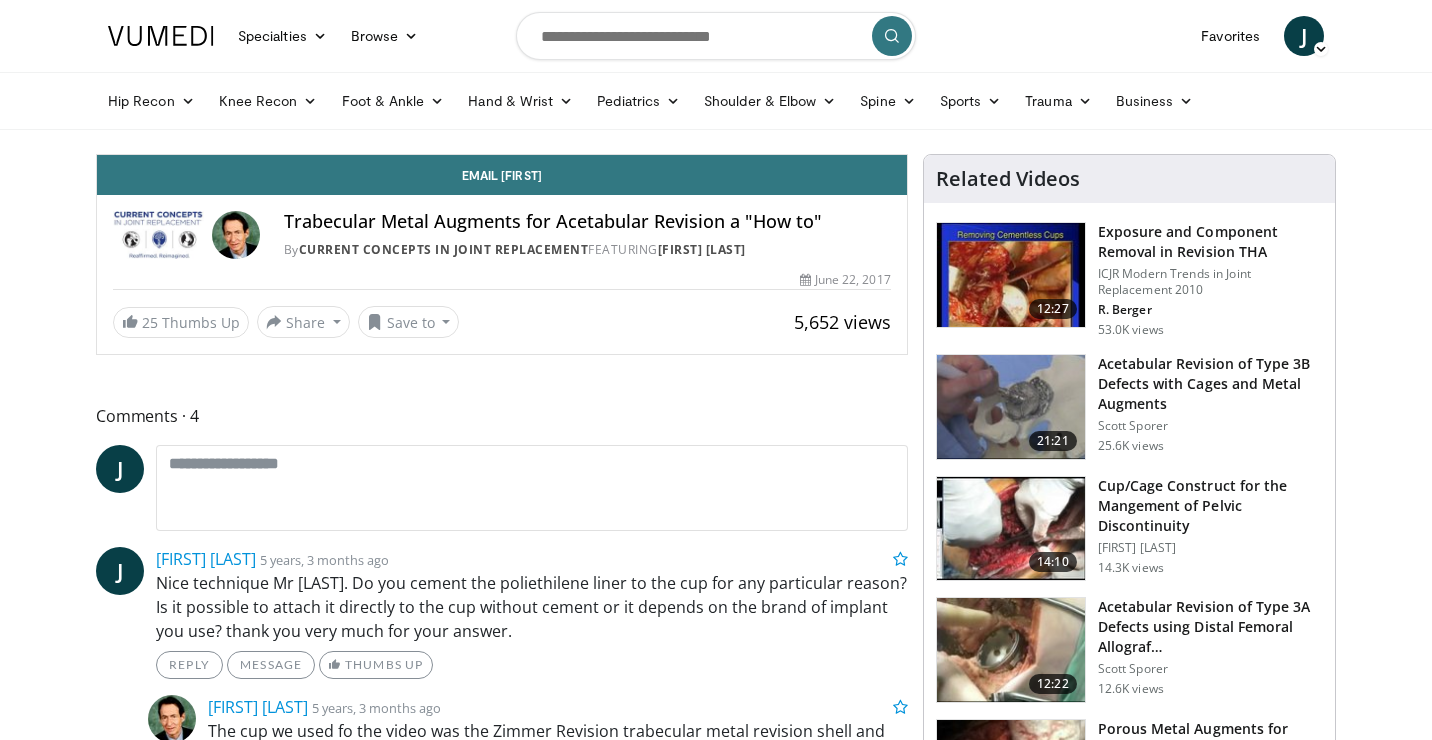 scroll, scrollTop: 0, scrollLeft: 0, axis: both 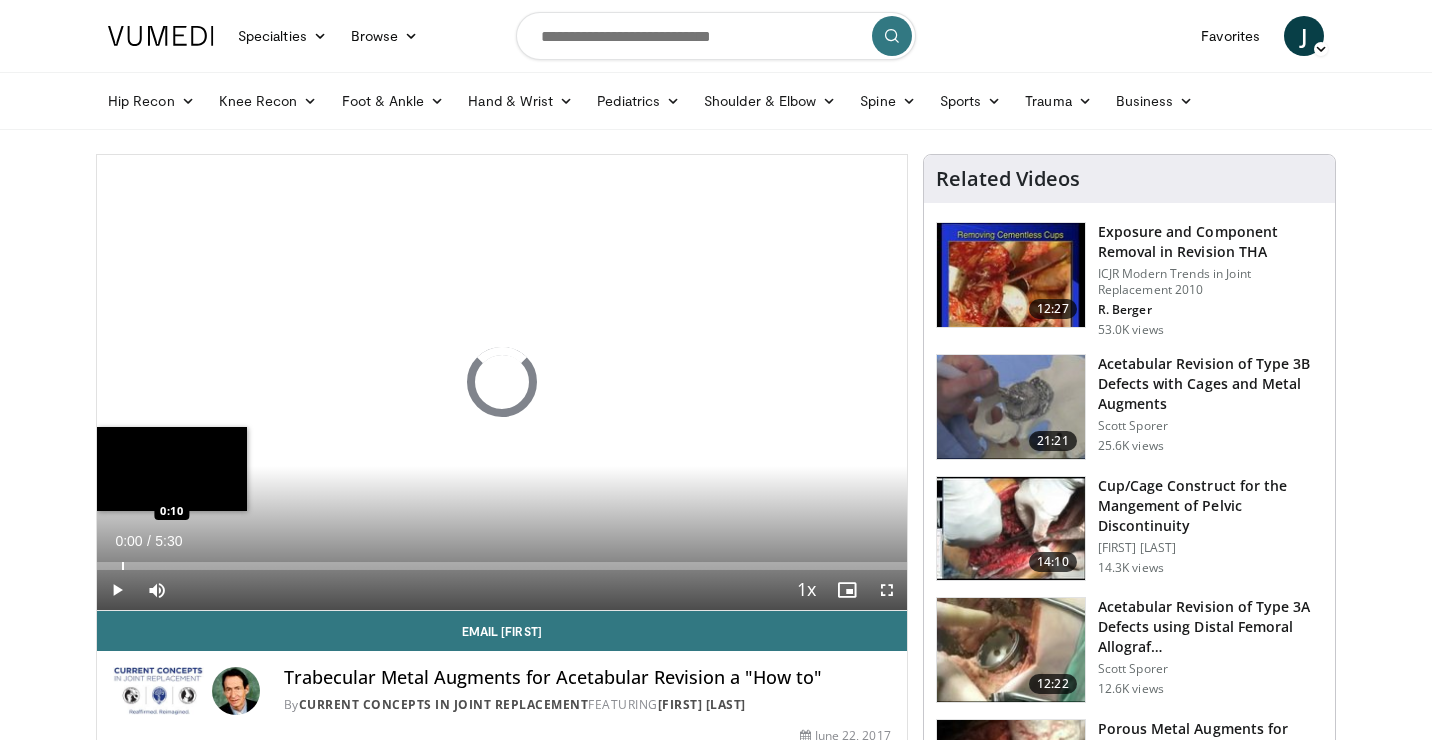 click at bounding box center [123, 566] 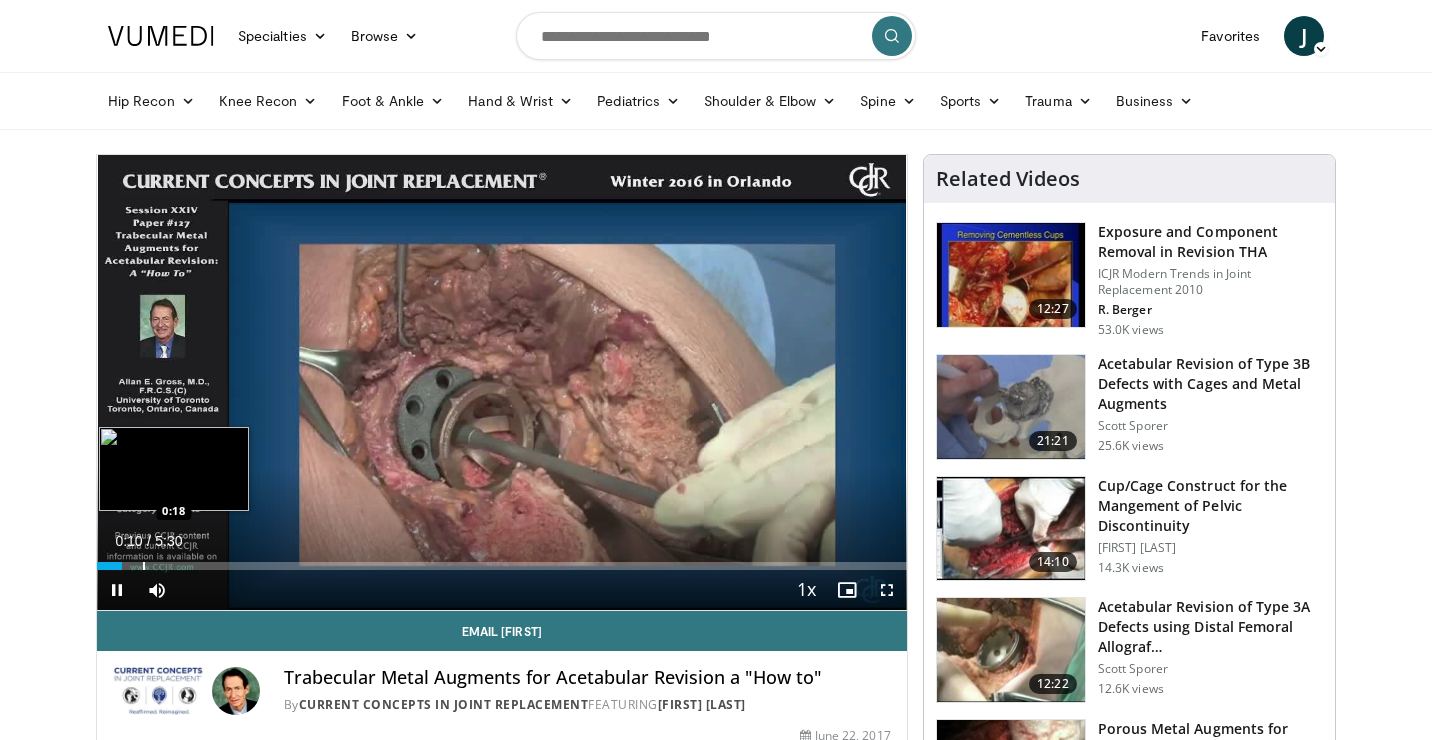 click at bounding box center (144, 566) 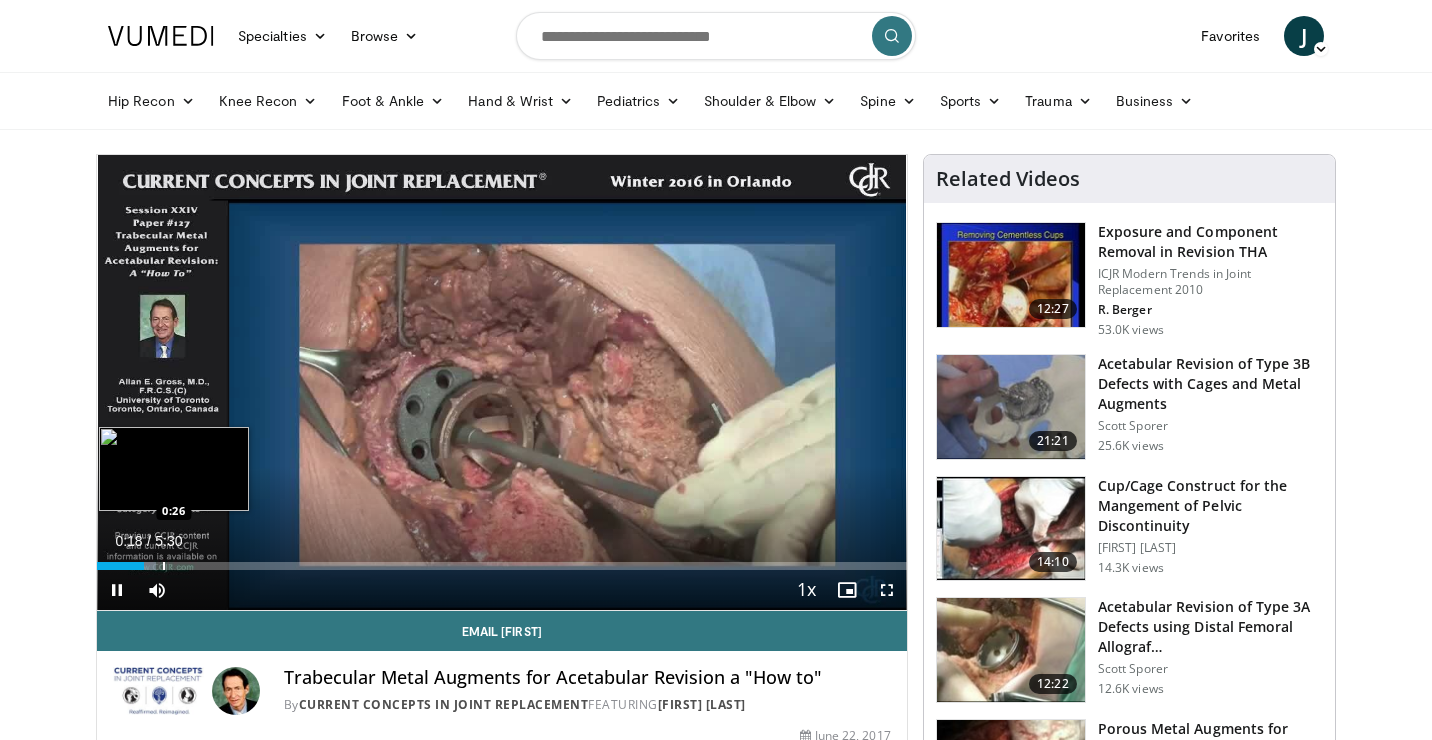 click at bounding box center [164, 566] 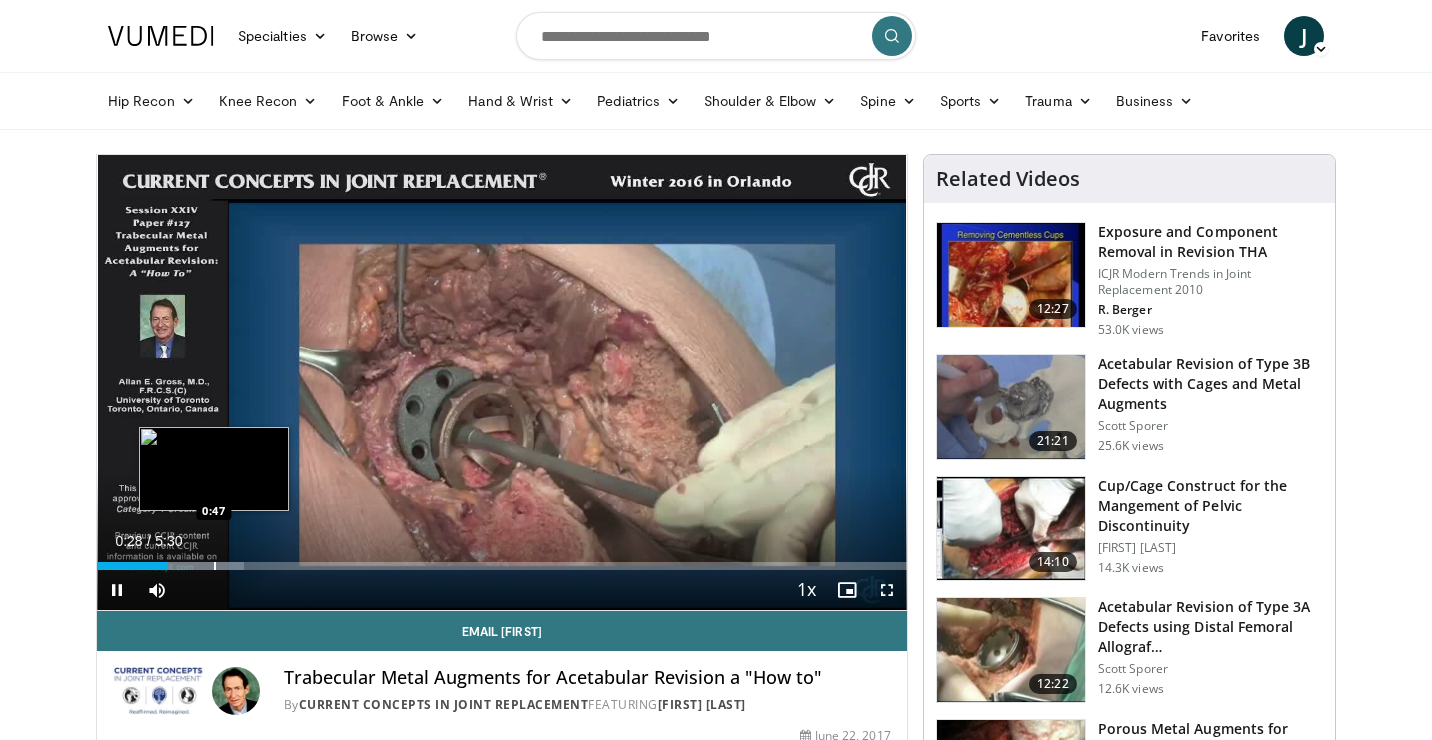 click at bounding box center [215, 566] 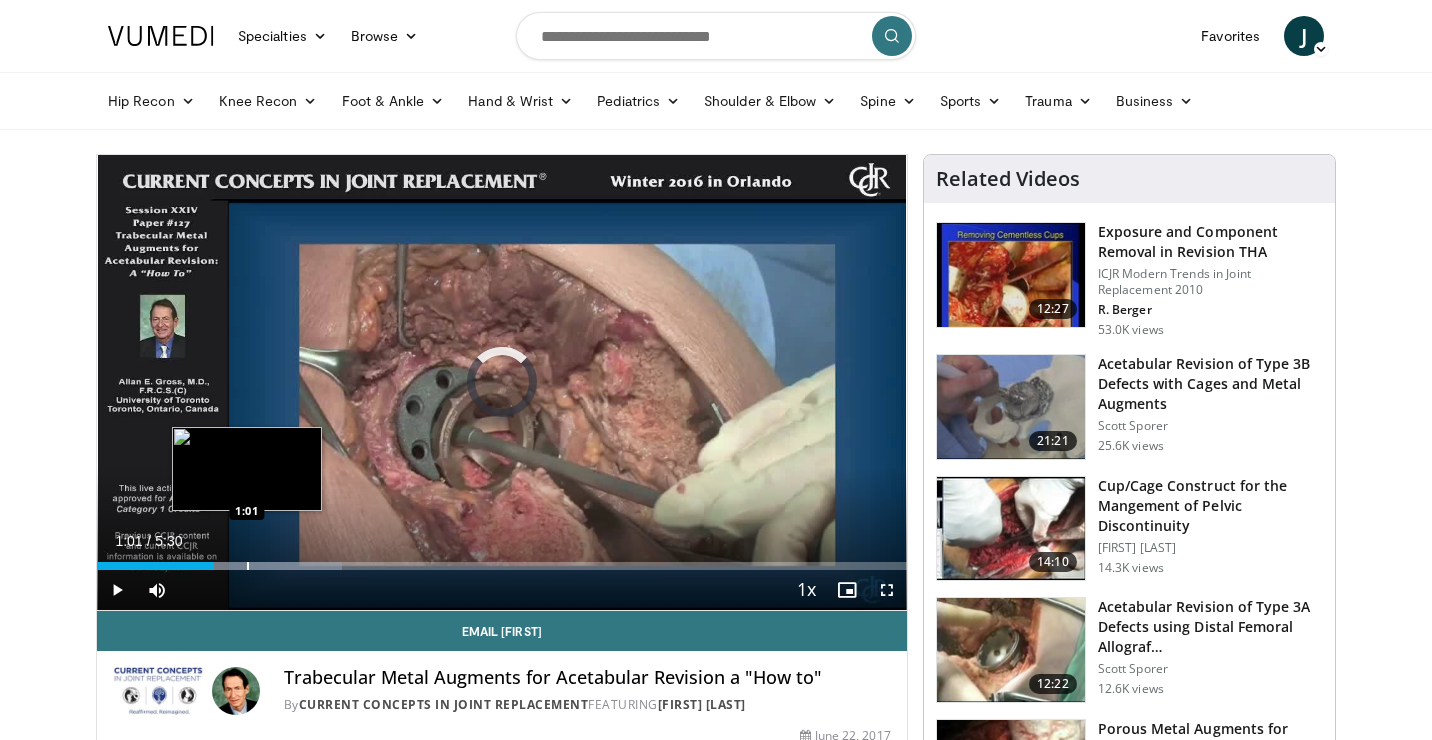 click at bounding box center [248, 566] 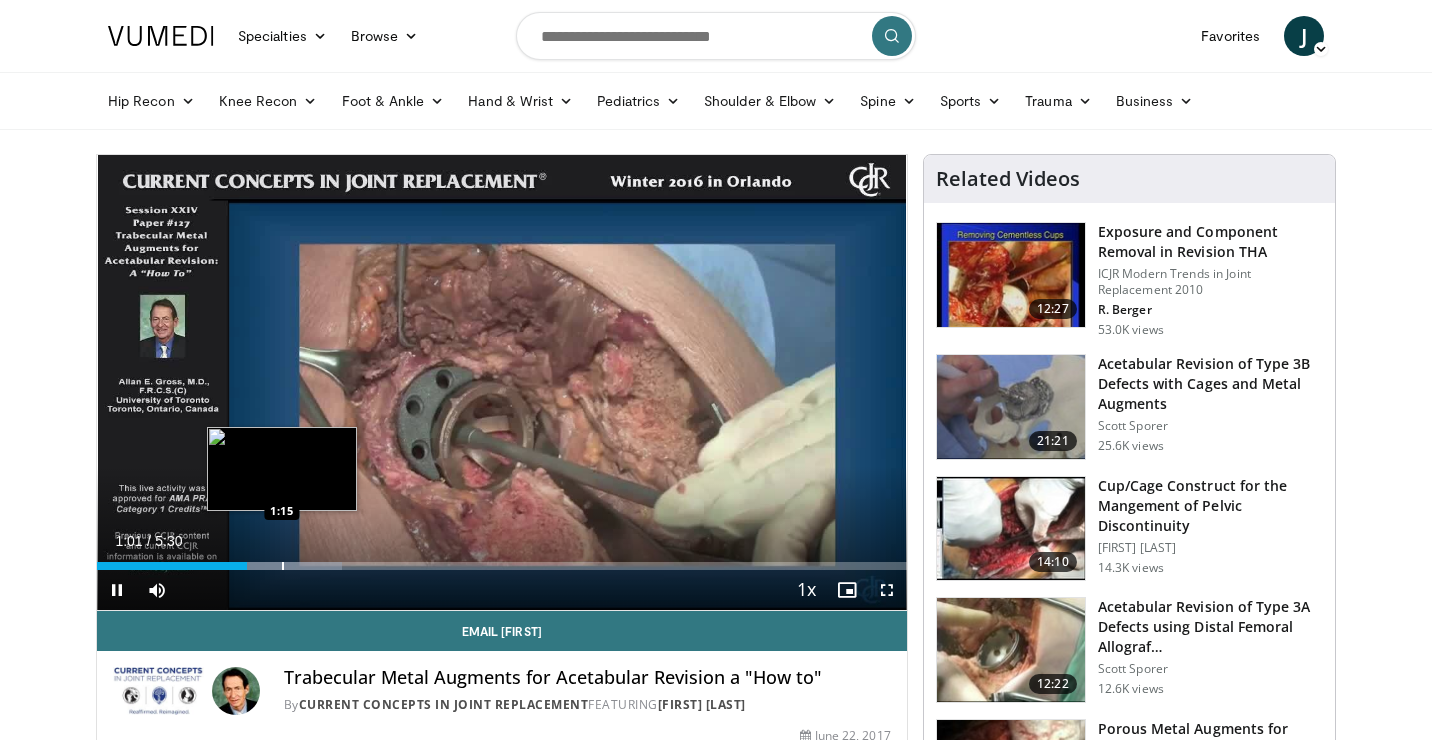 click on "Loaded :  30.24% 1:01 1:15" at bounding box center [502, 560] 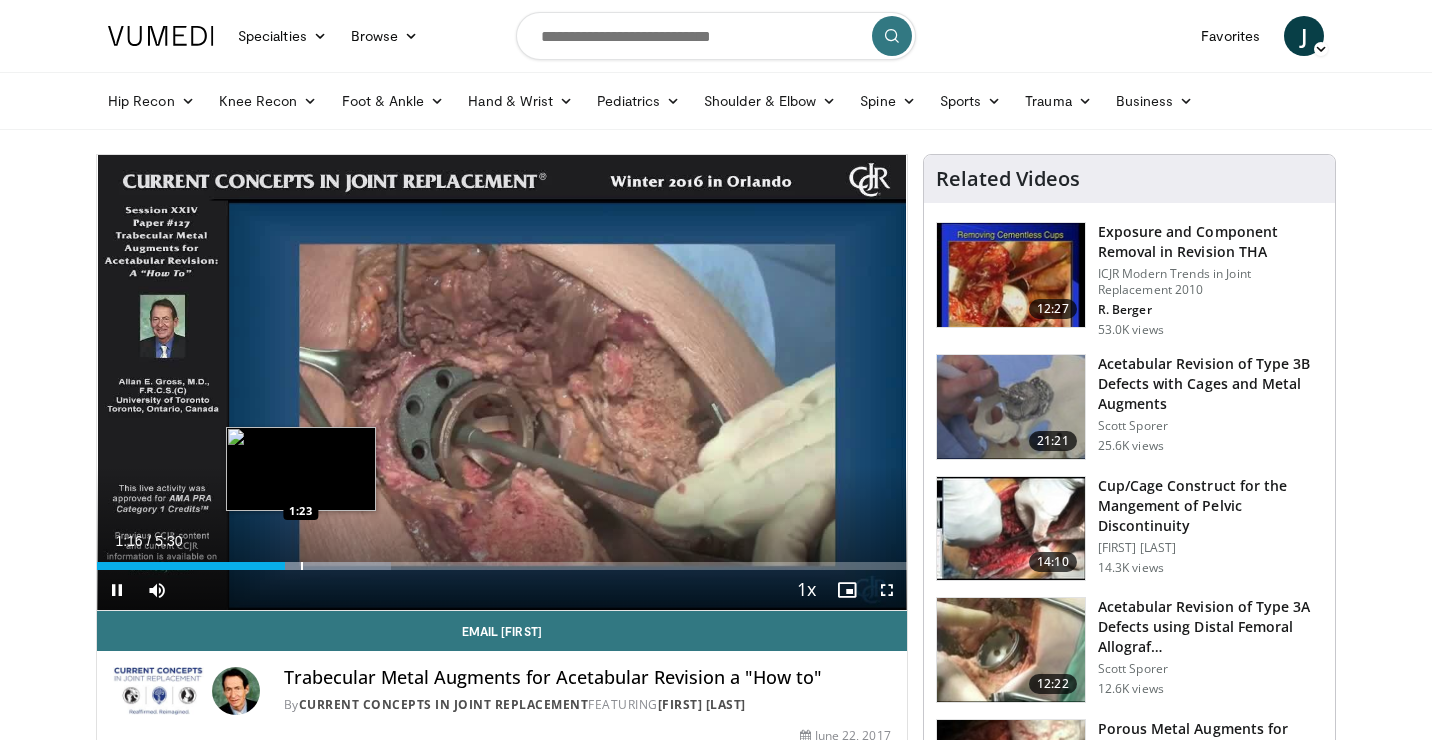 click on "Loaded :  36.29% 1:16 1:23" at bounding box center (502, 560) 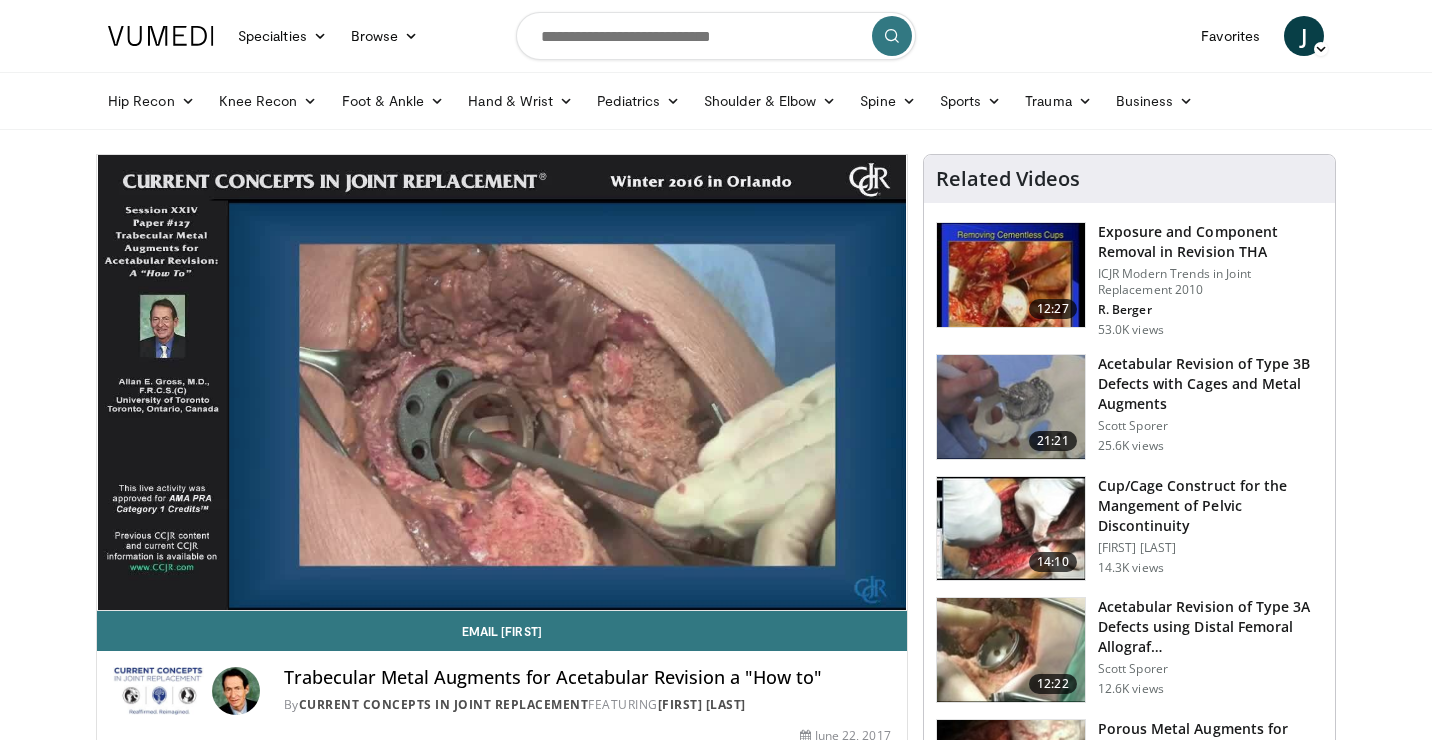 click on "Loaded :  45.37% 1:23 1:23" at bounding box center (502, 600) 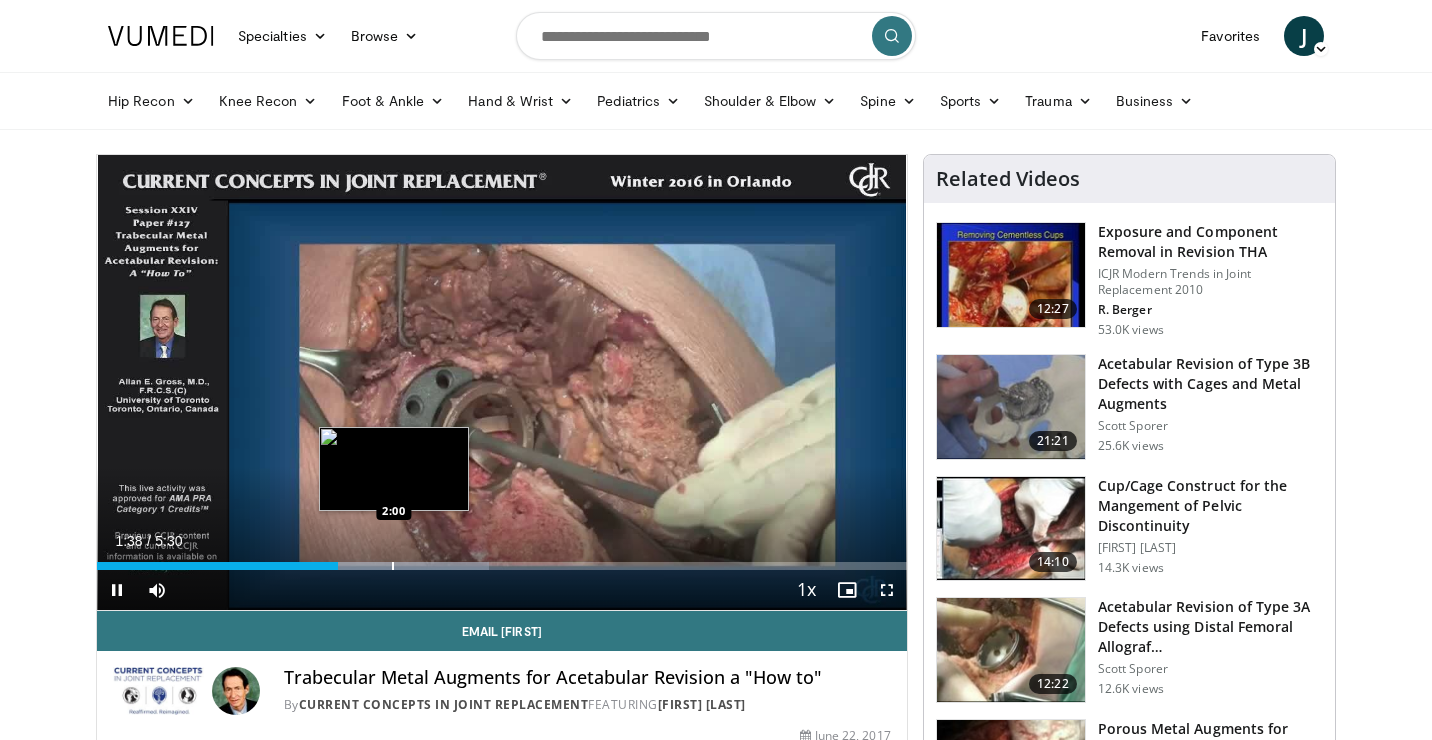 click on "Loaded :  48.39% 1:38 2:00" at bounding box center [502, 560] 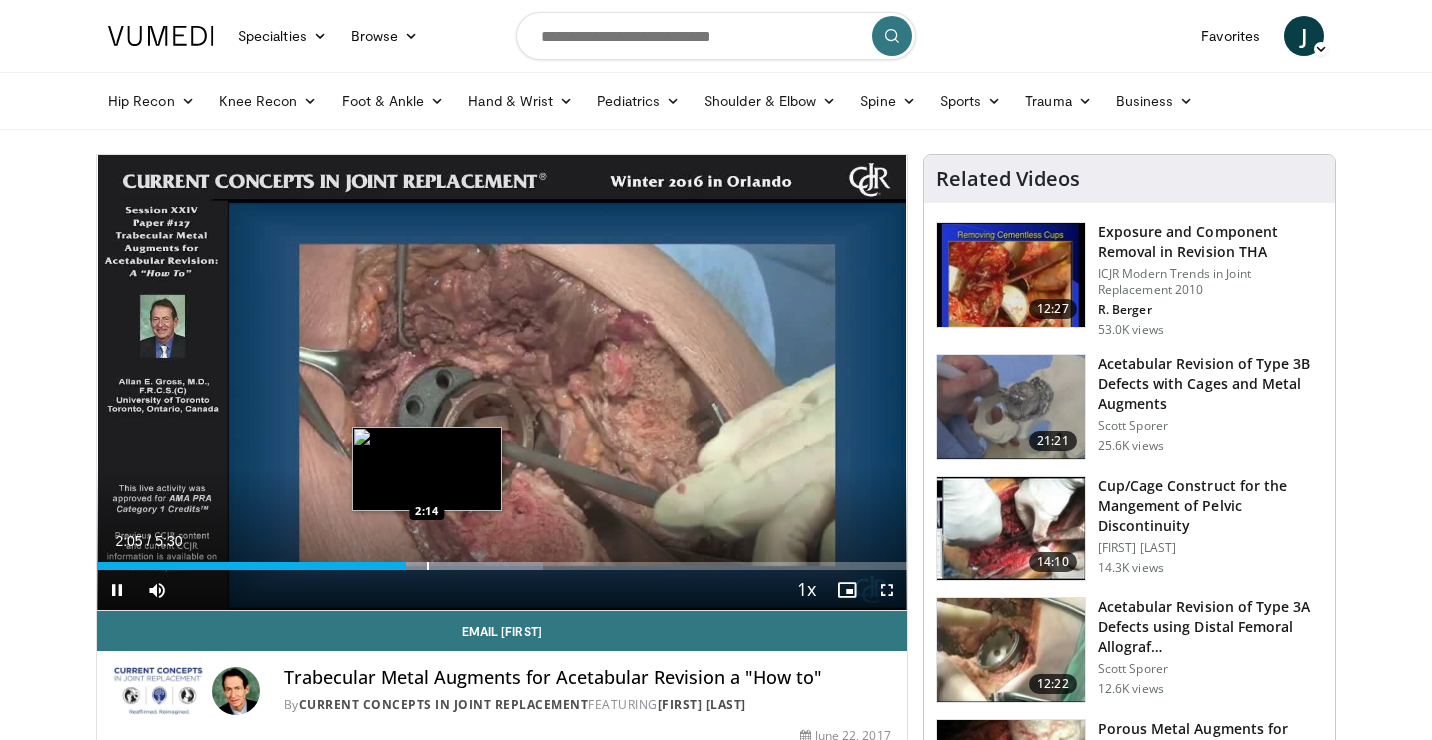 click on "Loaded :  55.06% 2:06 2:14" at bounding box center [502, 560] 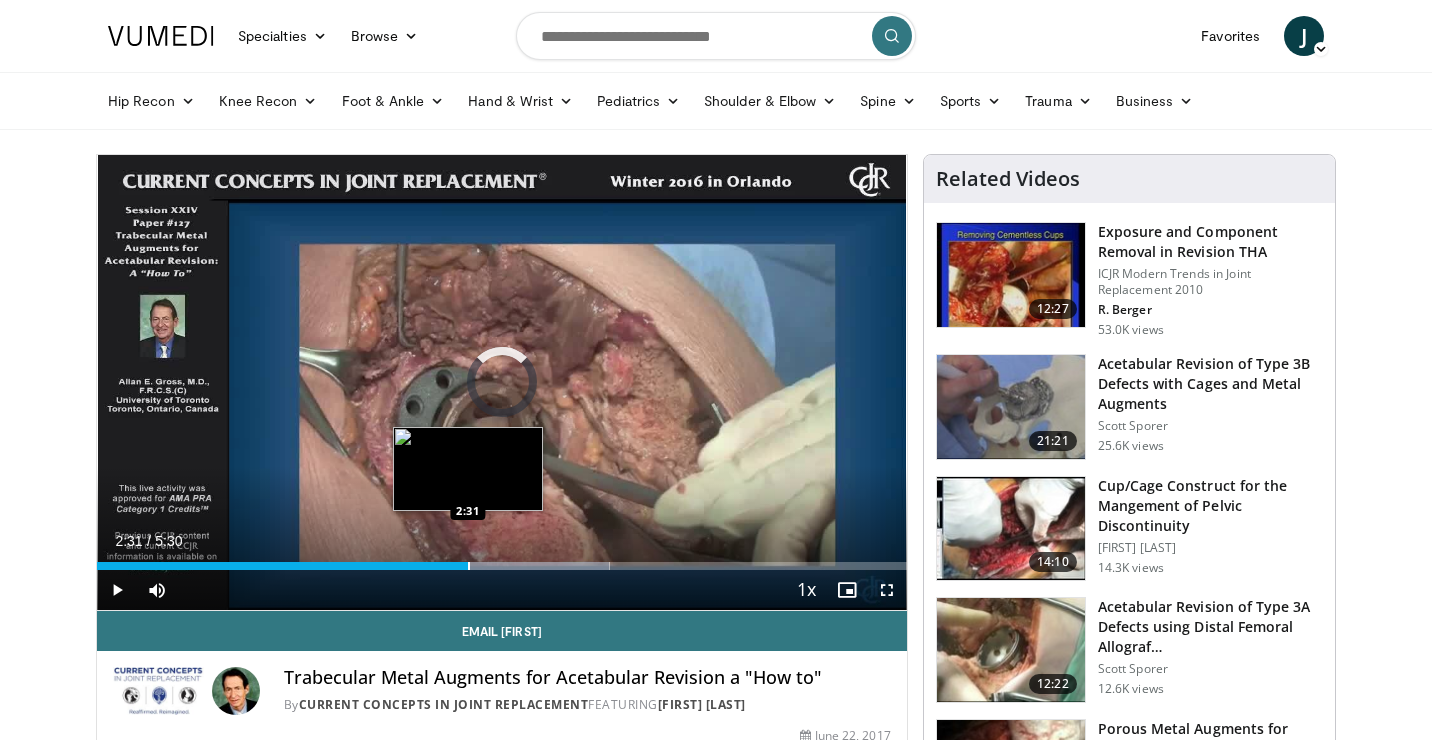 click at bounding box center [469, 566] 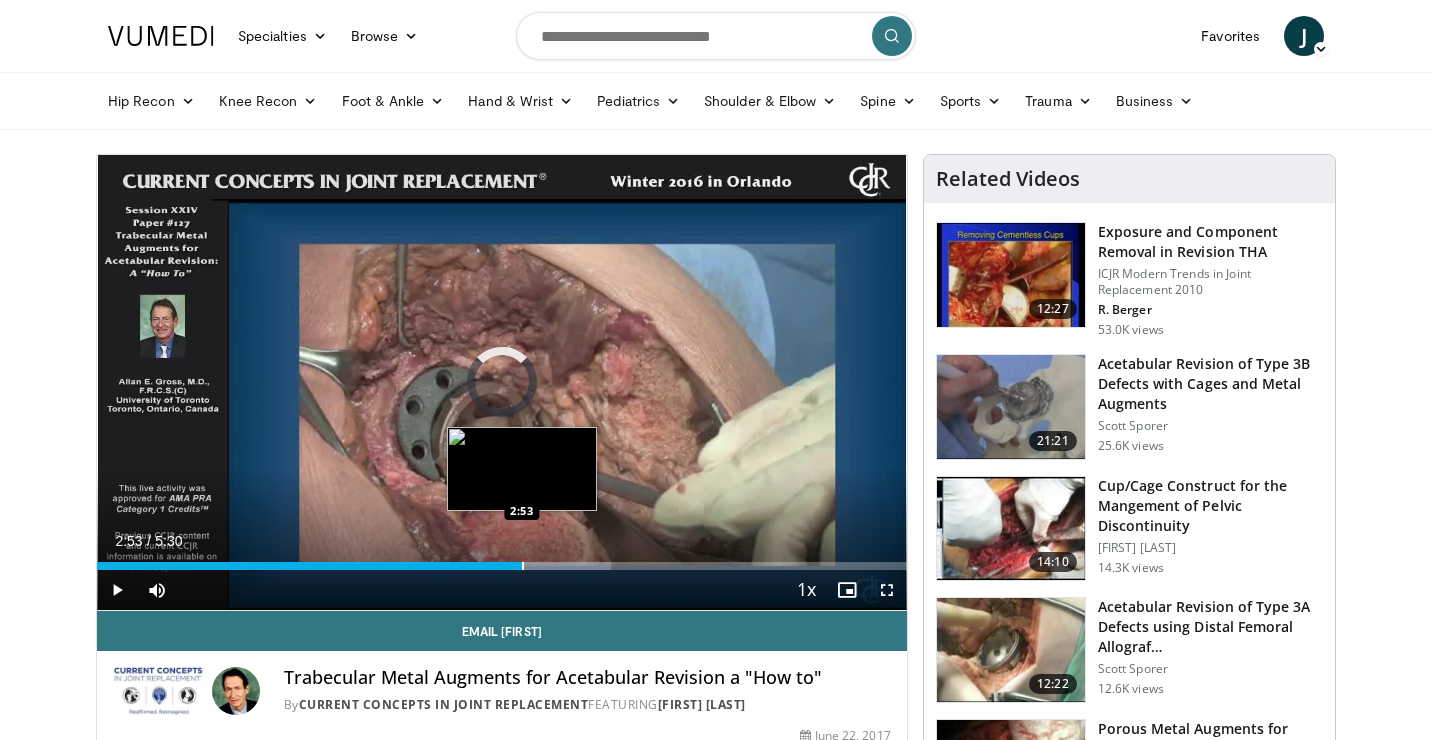 click on "Loaded :  63.52% 2:53 2:53" at bounding box center [502, 560] 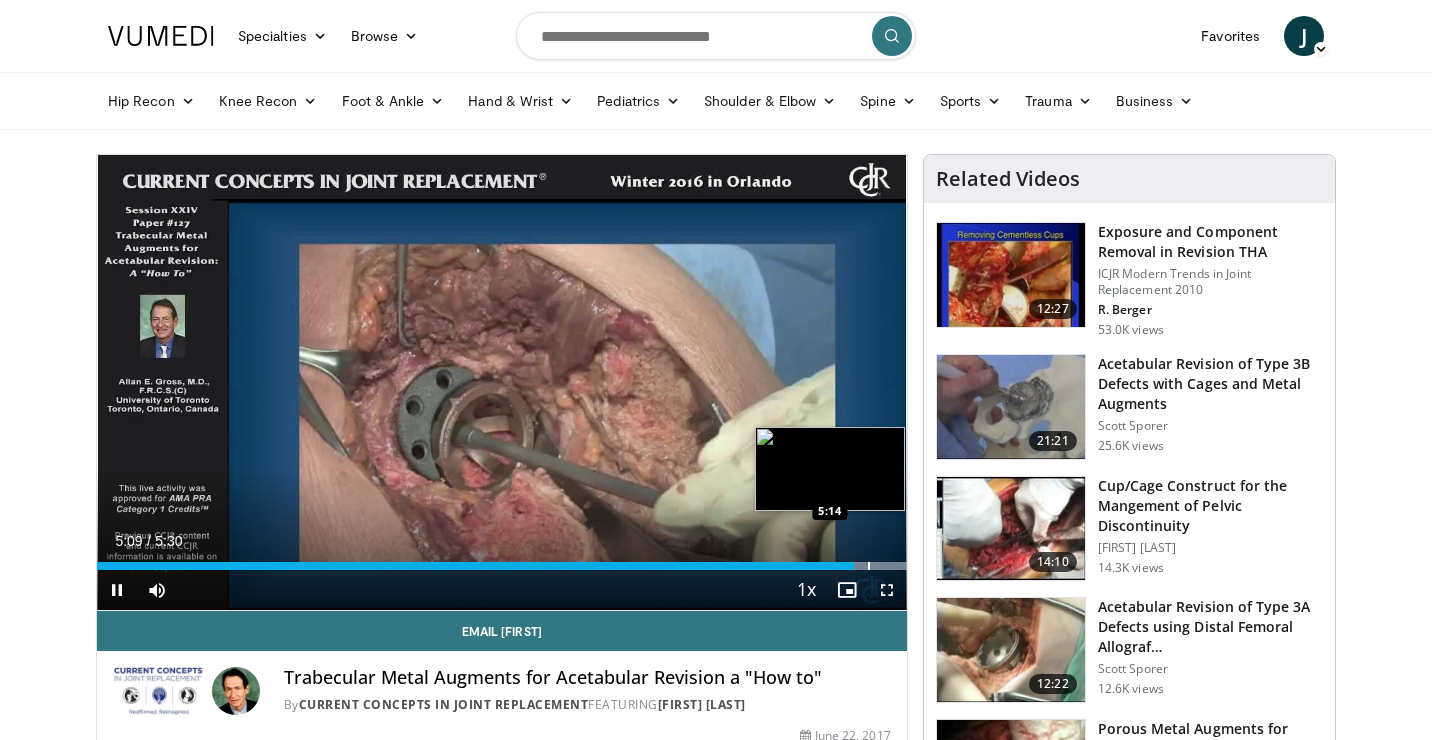 click at bounding box center [869, 566] 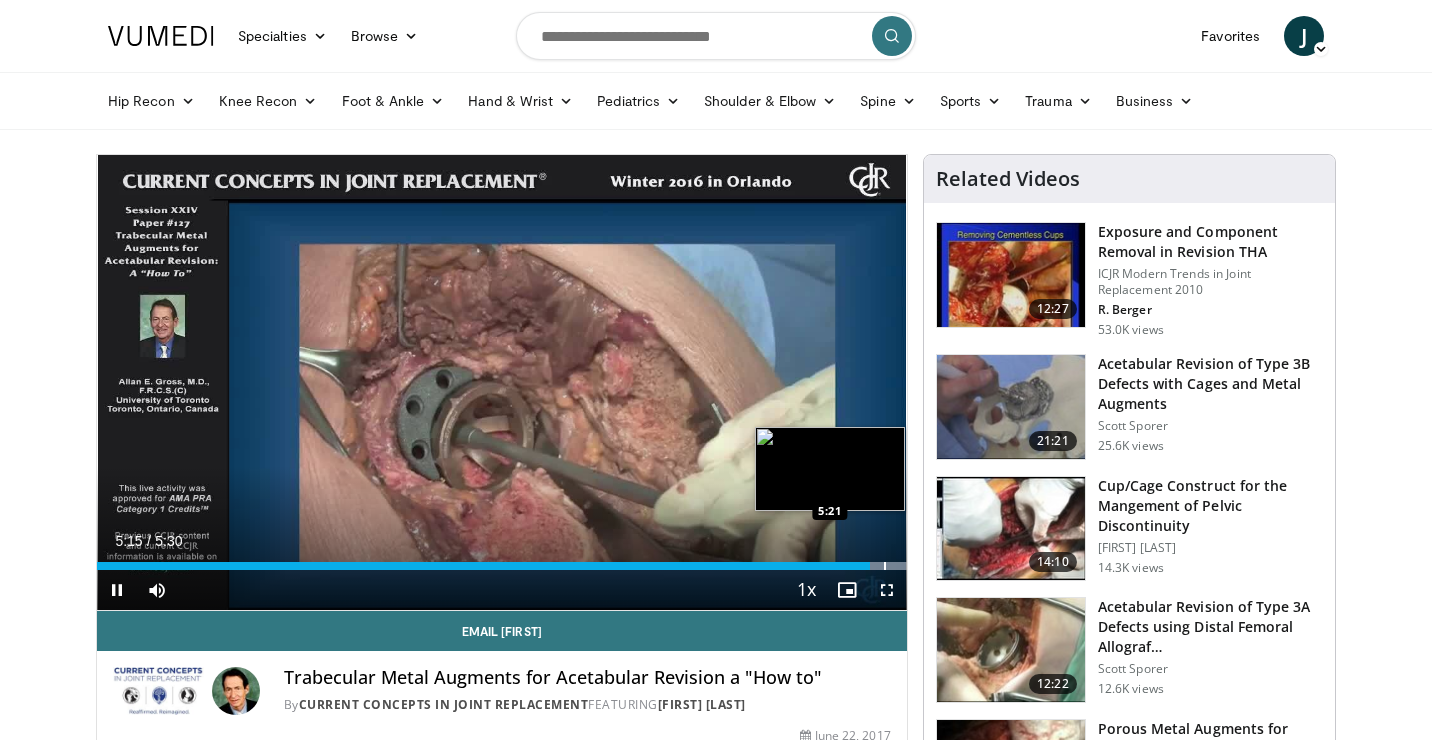 click at bounding box center (885, 566) 